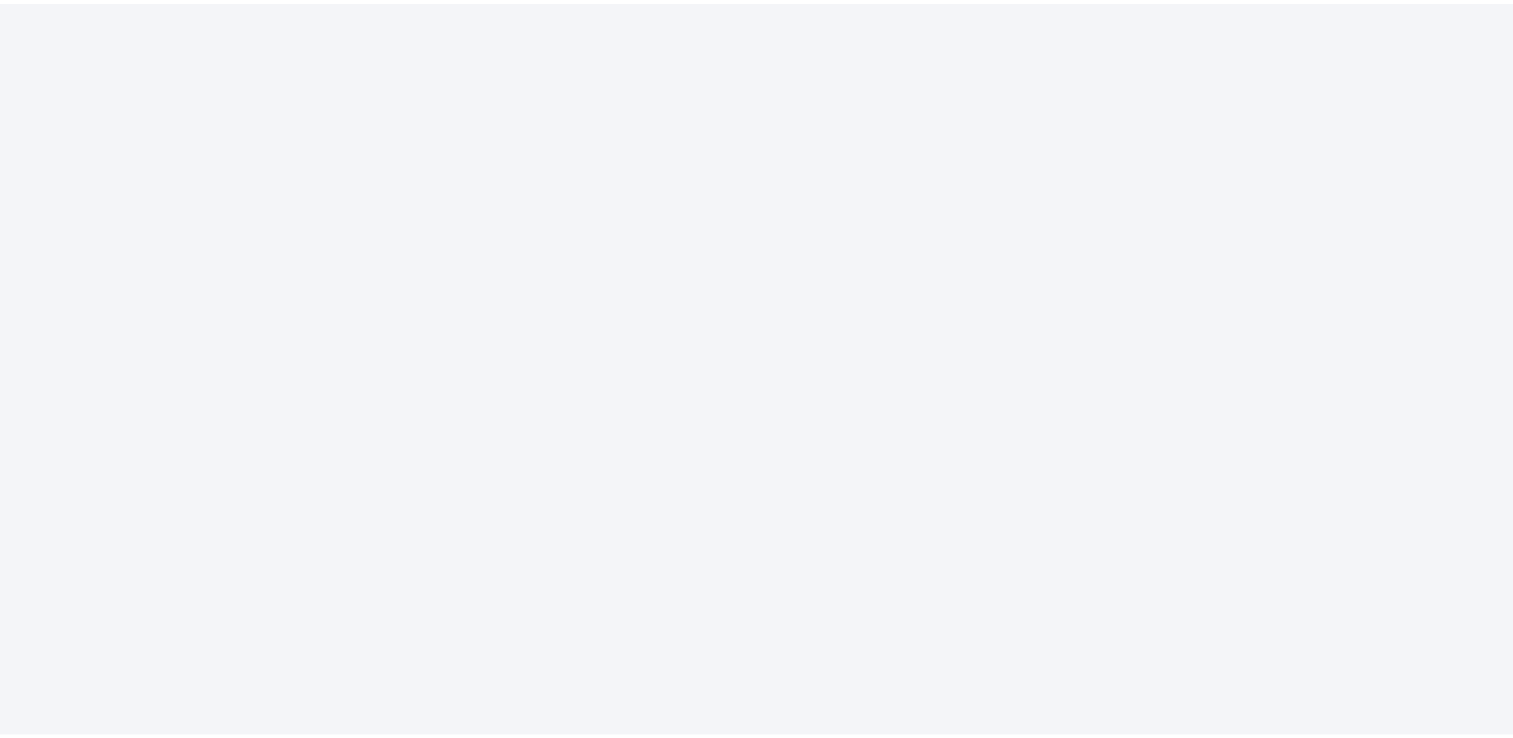 scroll, scrollTop: 0, scrollLeft: 0, axis: both 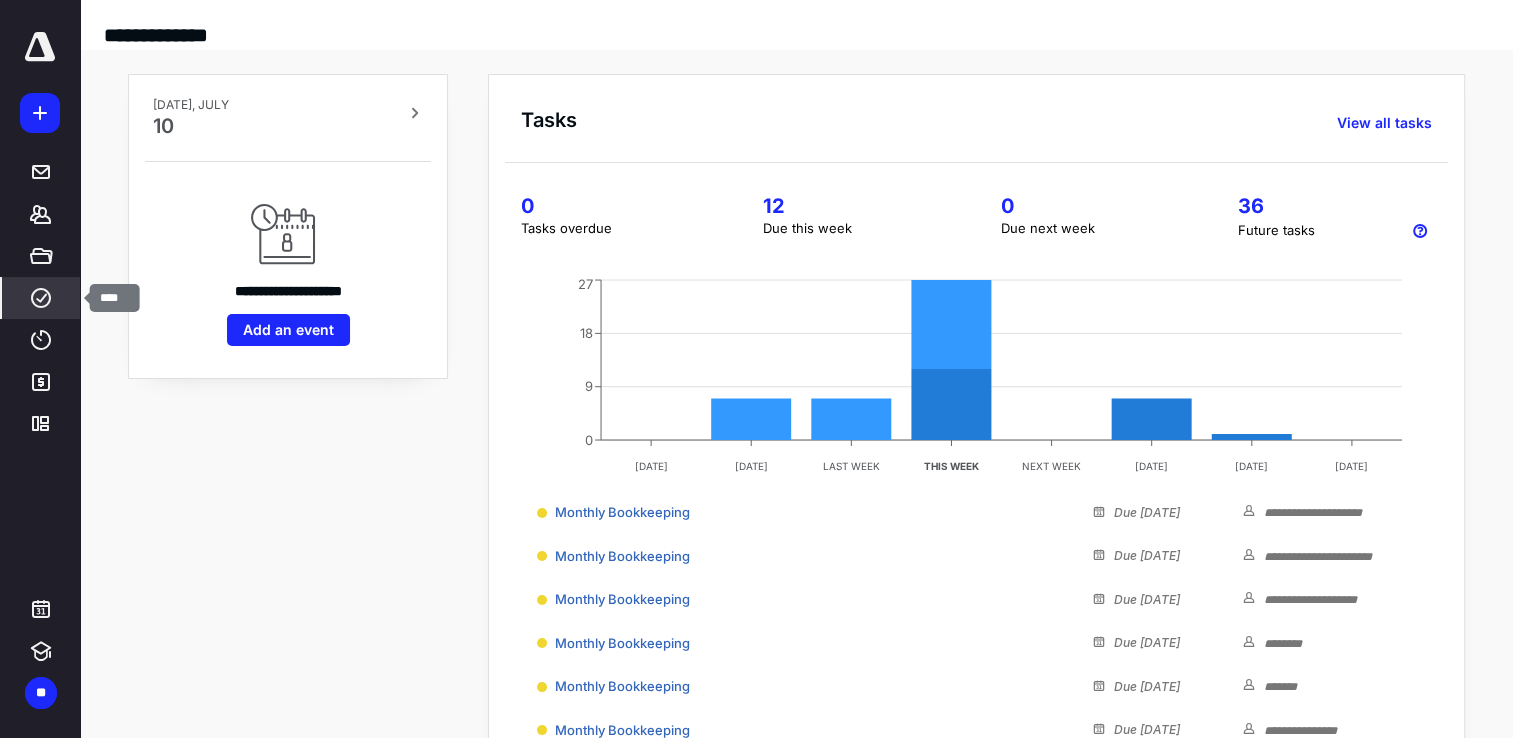 click 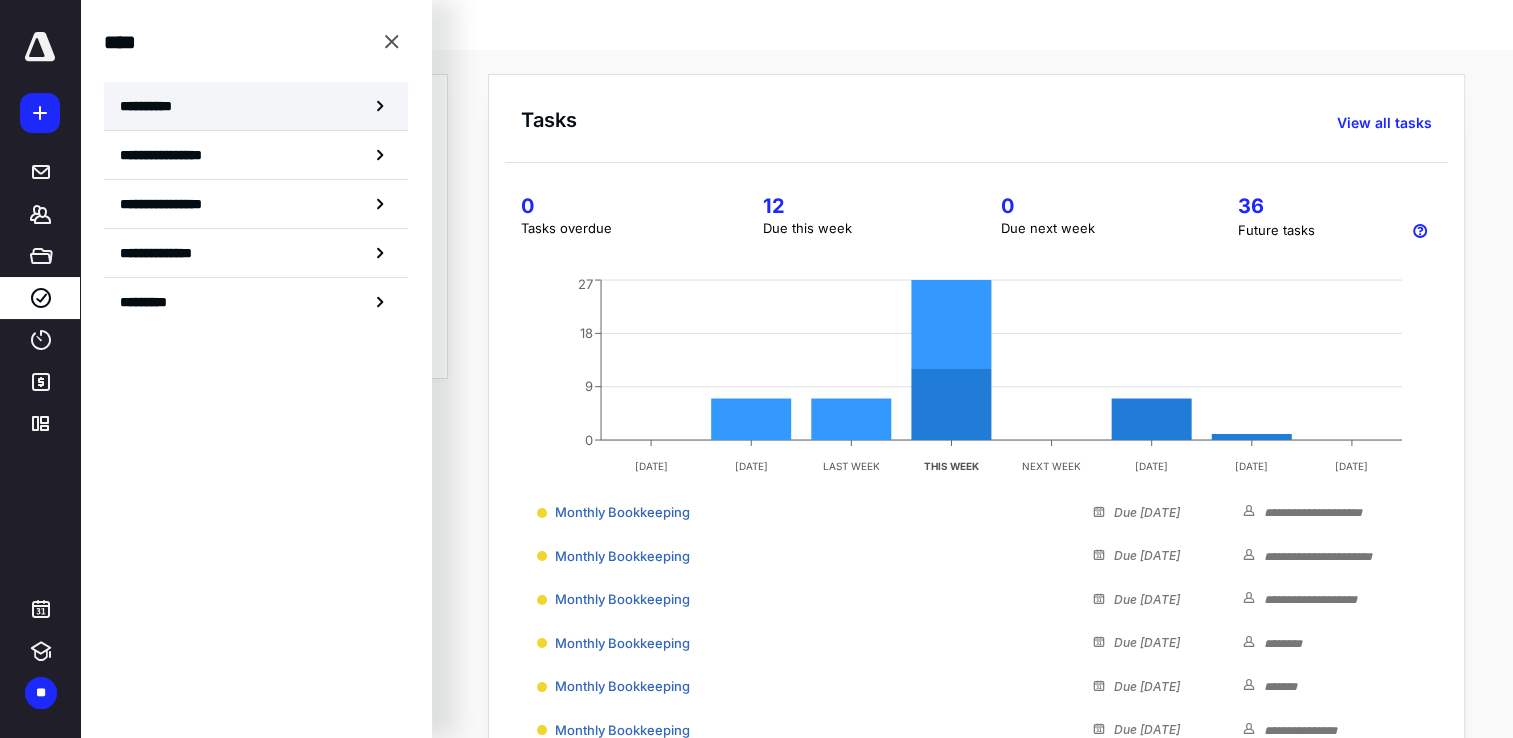 click on "**********" at bounding box center [153, 106] 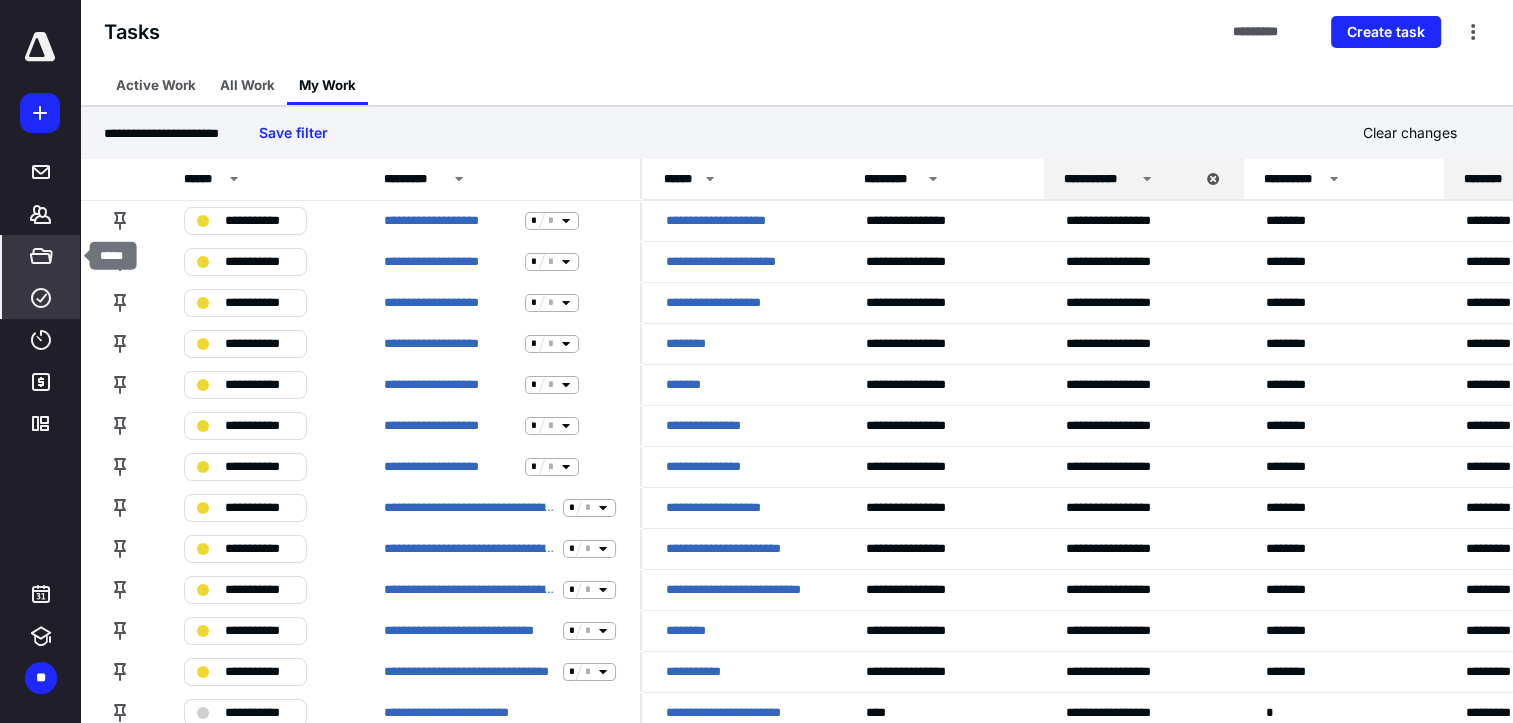 click 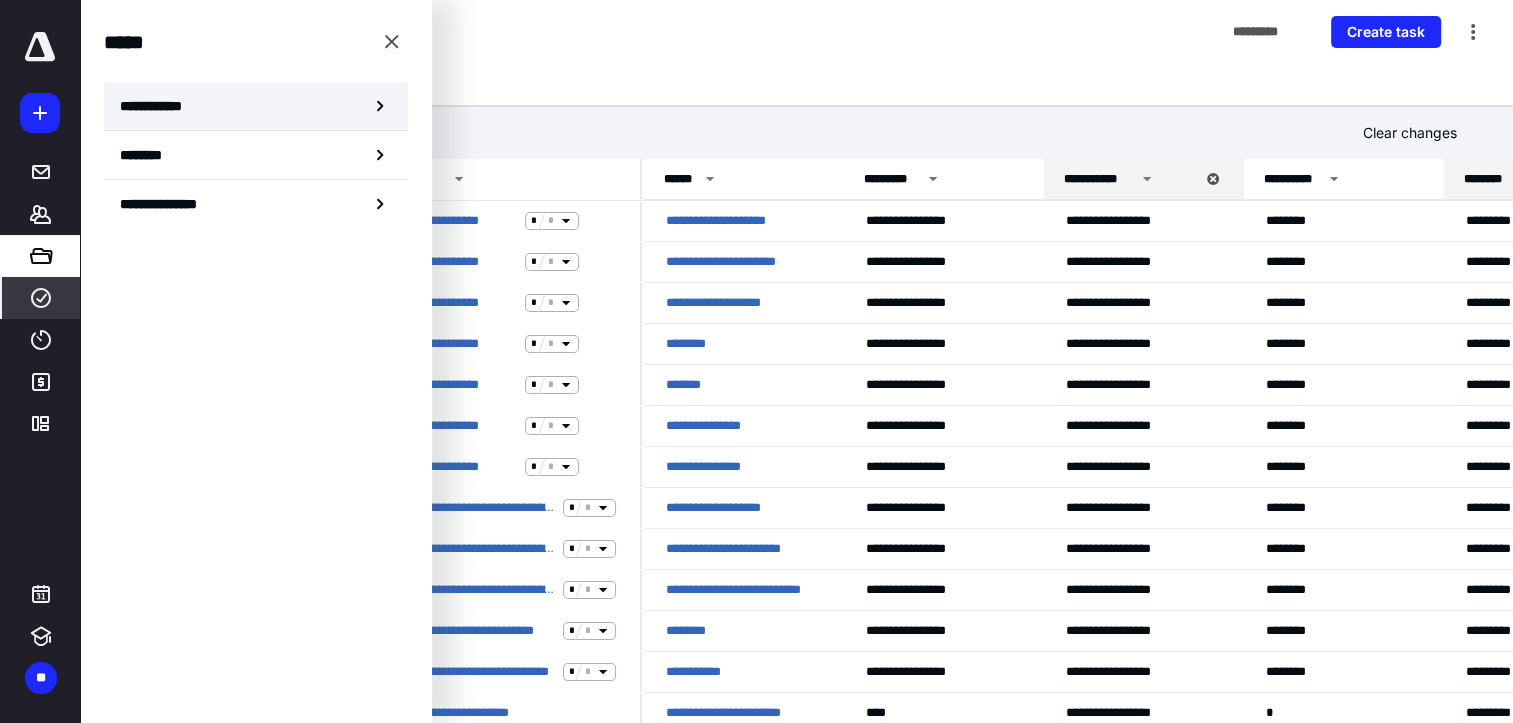 click on "**********" at bounding box center [256, 106] 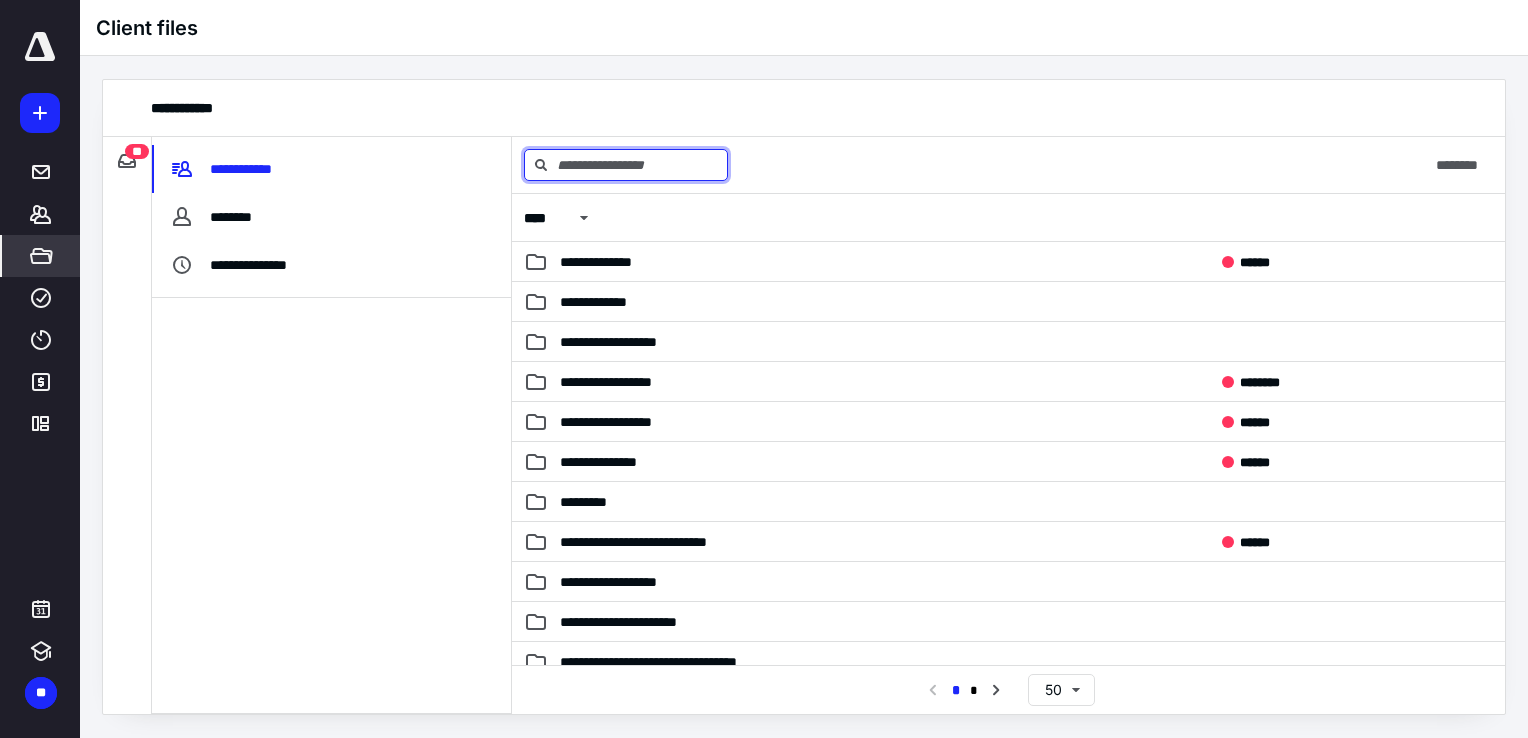click at bounding box center (626, 165) 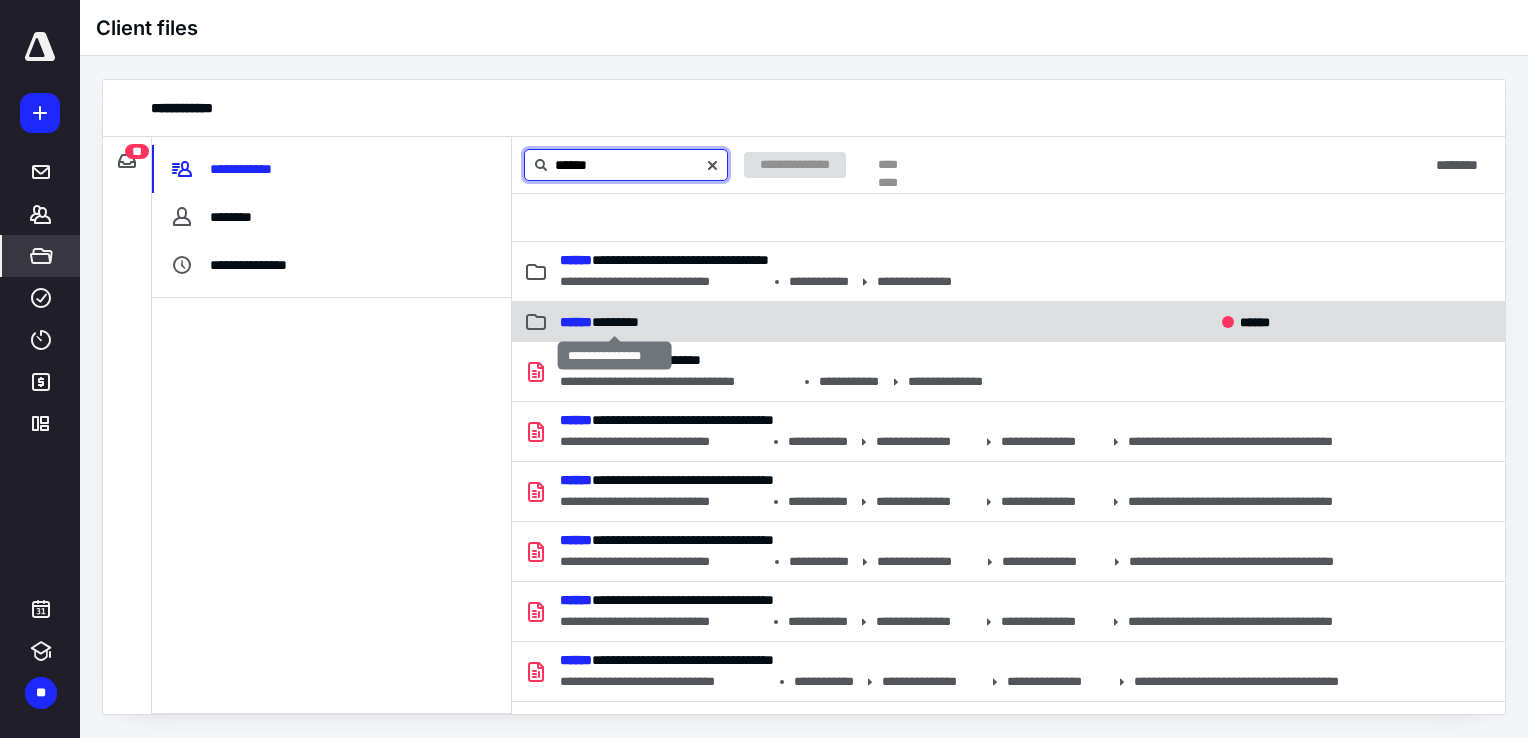 type on "******" 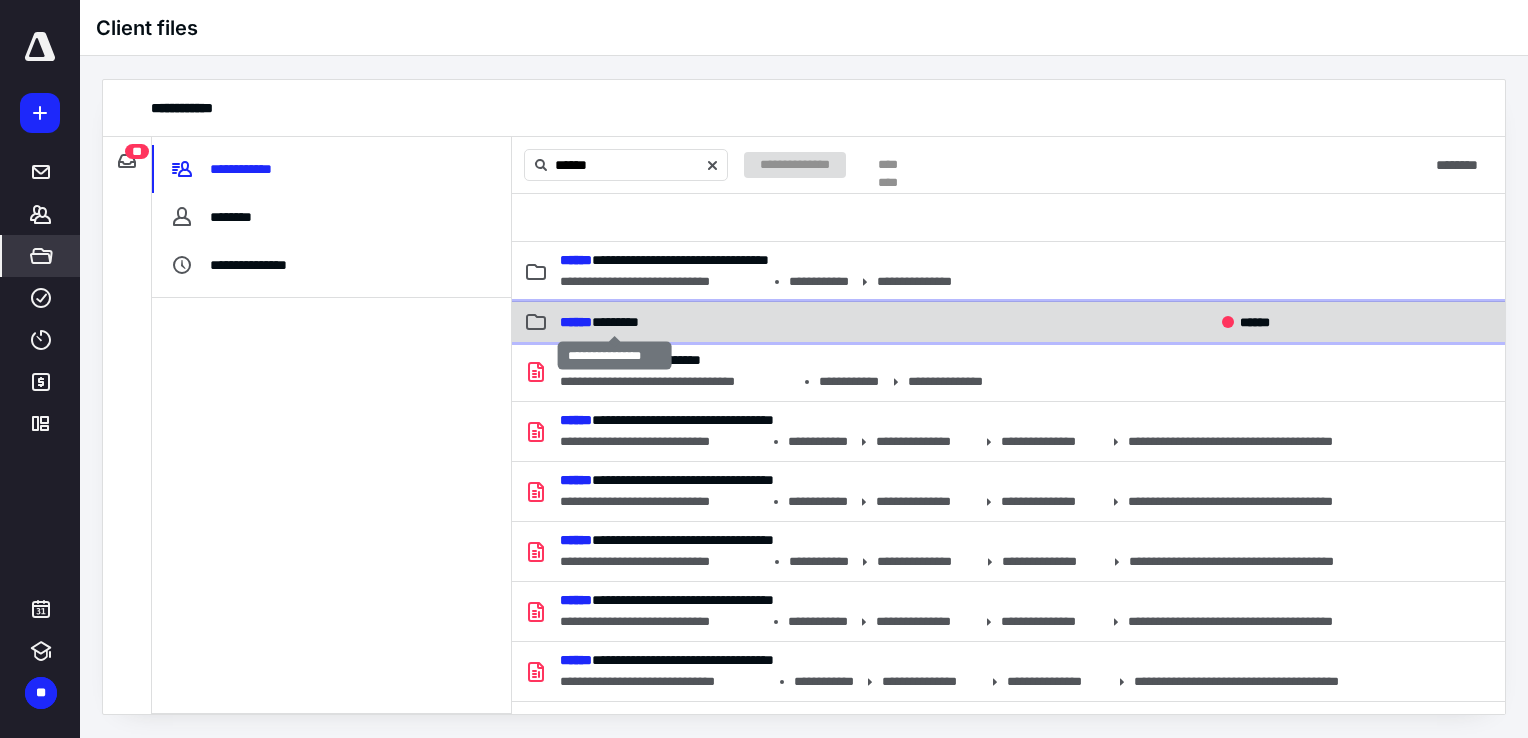 click on "****** ********" at bounding box center [599, 322] 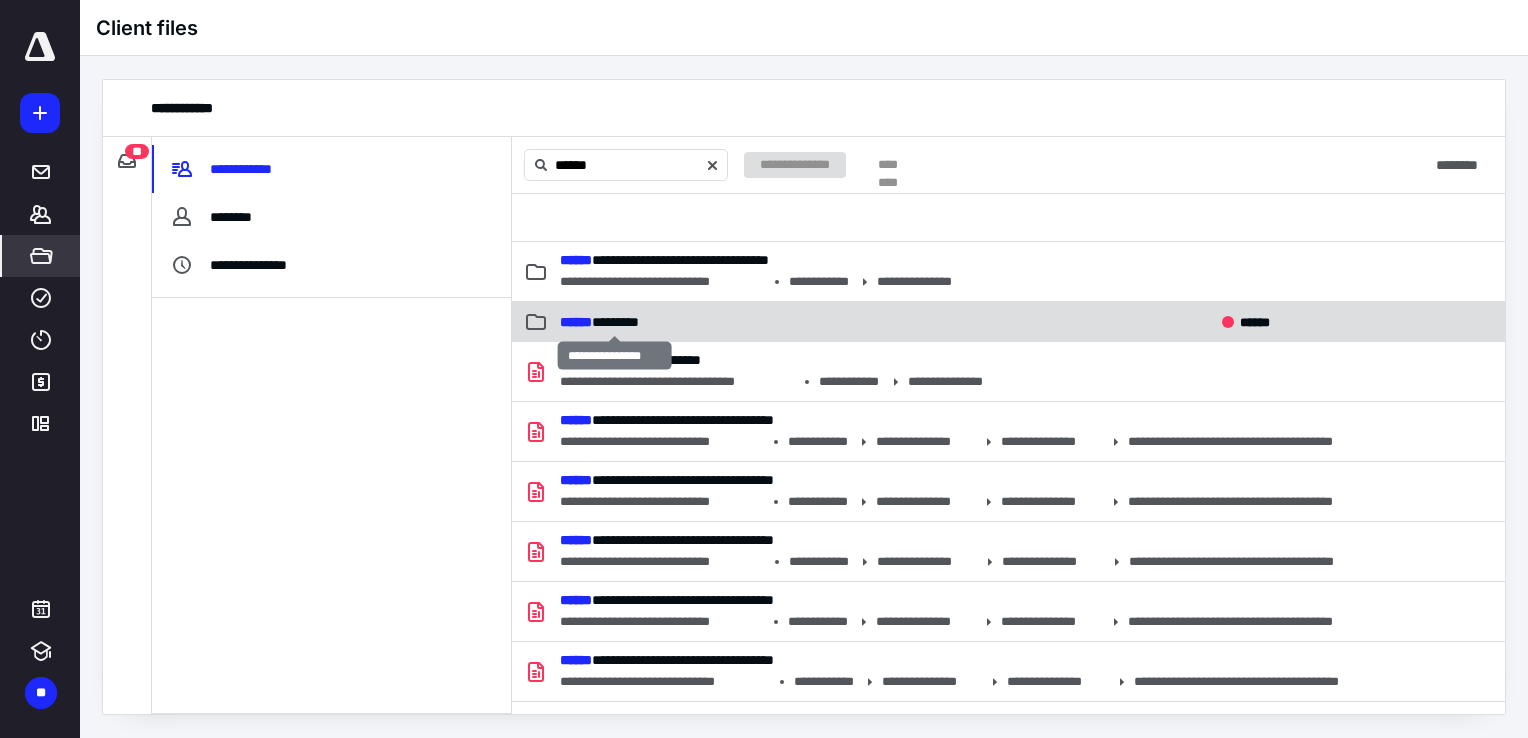 type 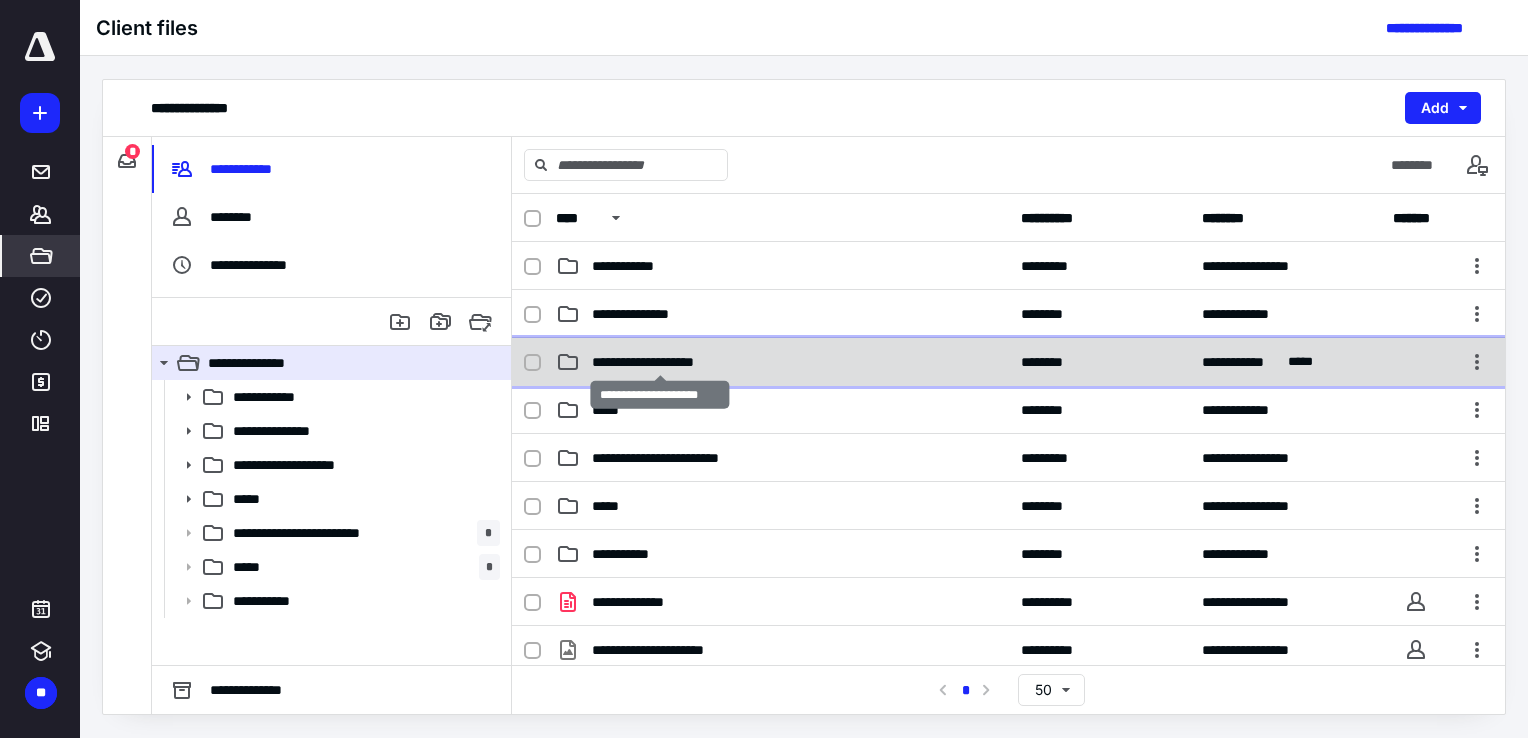 click on "**********" at bounding box center [660, 362] 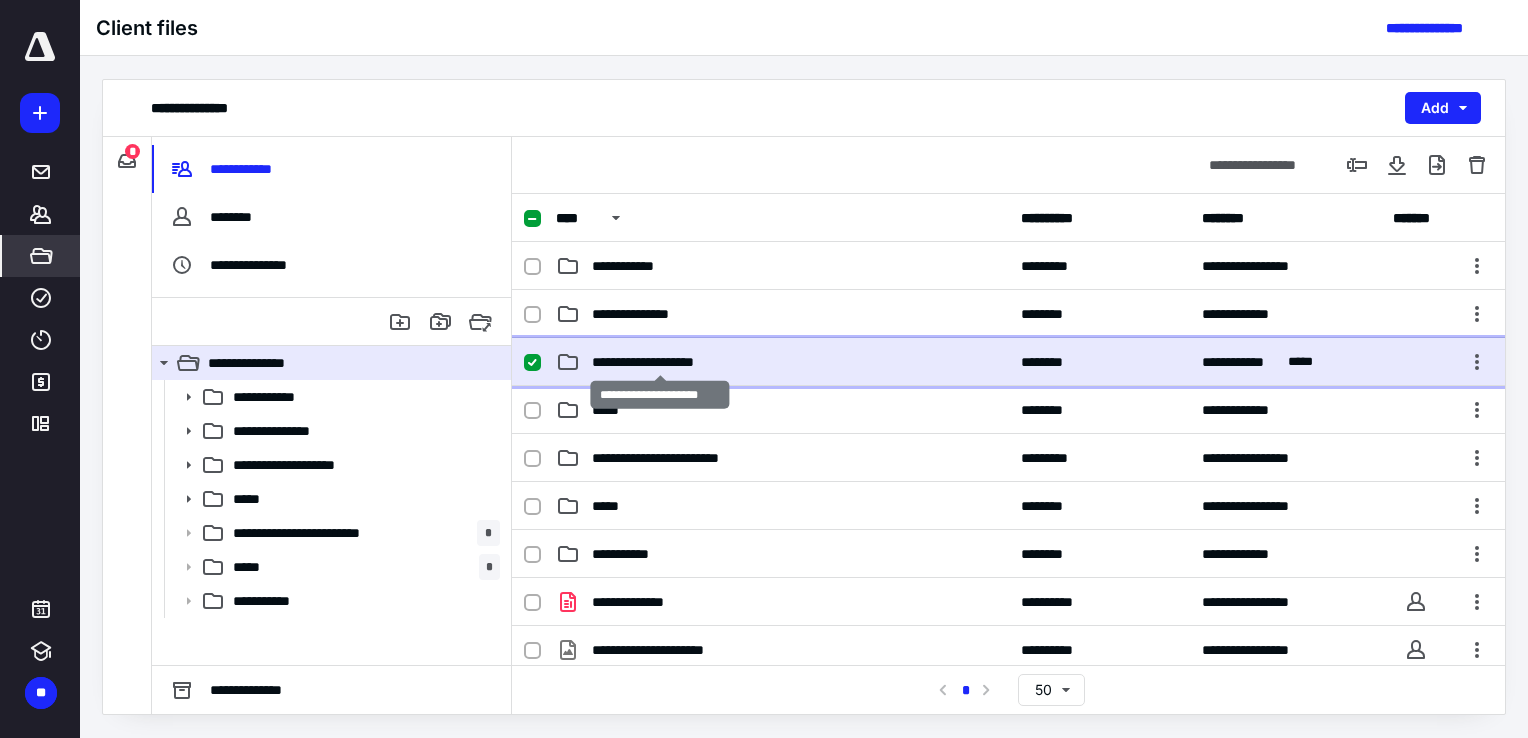 click on "**********" at bounding box center [660, 362] 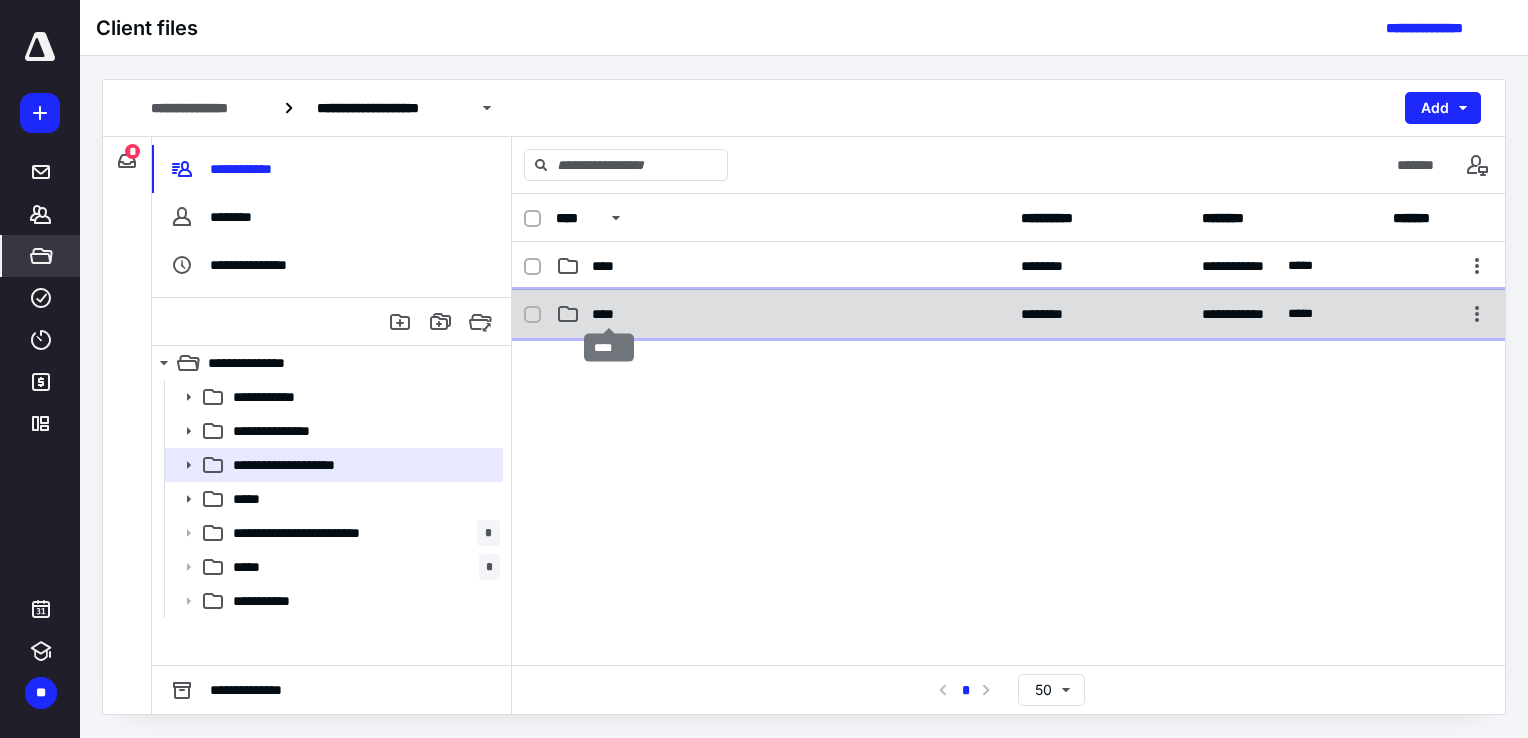click on "****" at bounding box center (609, 314) 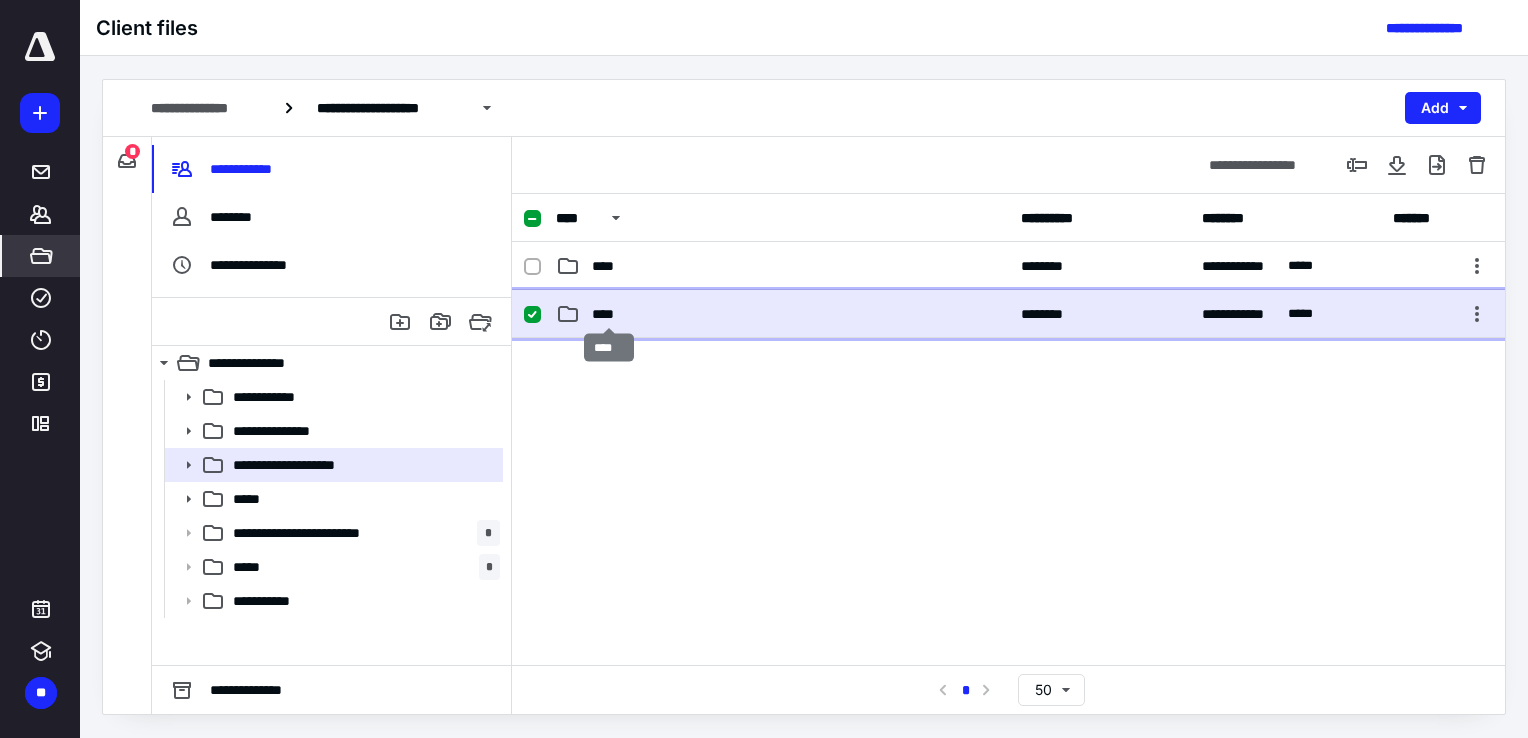 click on "****" at bounding box center (609, 314) 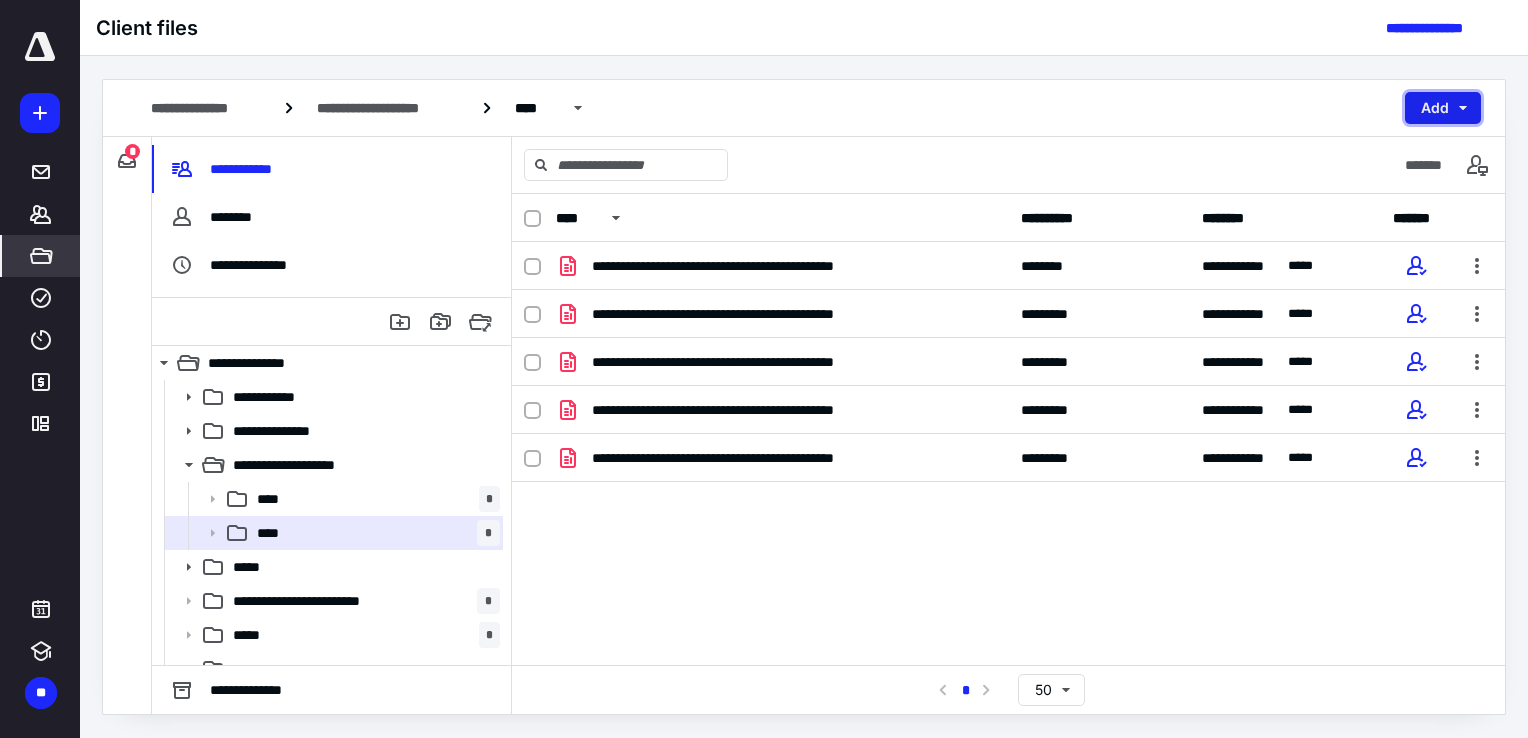 click on "Add" at bounding box center [1443, 108] 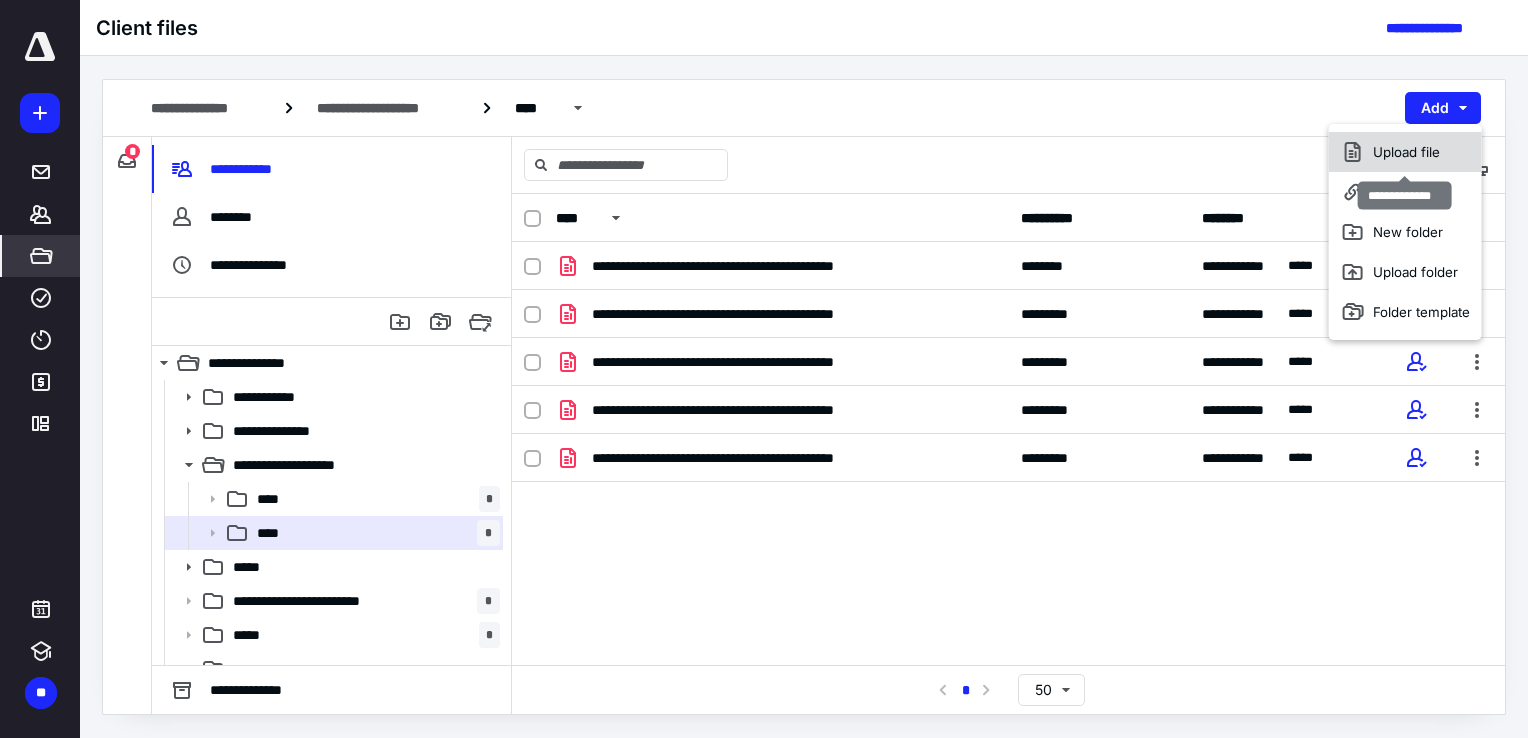 click on "Upload file" at bounding box center (1405, 152) 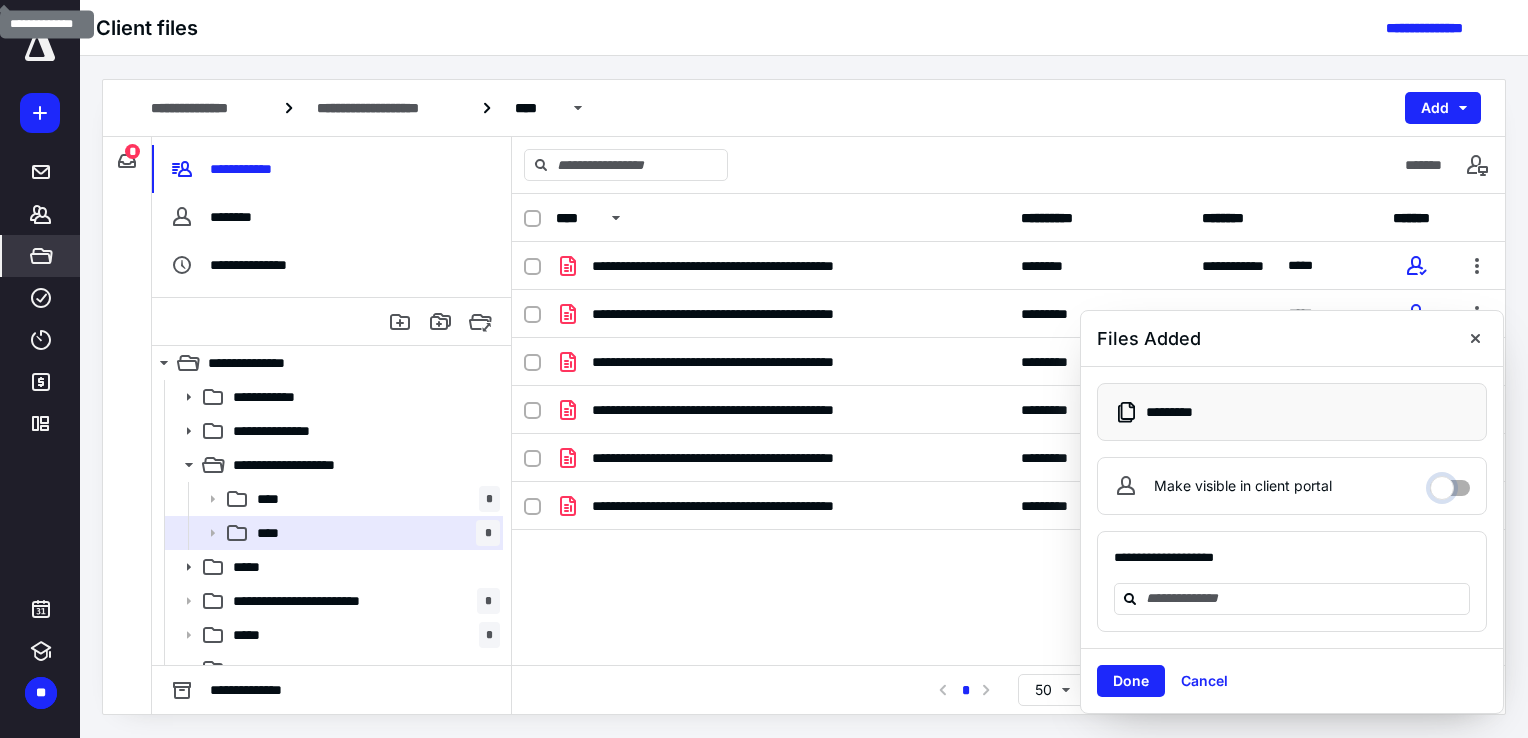 click on "Make visible in client portal" at bounding box center (1450, 483) 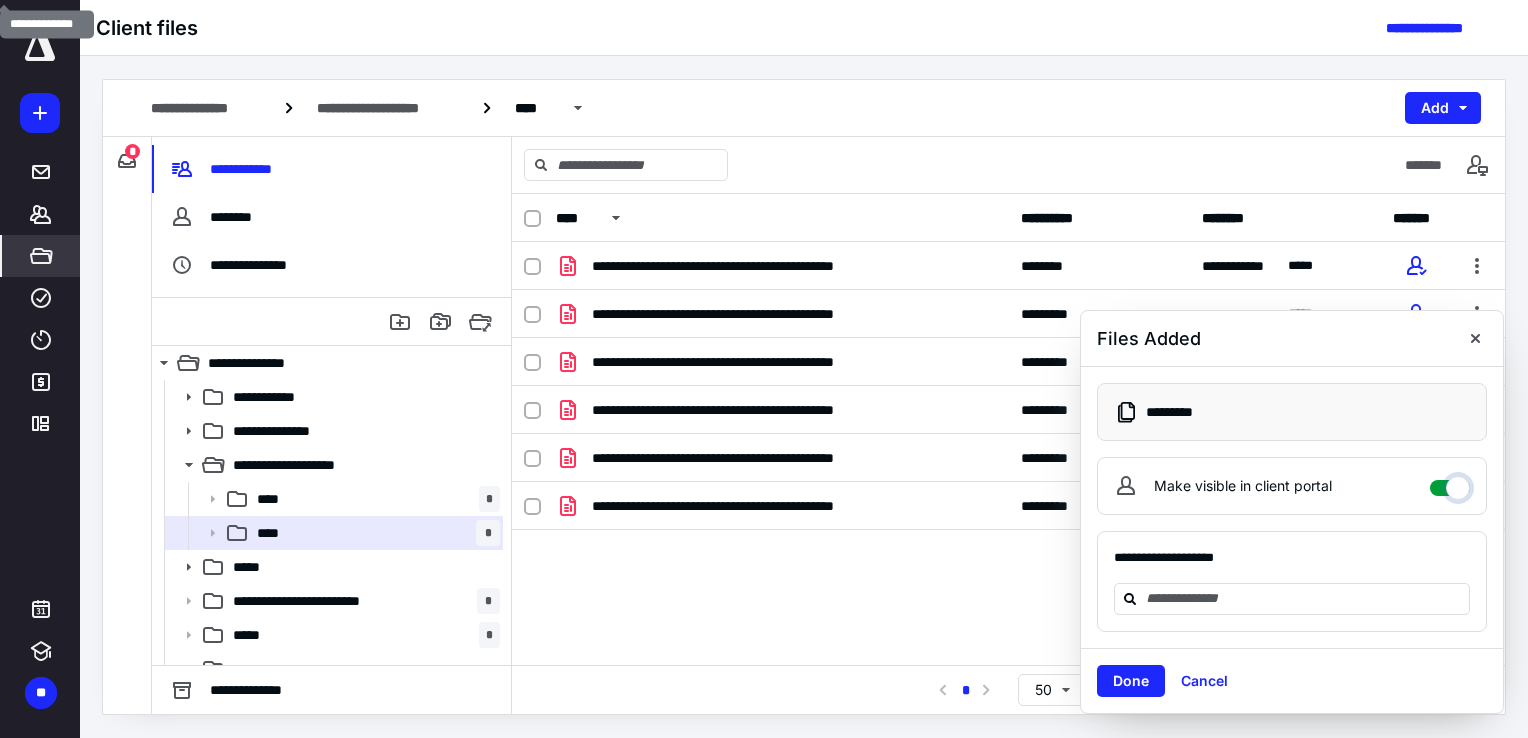 checkbox on "****" 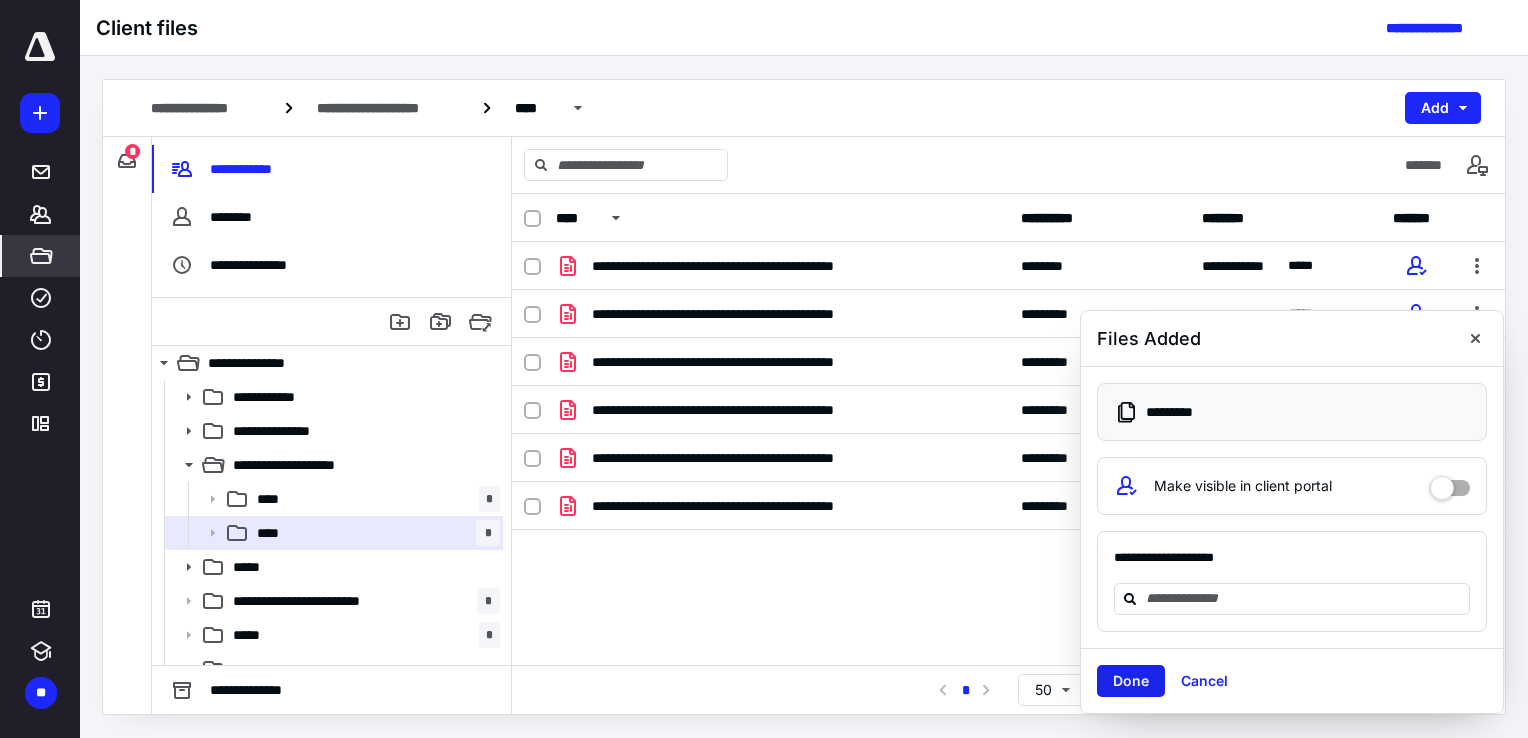 click on "Done" at bounding box center (1131, 681) 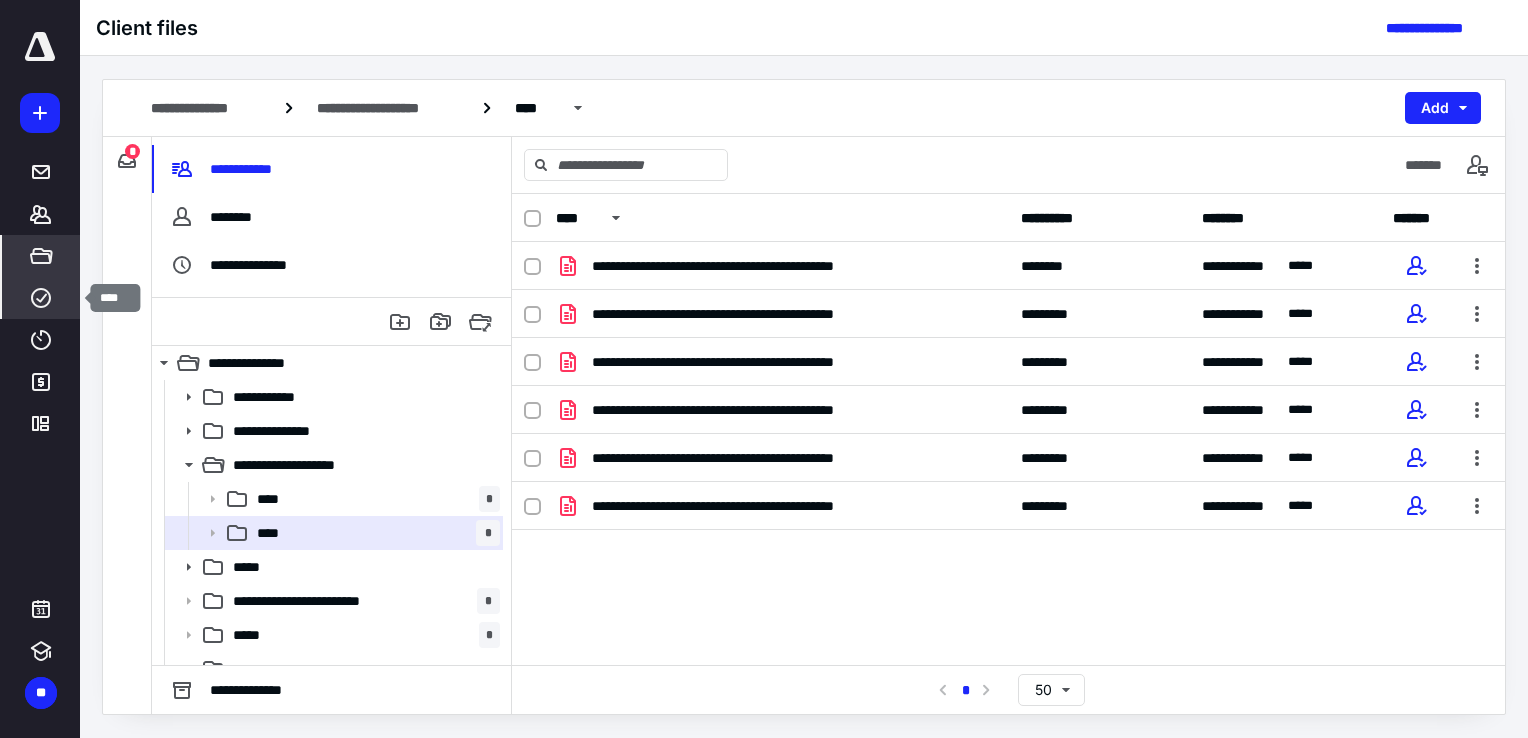 click on "****" at bounding box center [41, 298] 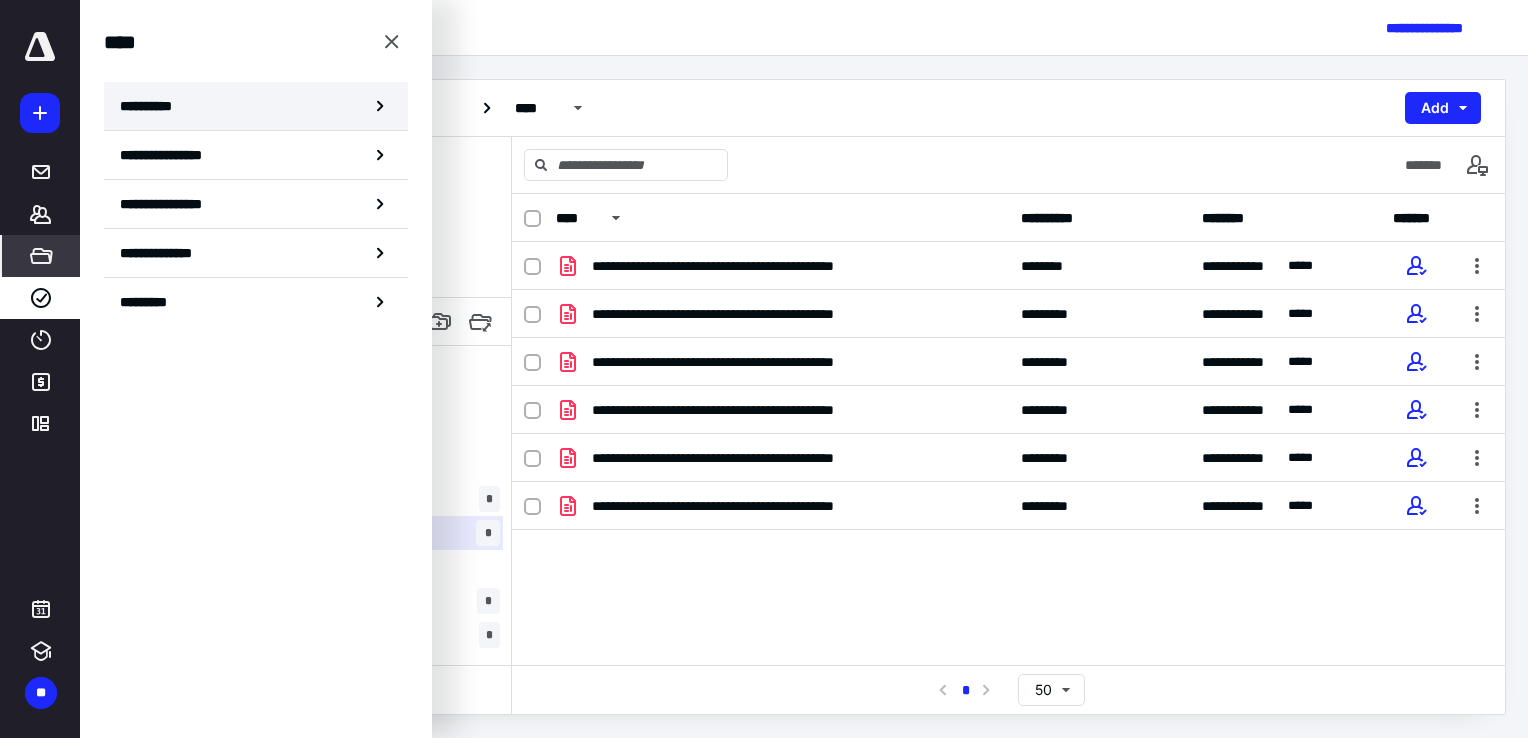 click on "**********" at bounding box center (153, 106) 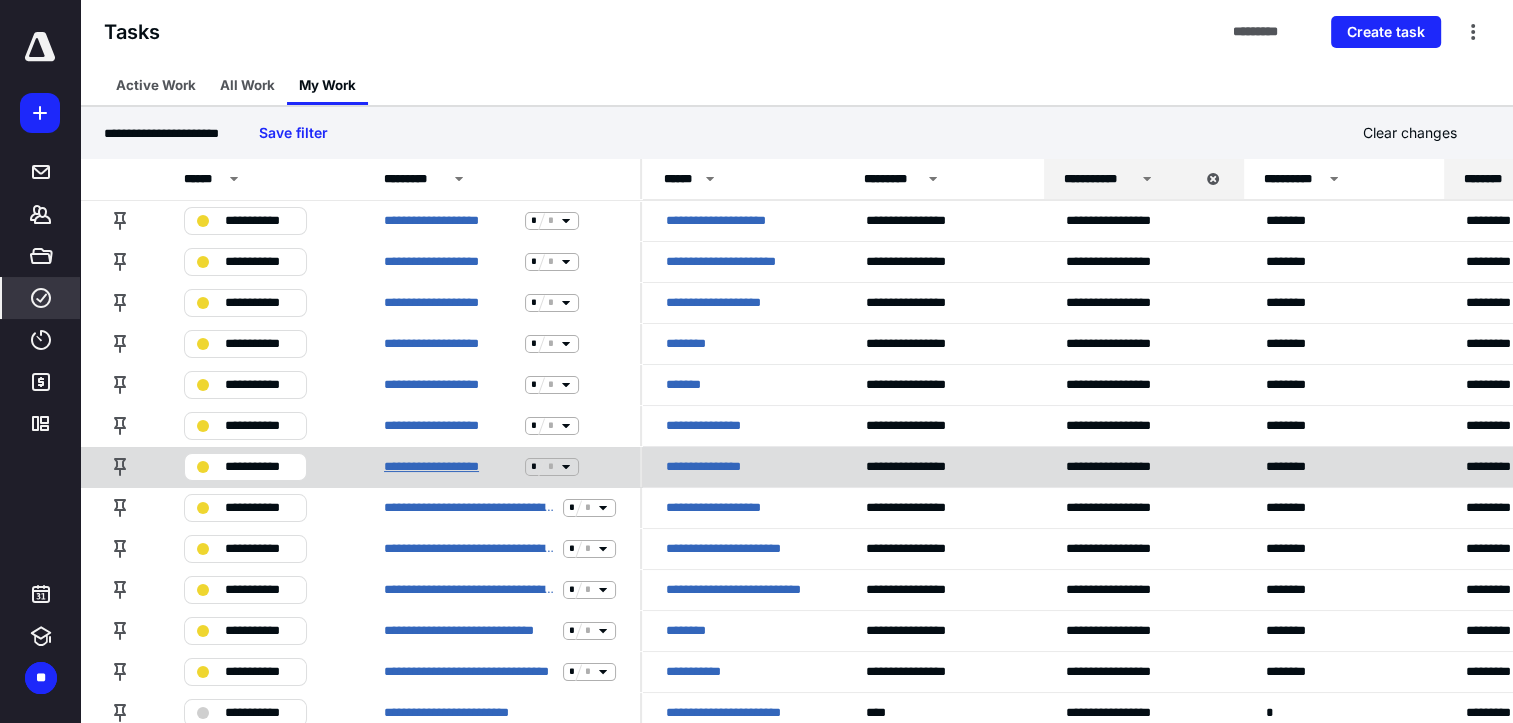 click on "**********" at bounding box center (450, 467) 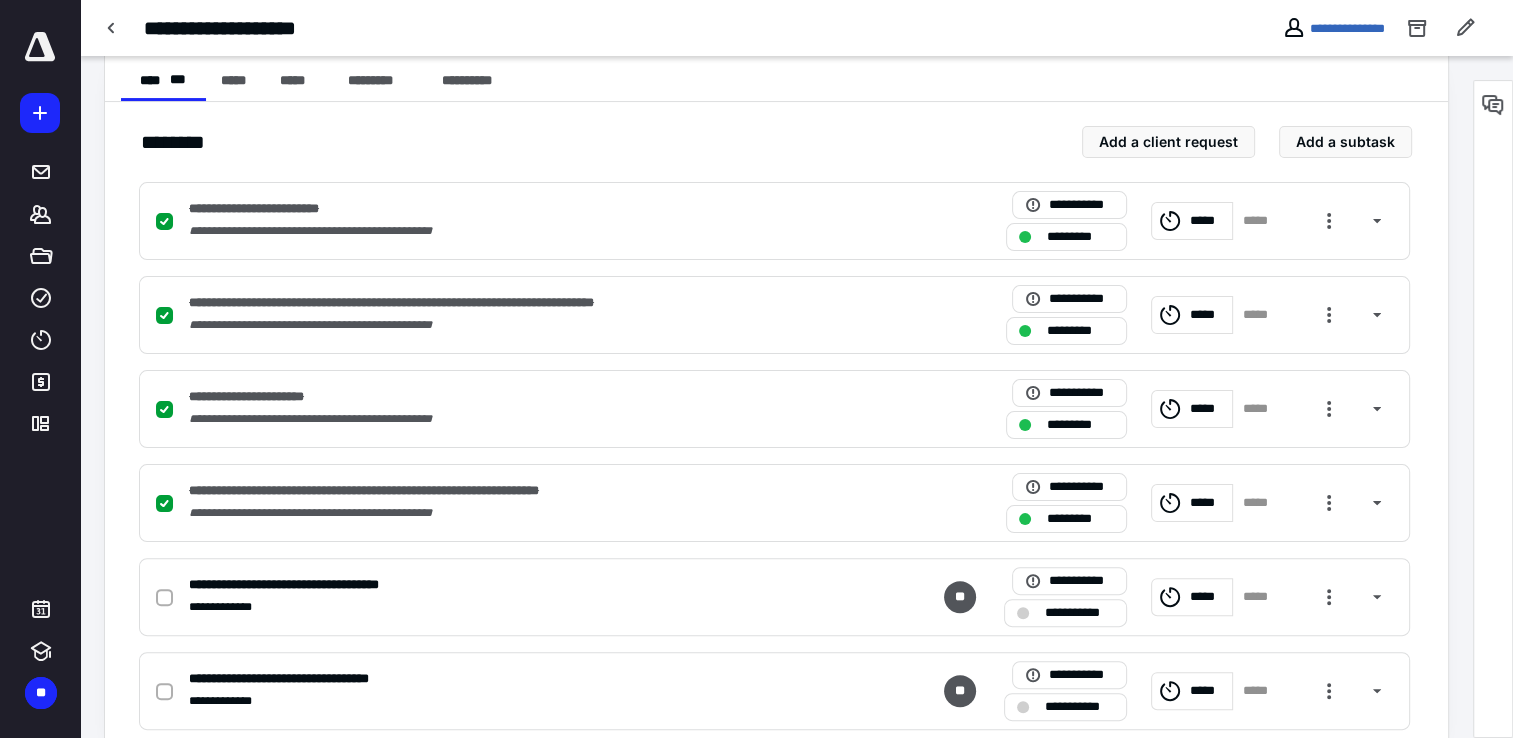 scroll, scrollTop: 404, scrollLeft: 0, axis: vertical 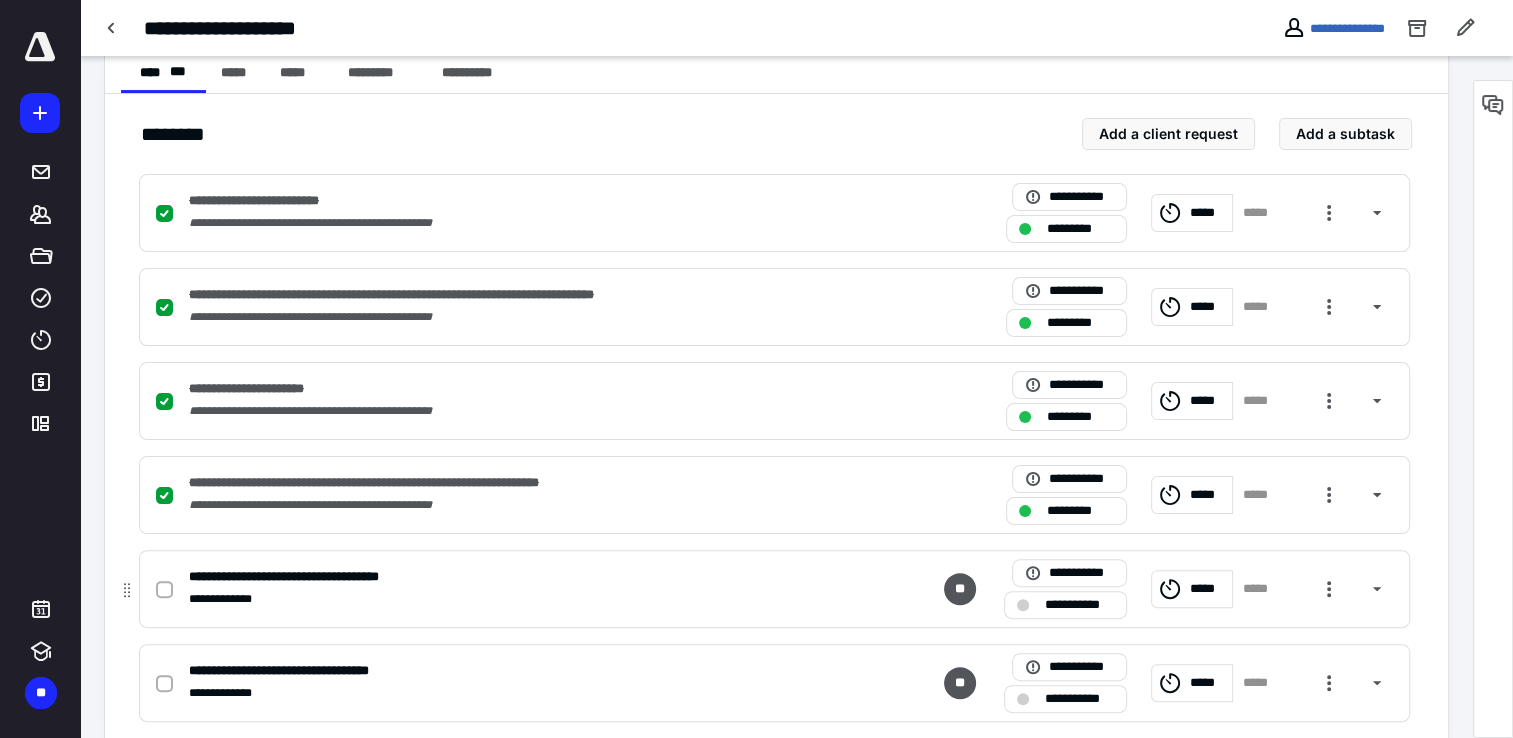 click 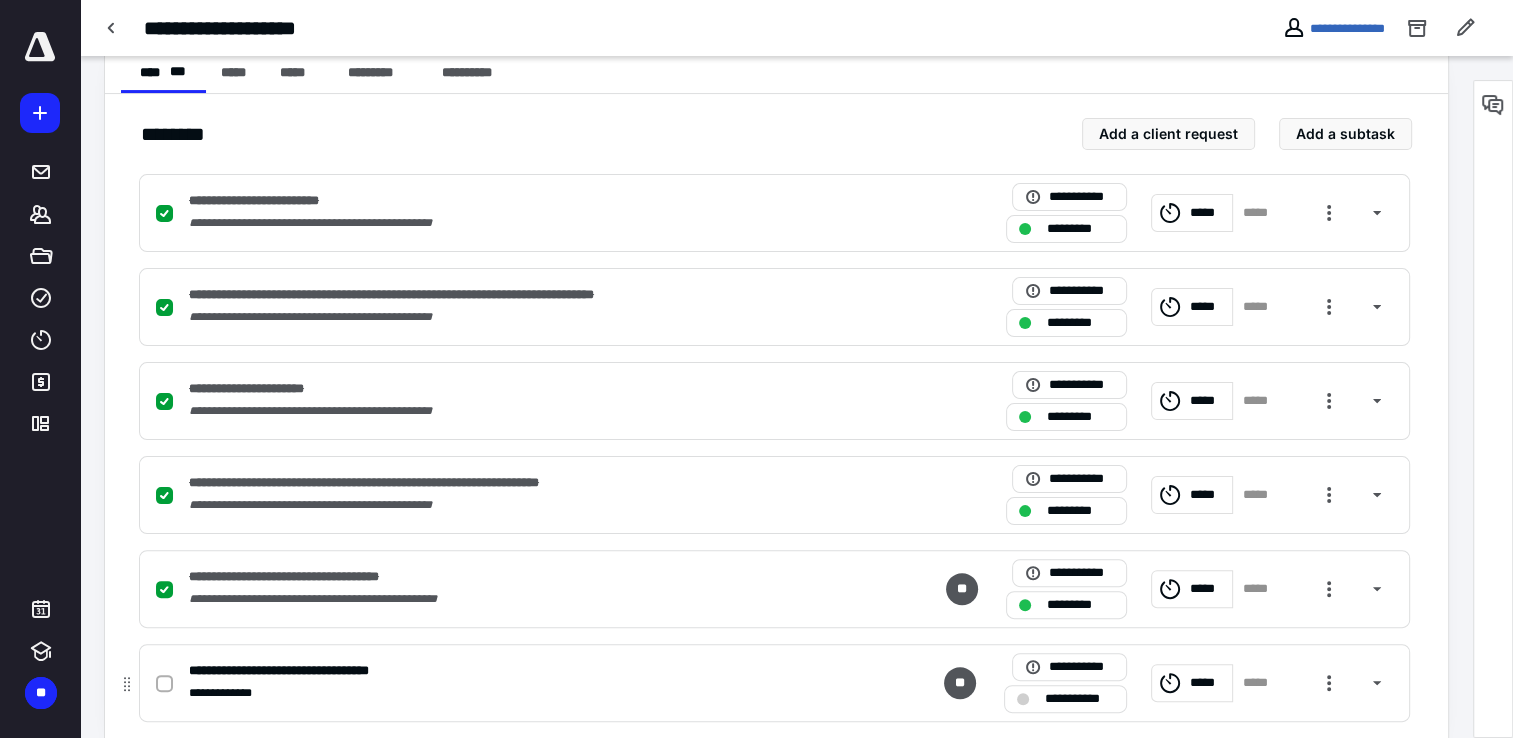 click 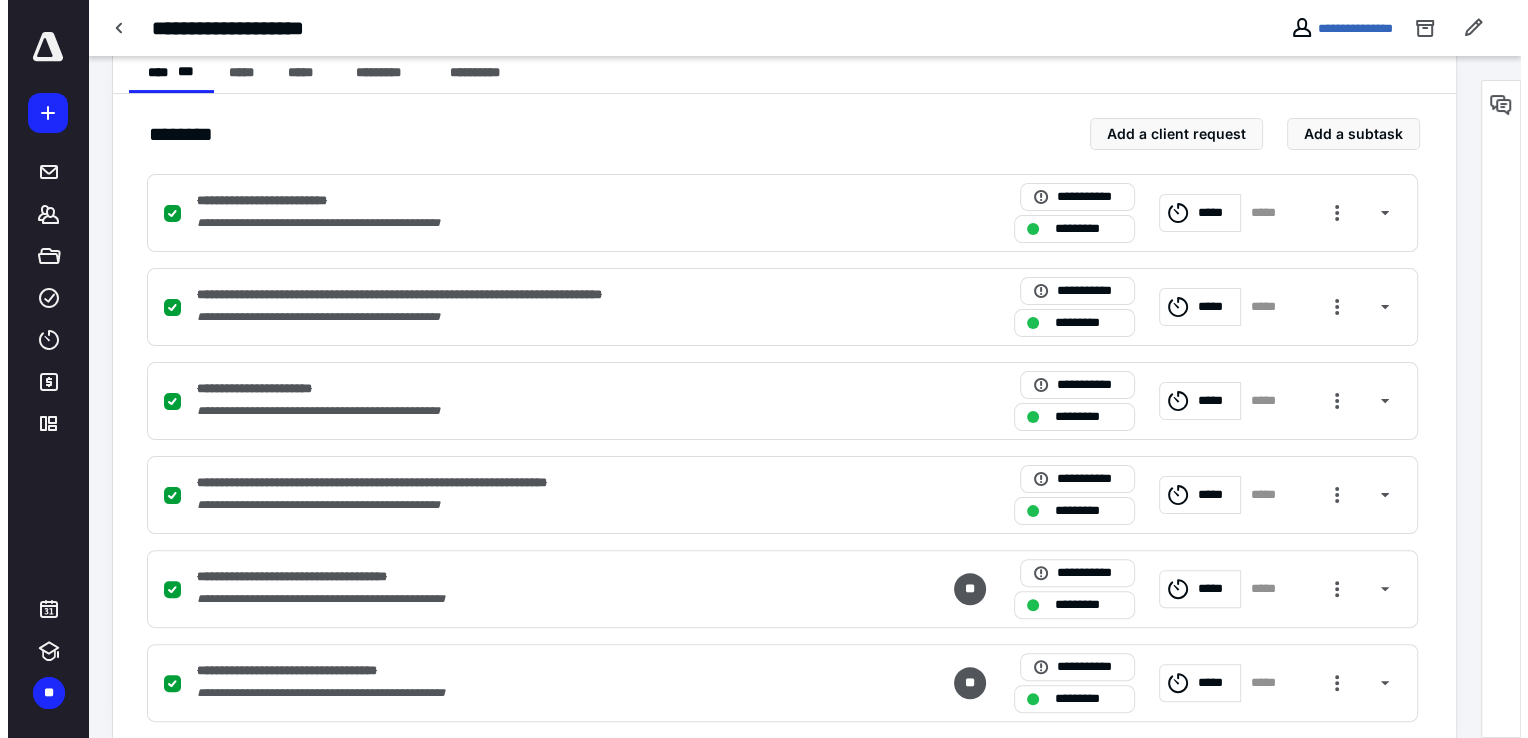 scroll, scrollTop: 0, scrollLeft: 0, axis: both 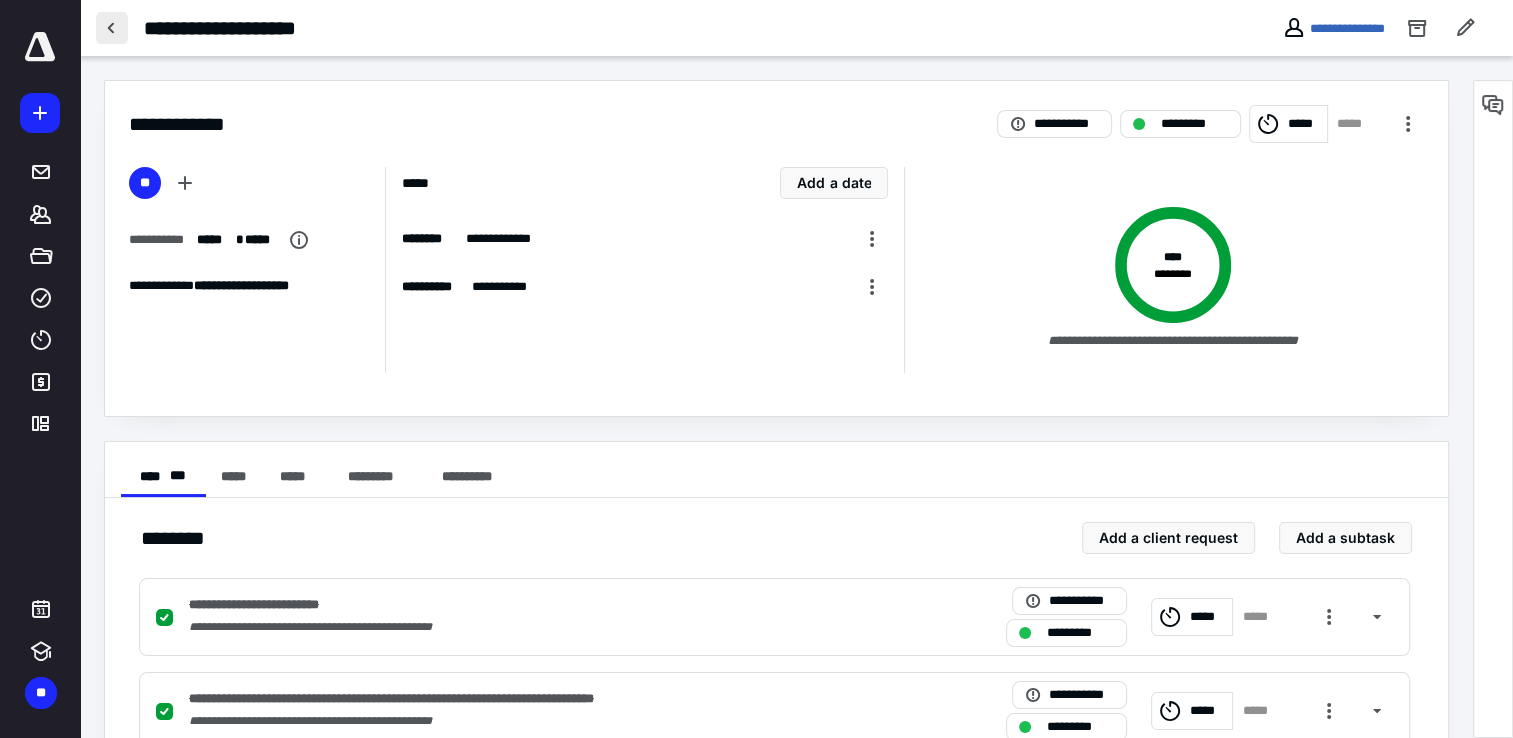 click at bounding box center [112, 28] 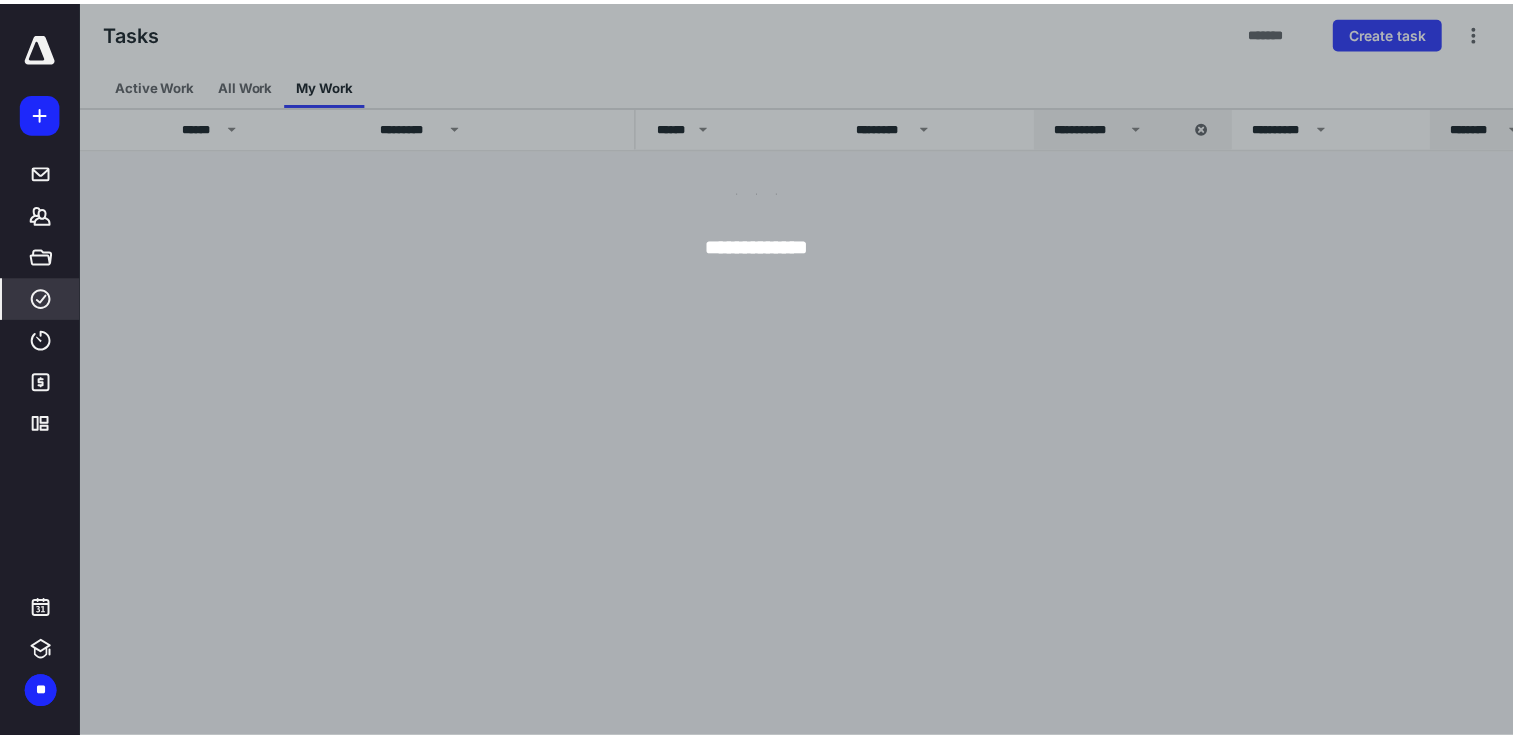 scroll, scrollTop: 0, scrollLeft: 0, axis: both 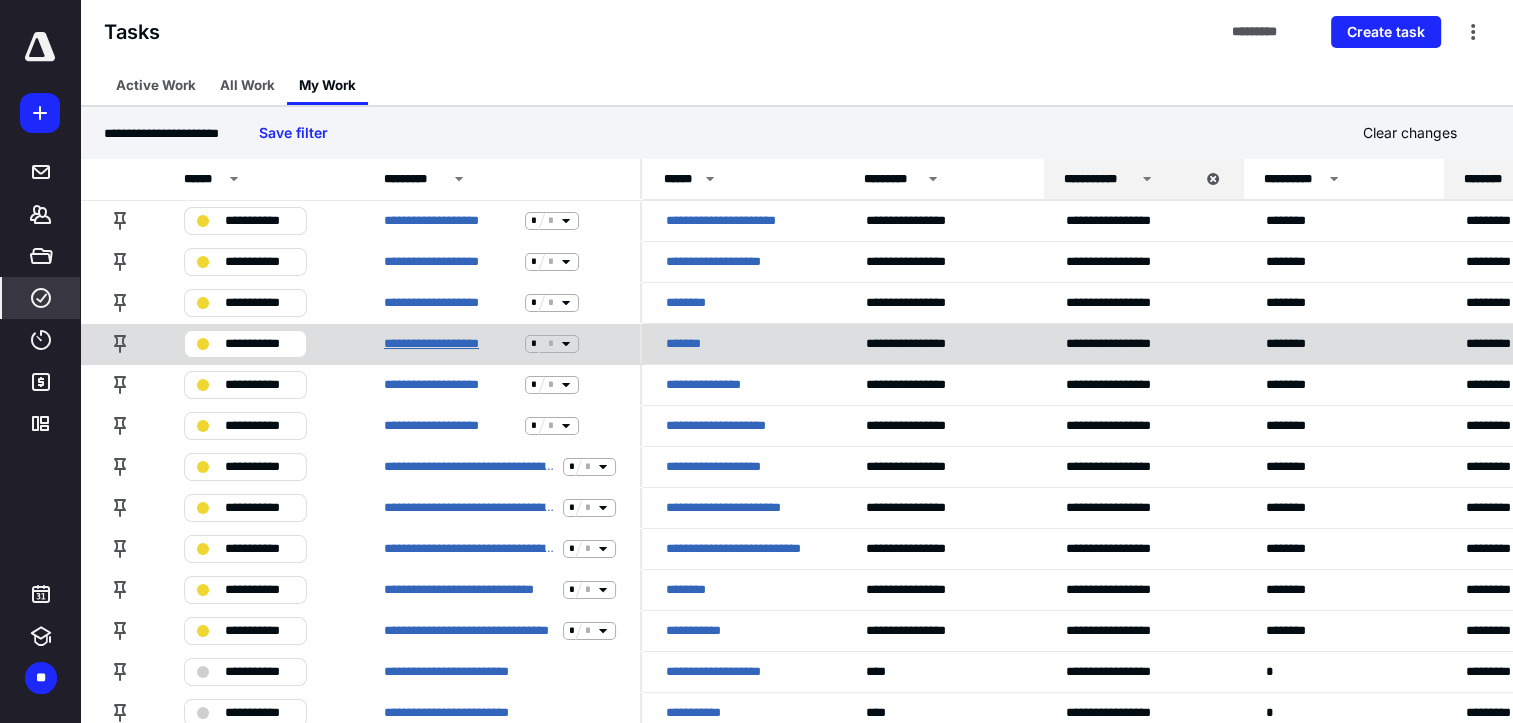 click on "**********" at bounding box center [450, 344] 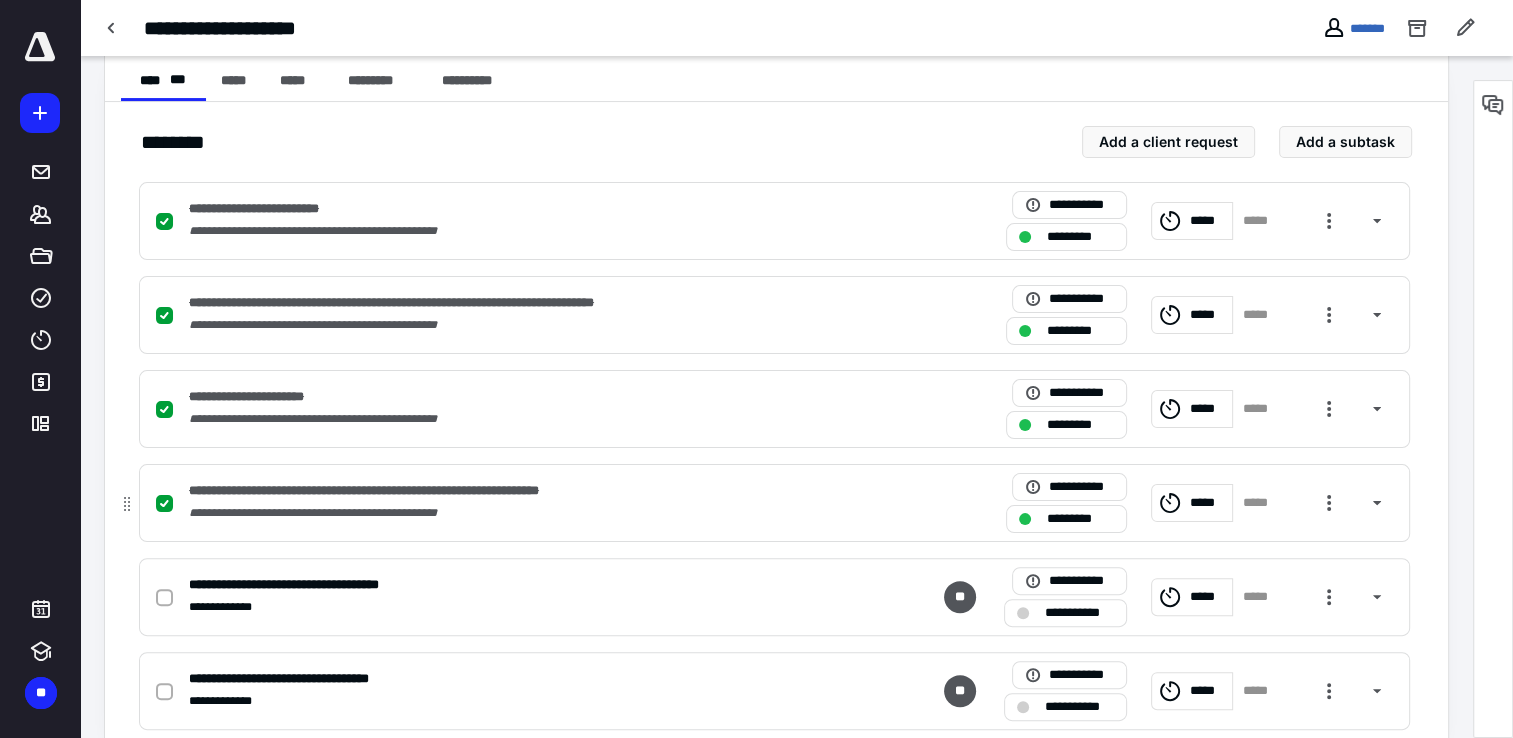 scroll, scrollTop: 399, scrollLeft: 0, axis: vertical 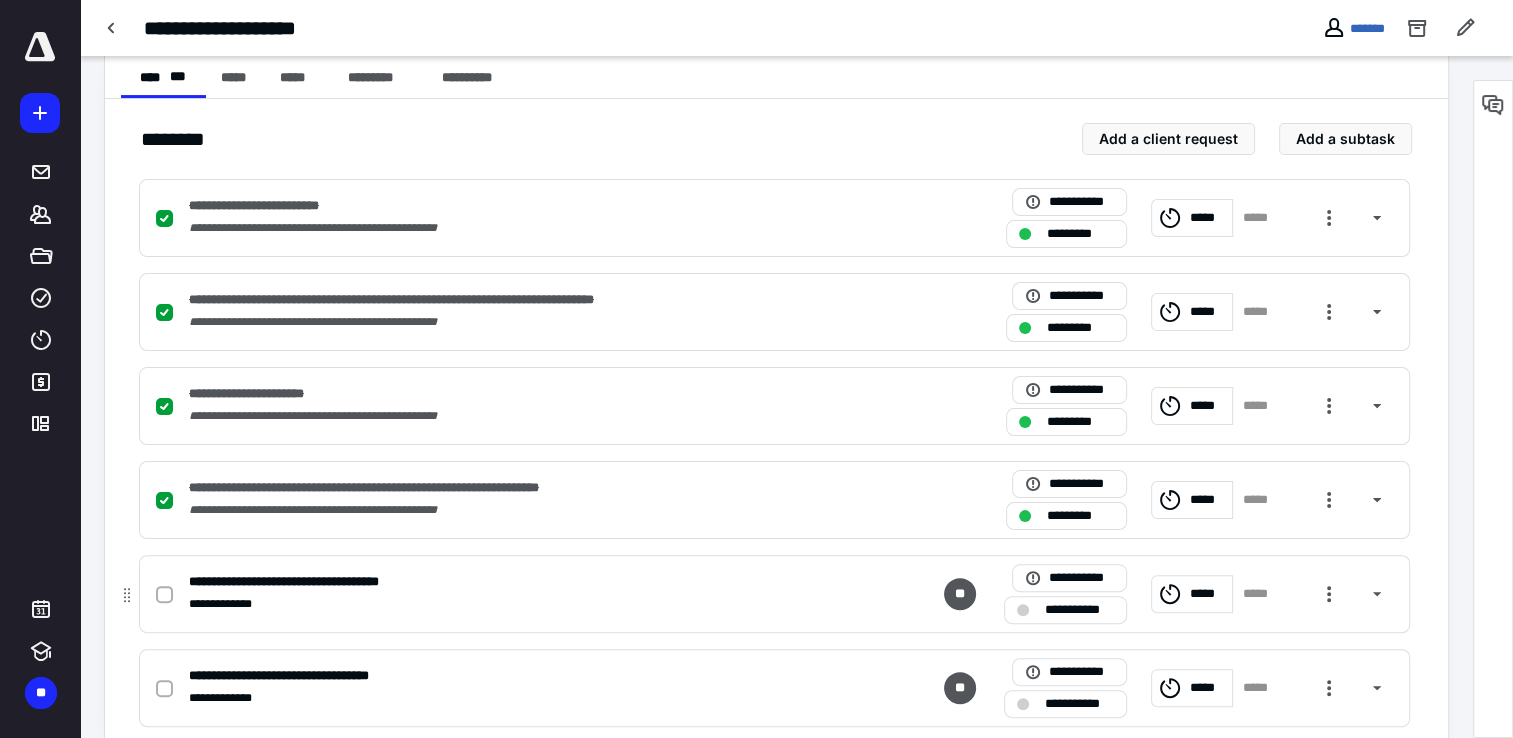 click 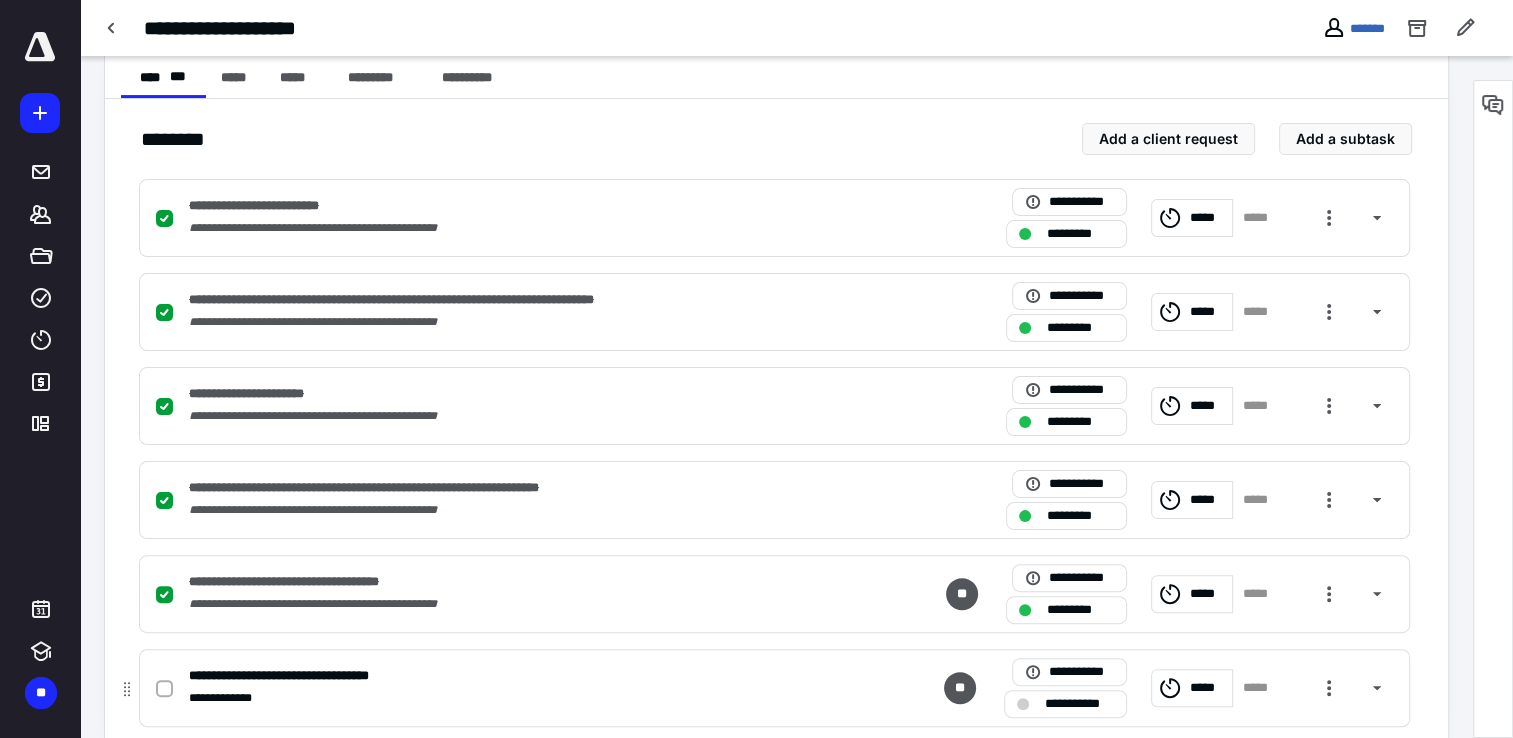 click at bounding box center [164, 689] 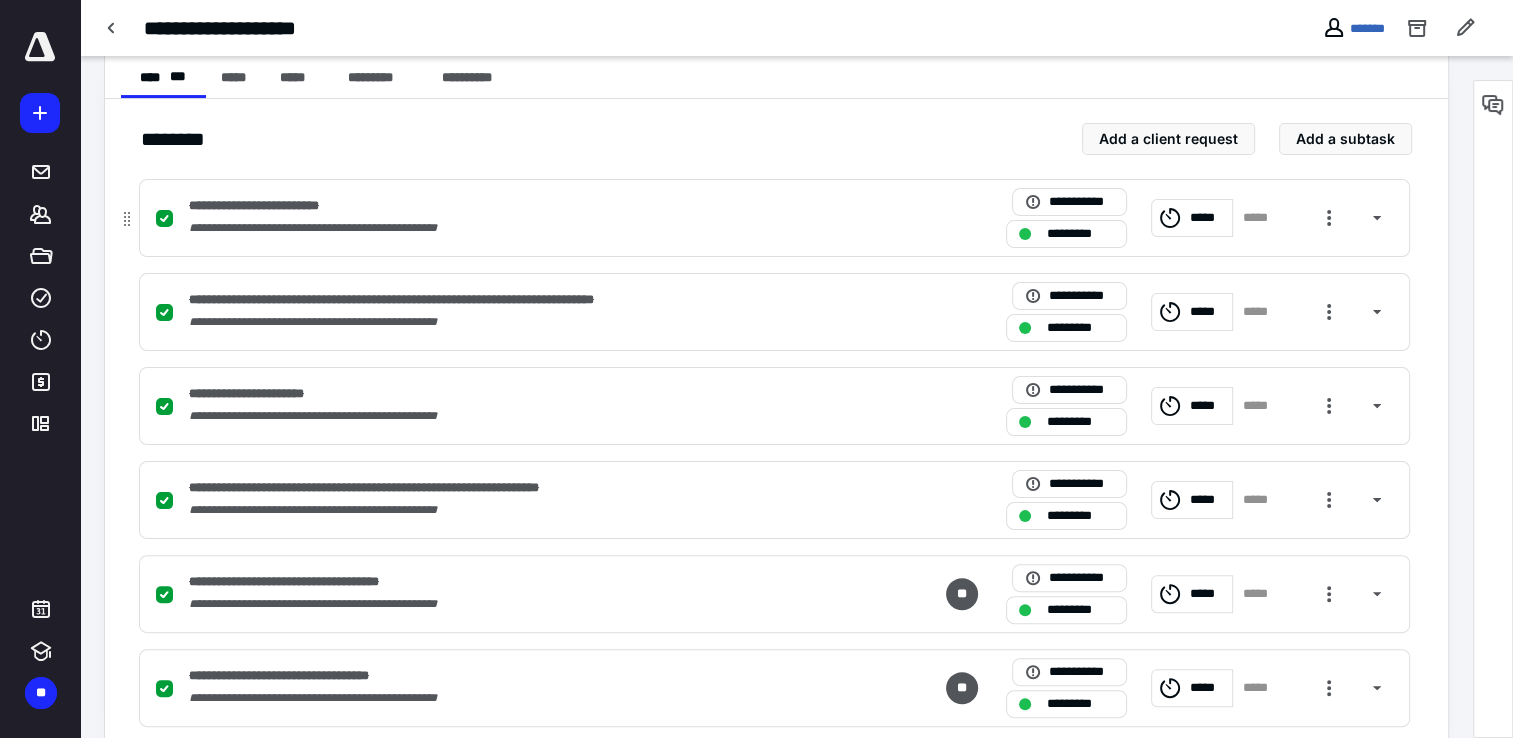 scroll, scrollTop: 0, scrollLeft: 0, axis: both 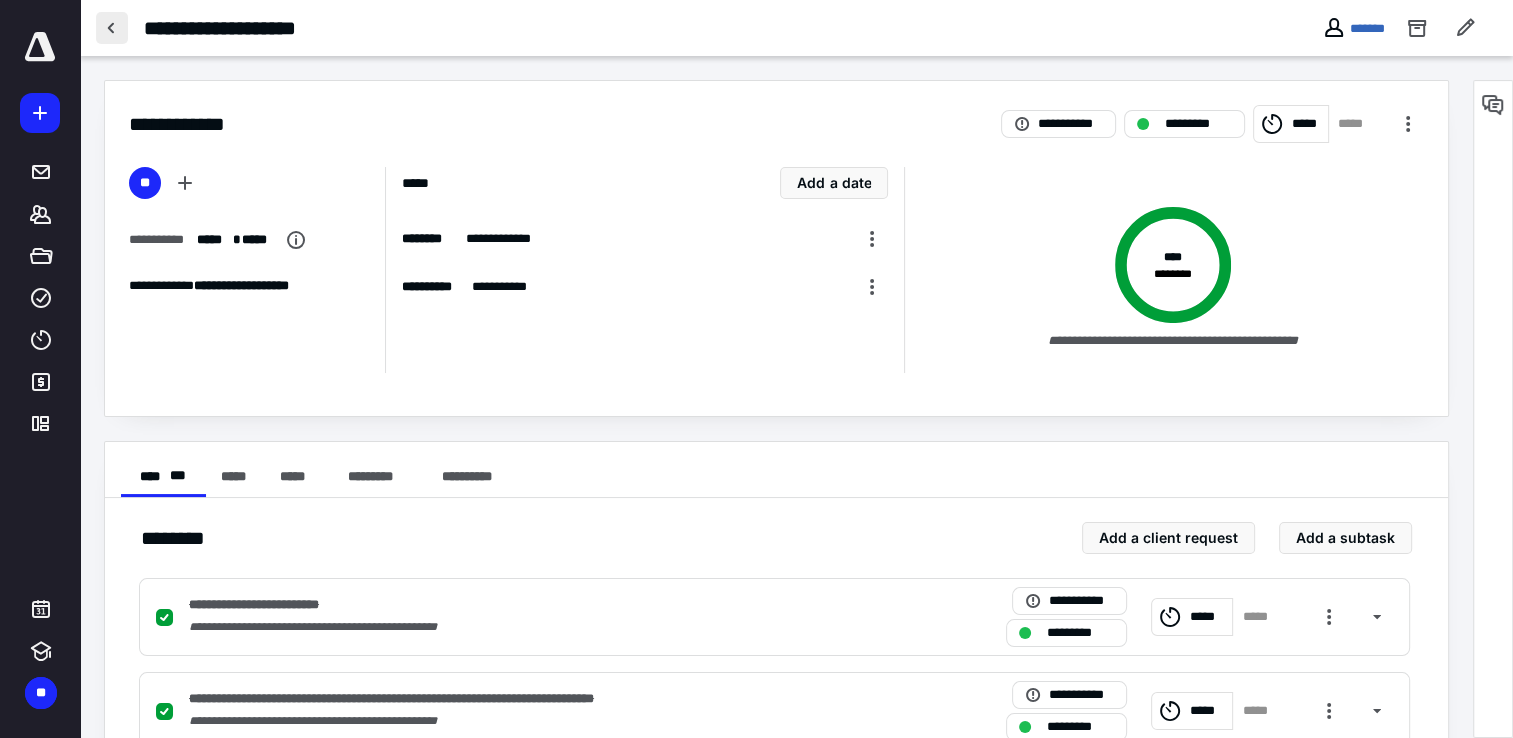 click at bounding box center [112, 28] 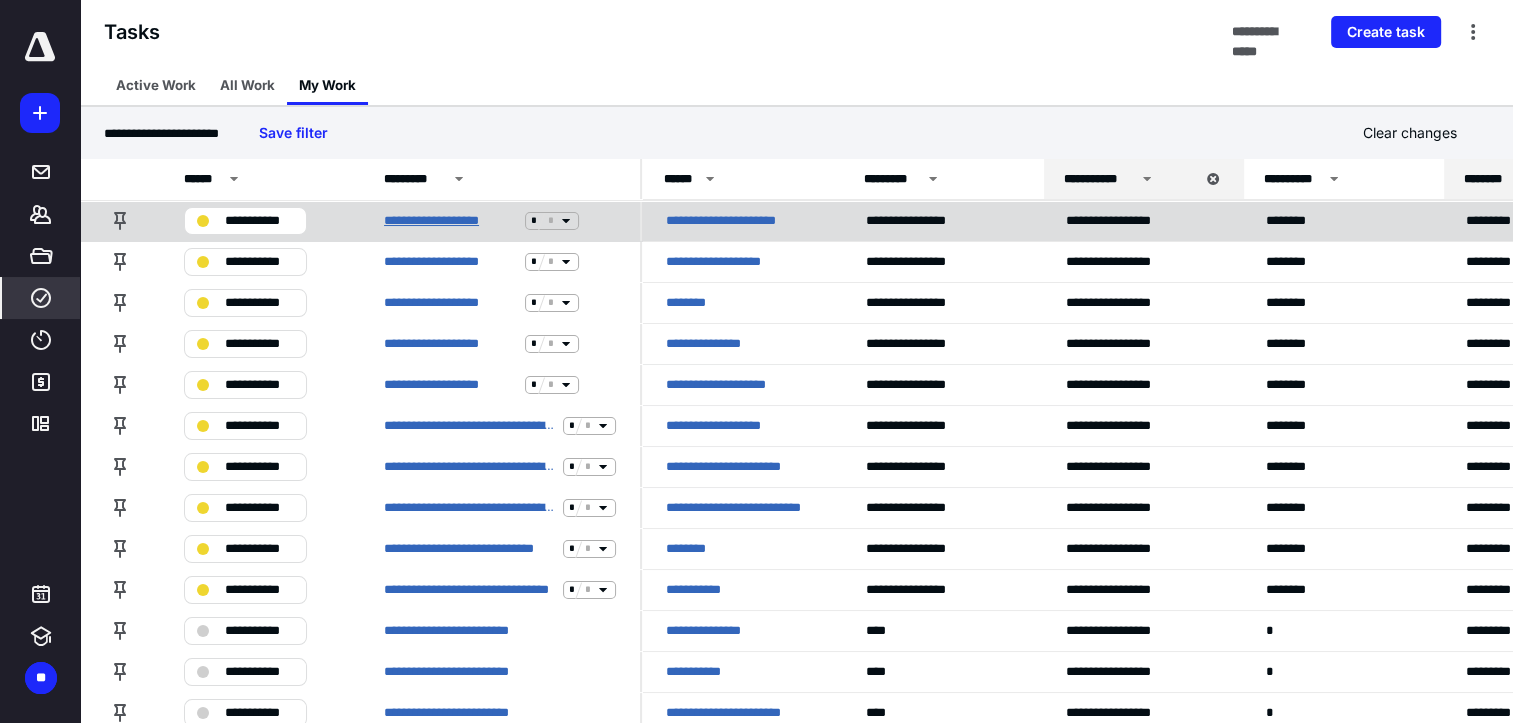 click on "**********" at bounding box center (450, 221) 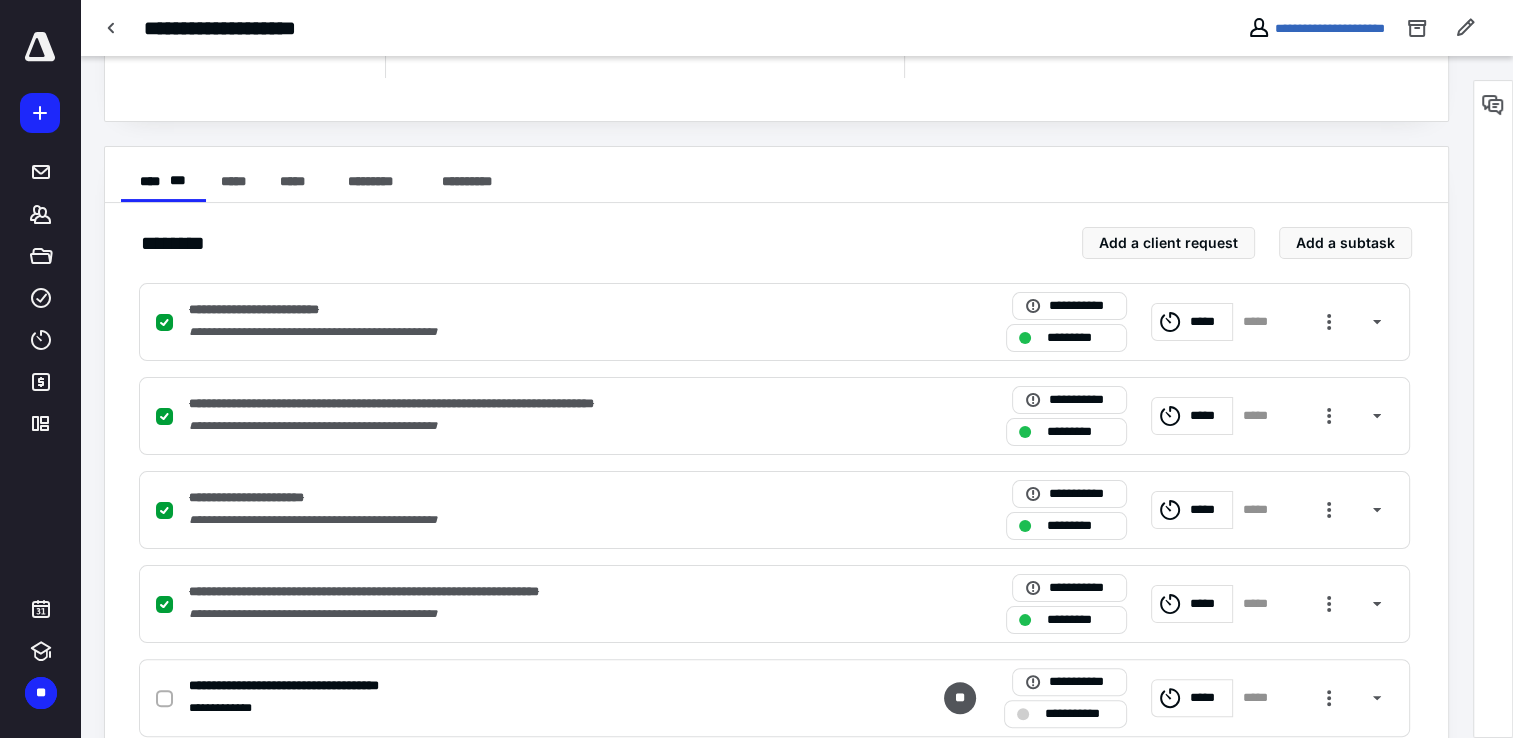 scroll, scrollTop: 436, scrollLeft: 0, axis: vertical 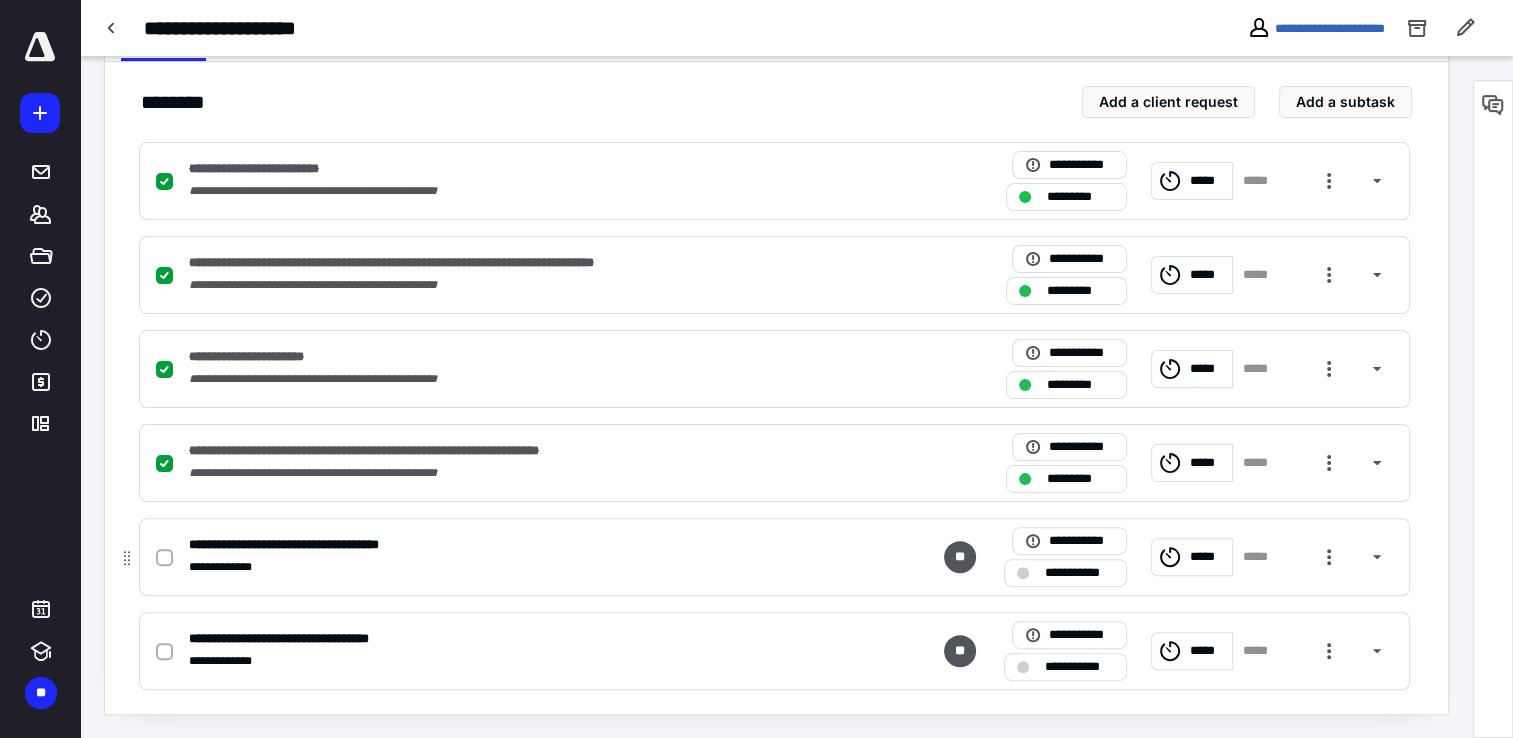 click at bounding box center [164, 558] 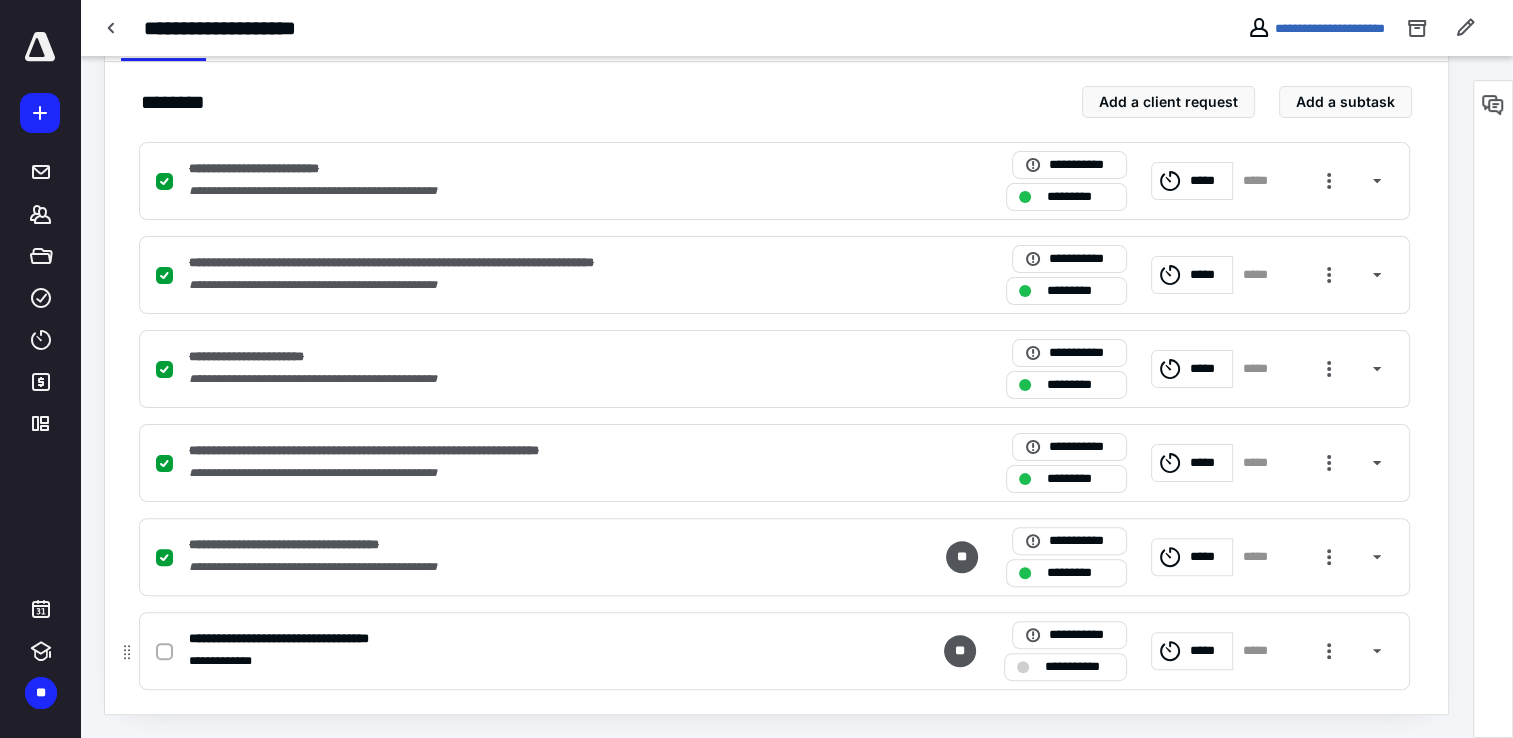 click at bounding box center (164, 652) 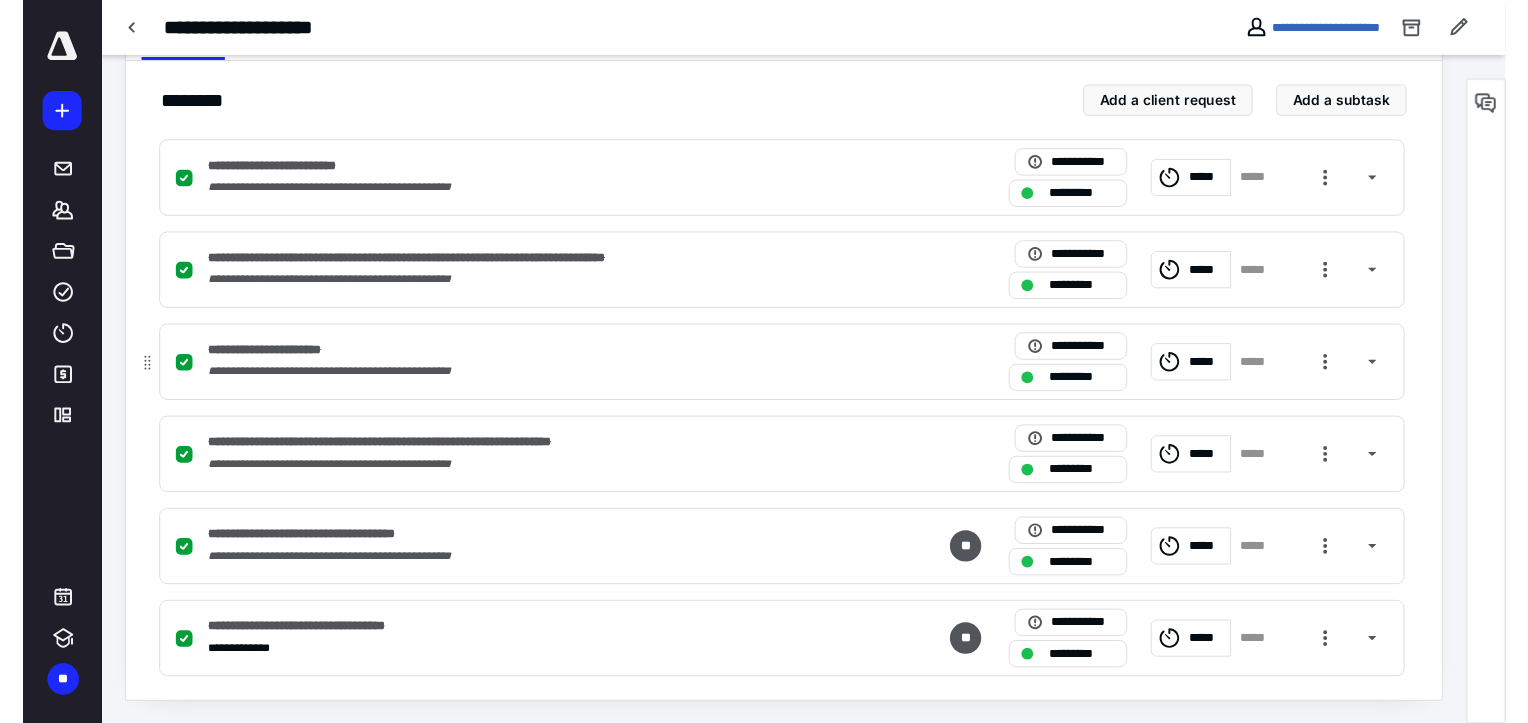 scroll, scrollTop: 0, scrollLeft: 0, axis: both 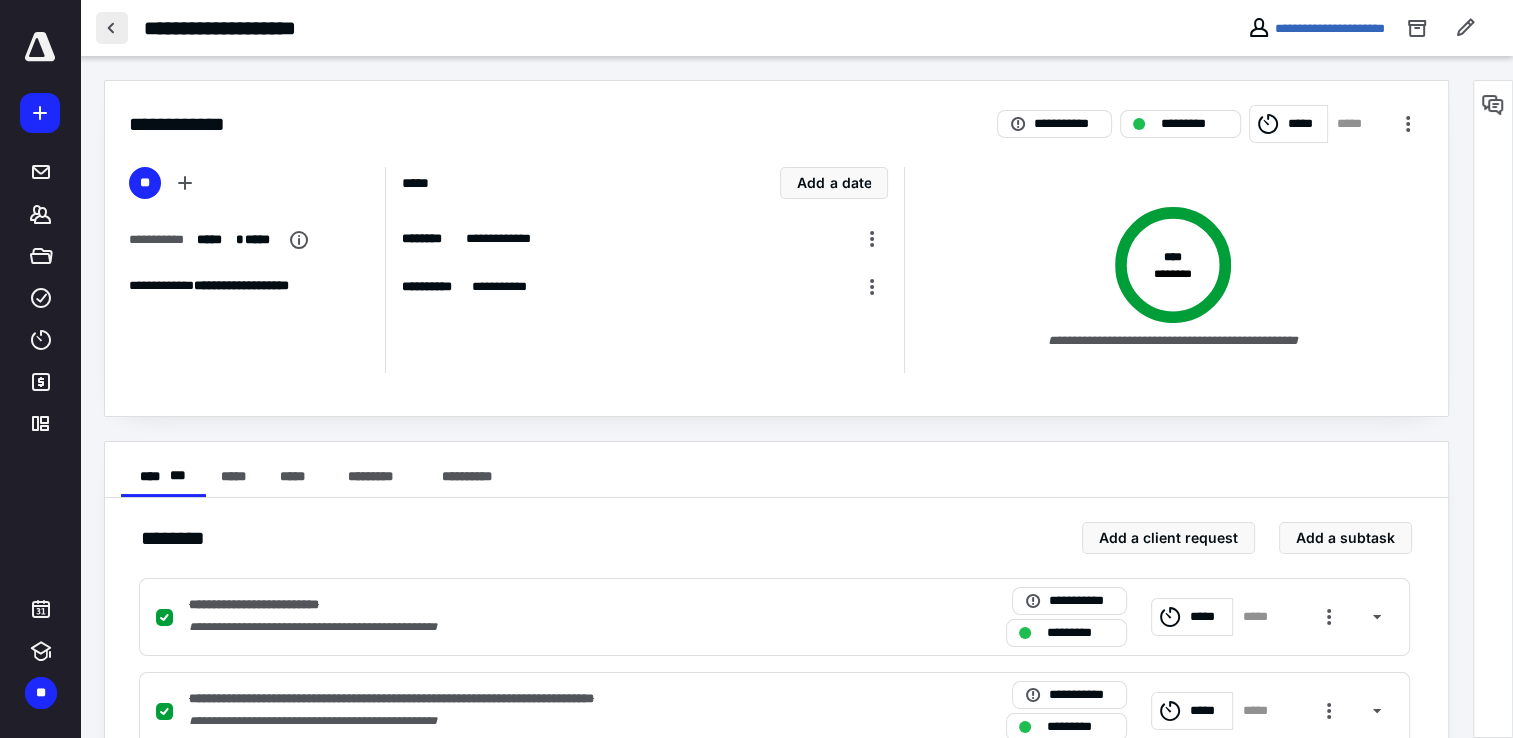 click at bounding box center [112, 28] 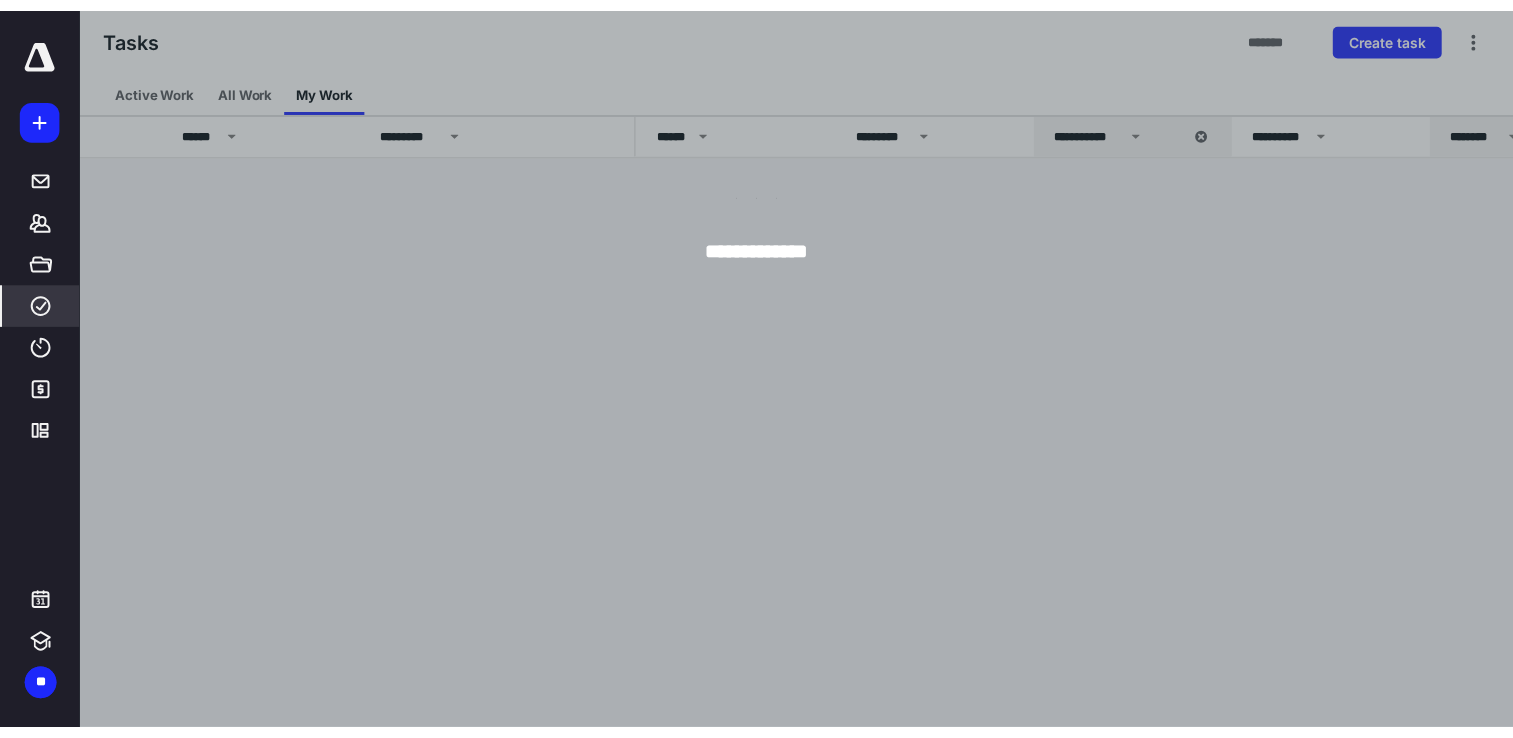 scroll, scrollTop: 0, scrollLeft: 0, axis: both 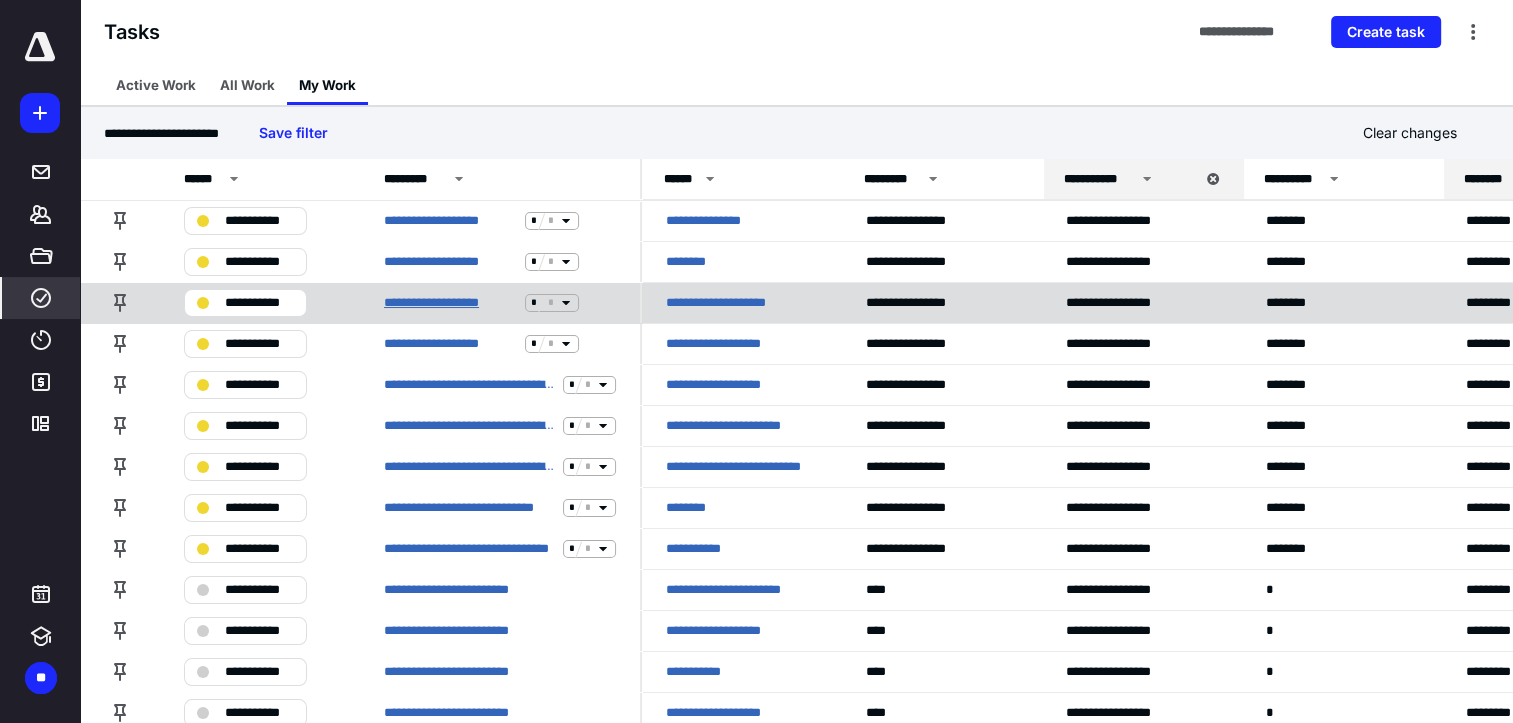 click on "**********" at bounding box center [450, 303] 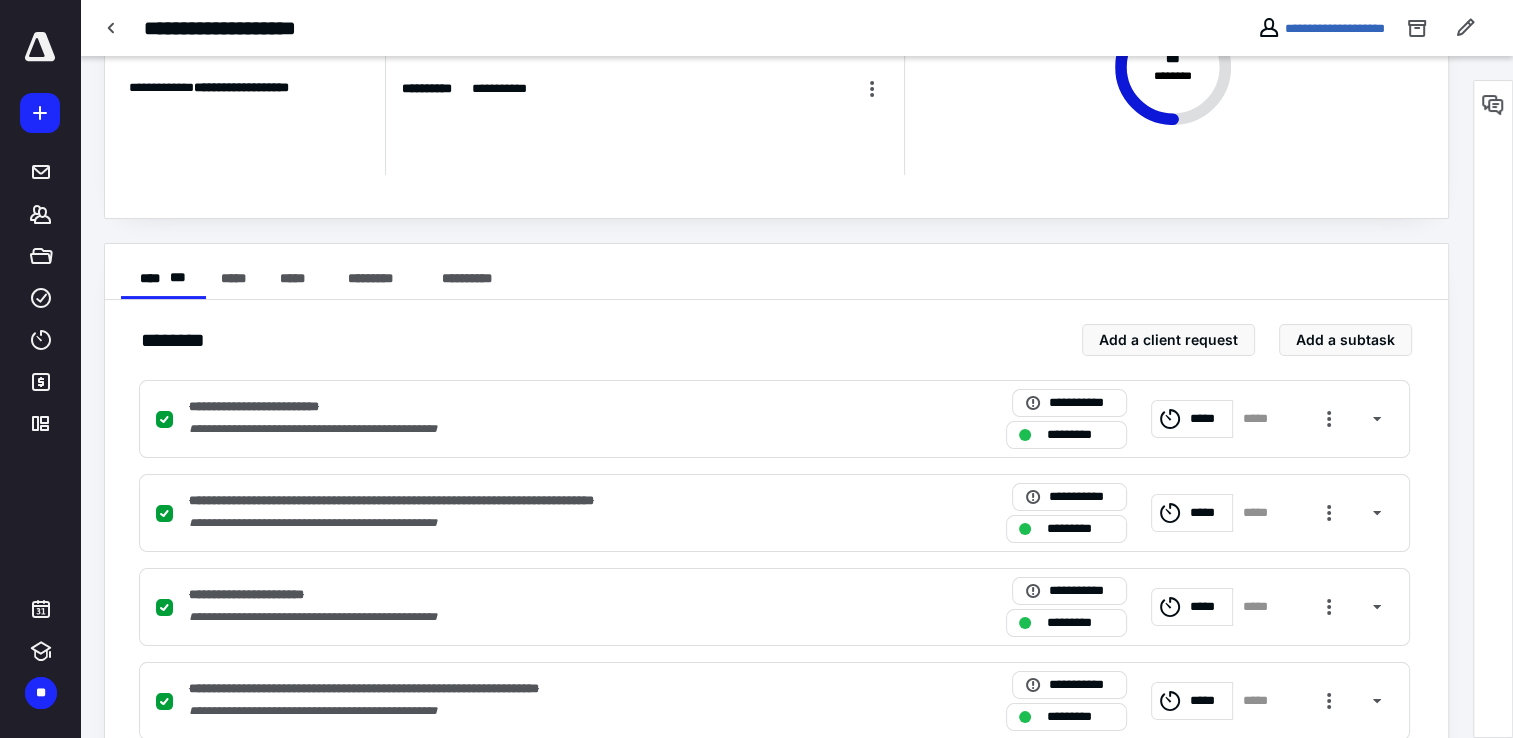 scroll, scrollTop: 436, scrollLeft: 0, axis: vertical 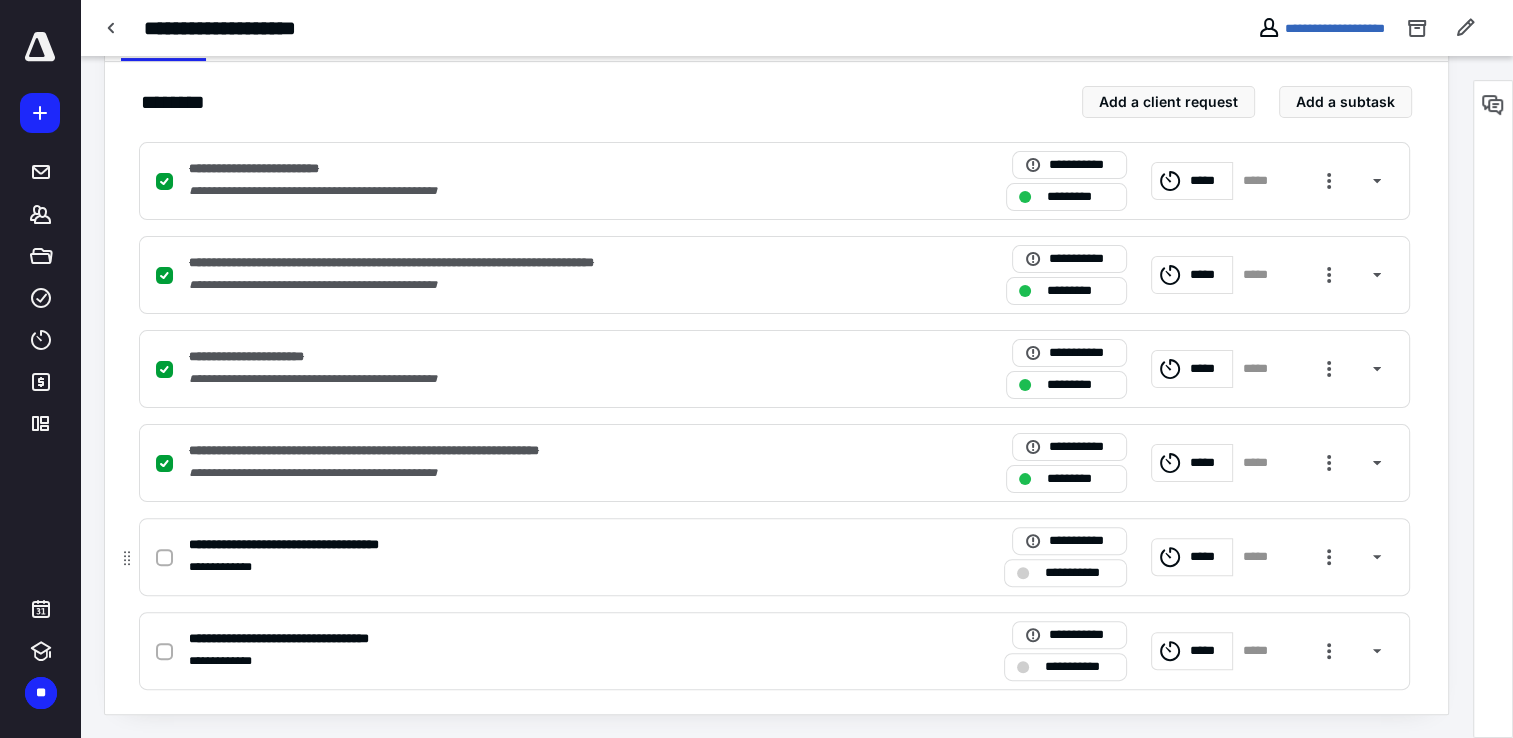 click 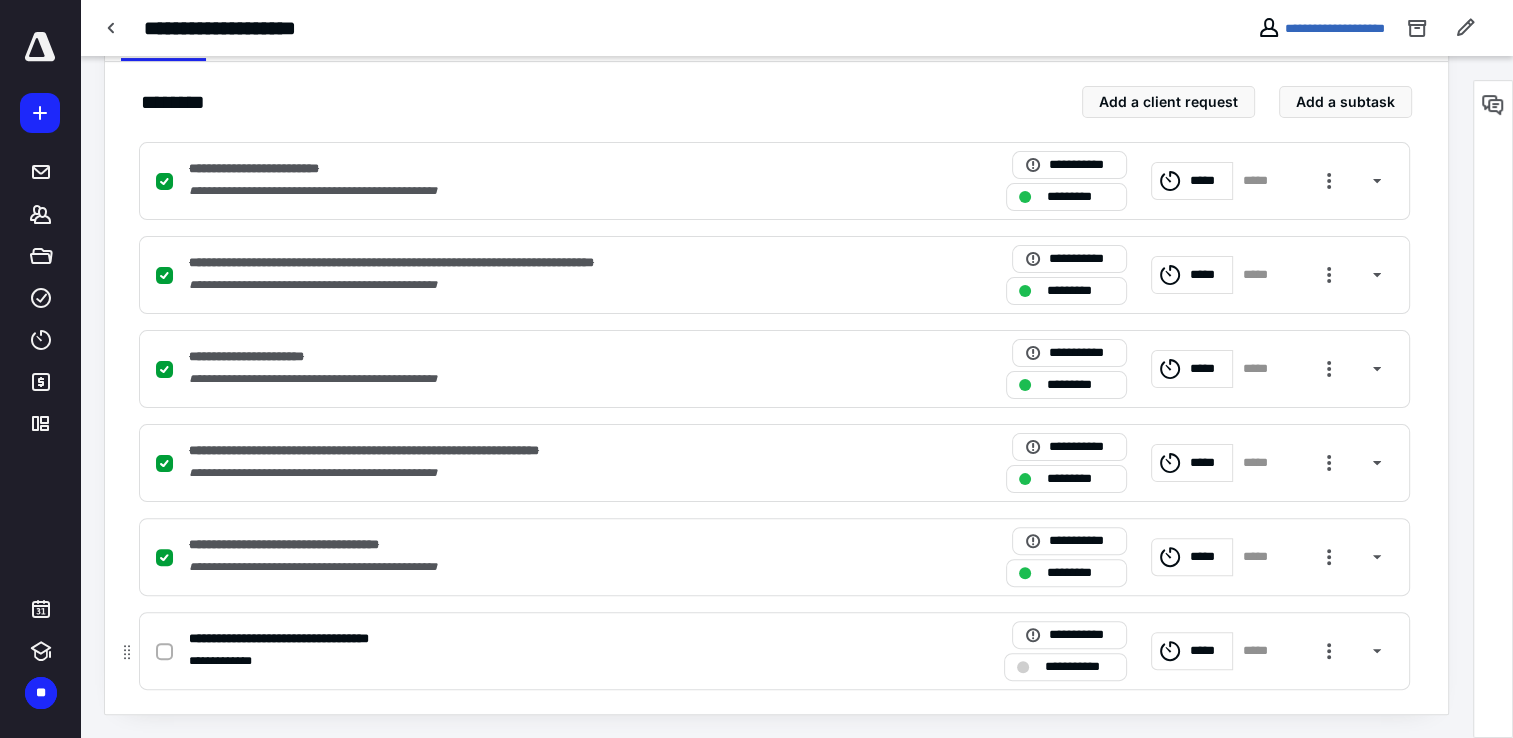 click 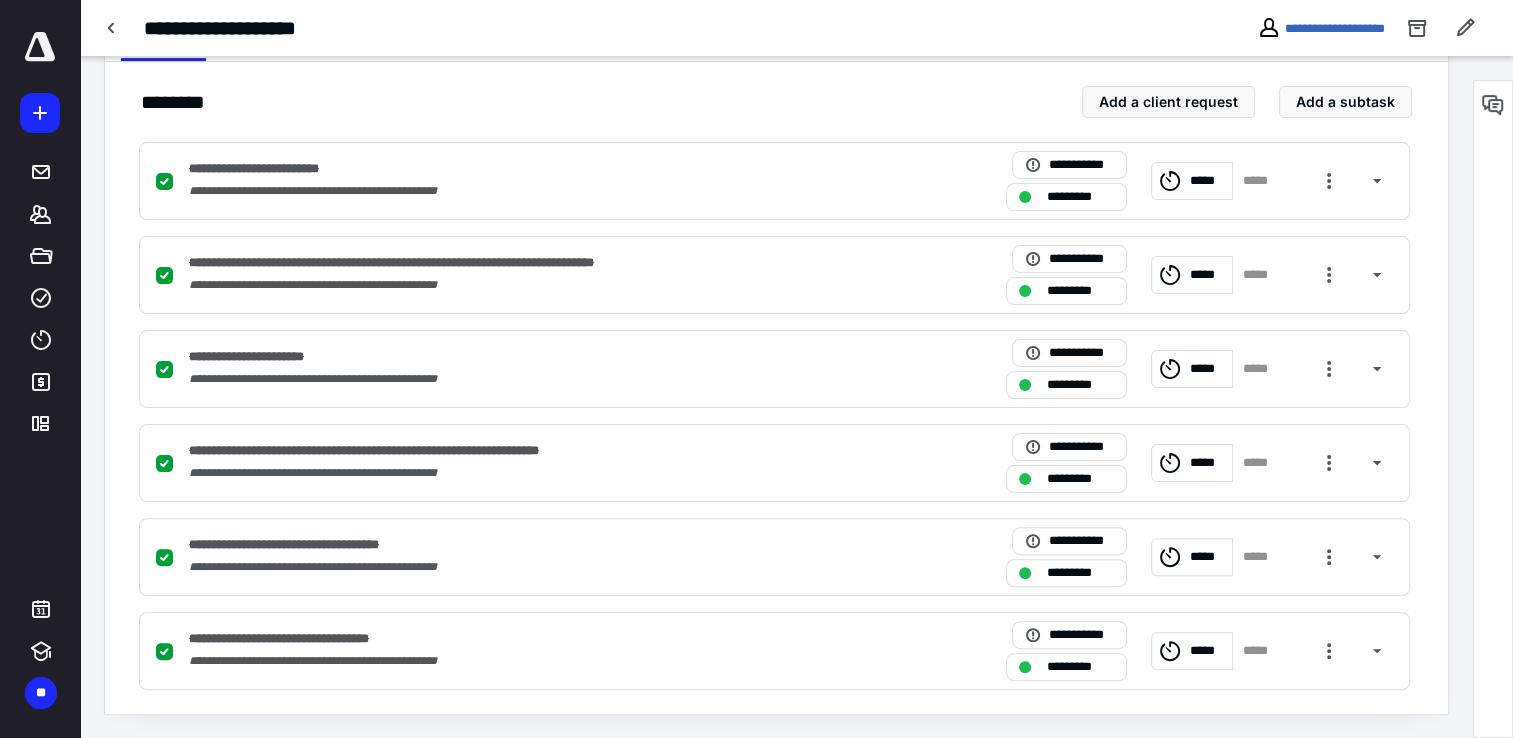 scroll, scrollTop: 0, scrollLeft: 0, axis: both 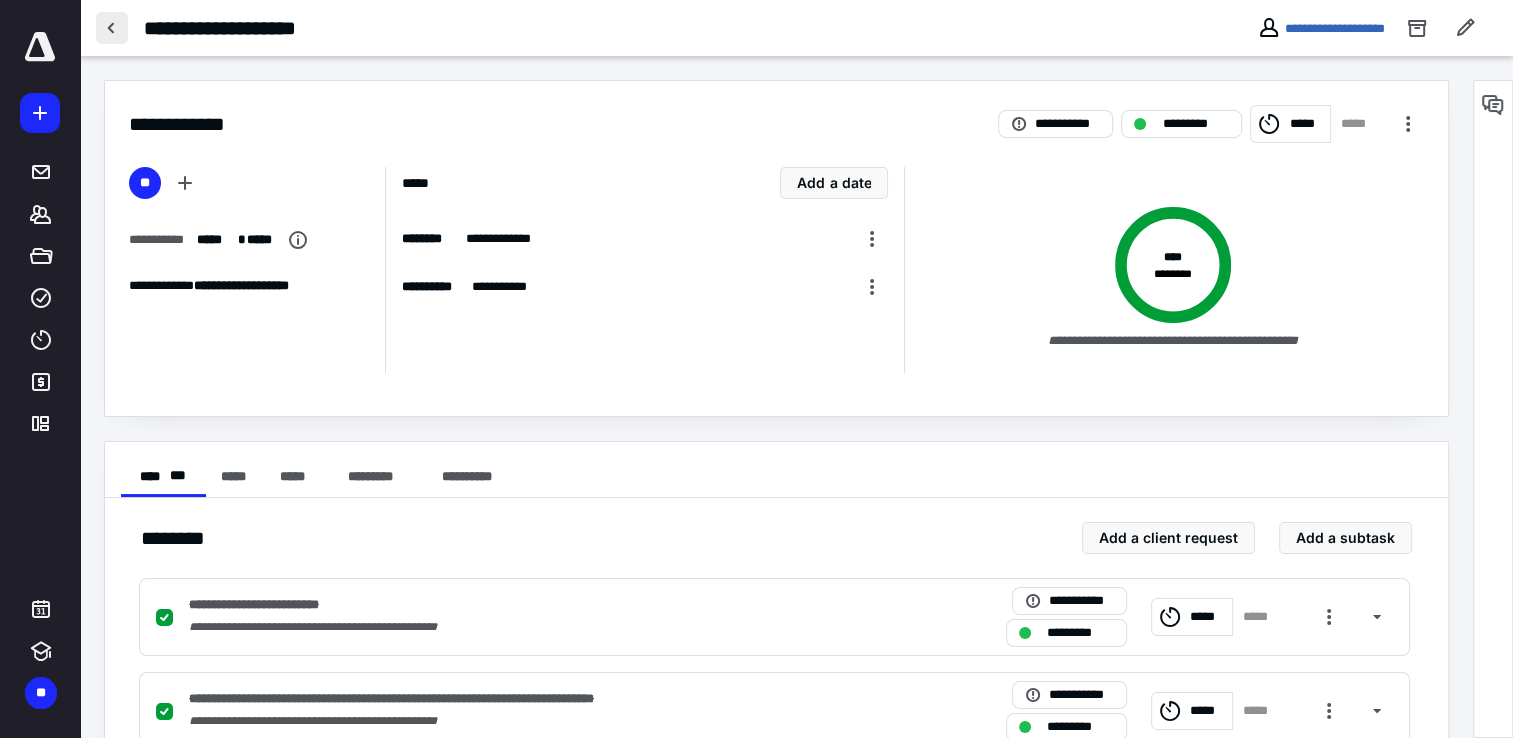 click at bounding box center [112, 28] 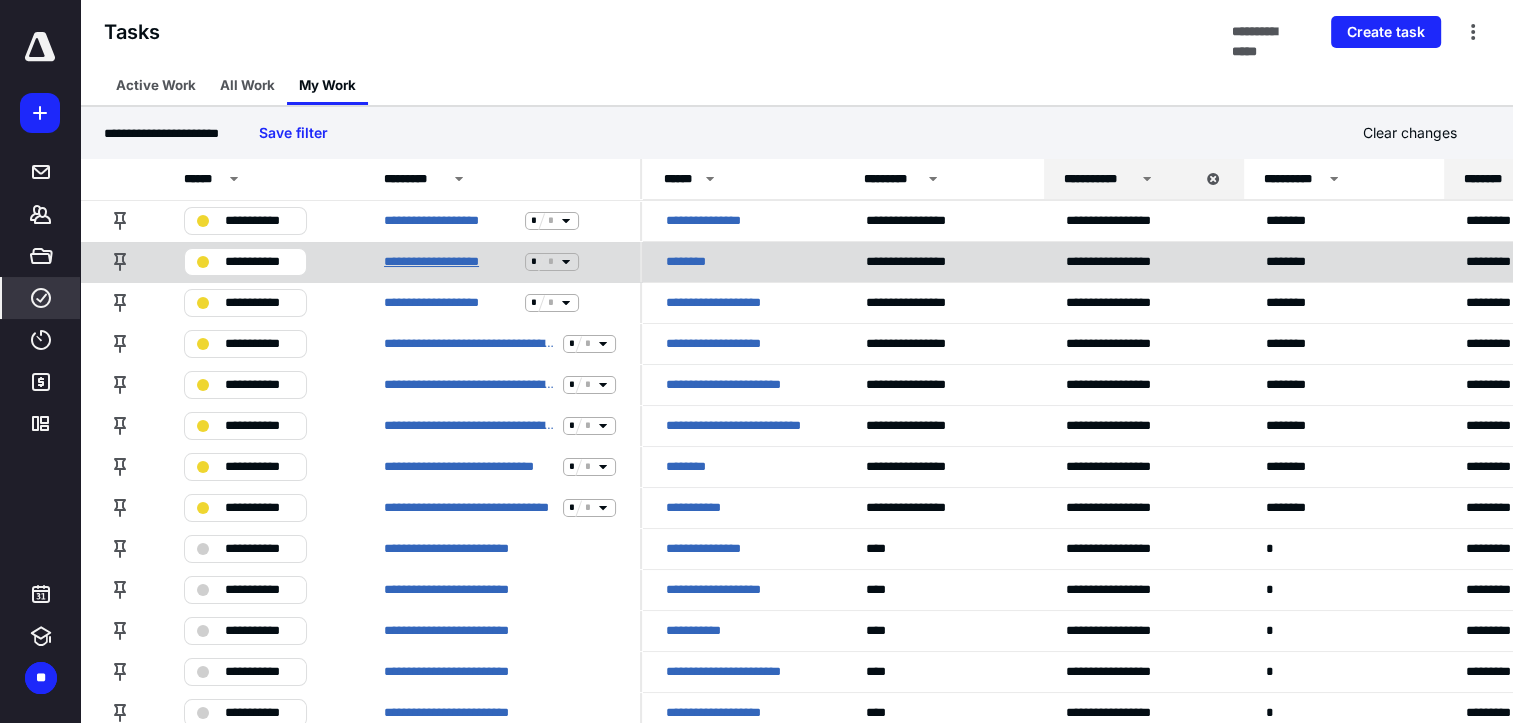 click on "**********" at bounding box center (450, 262) 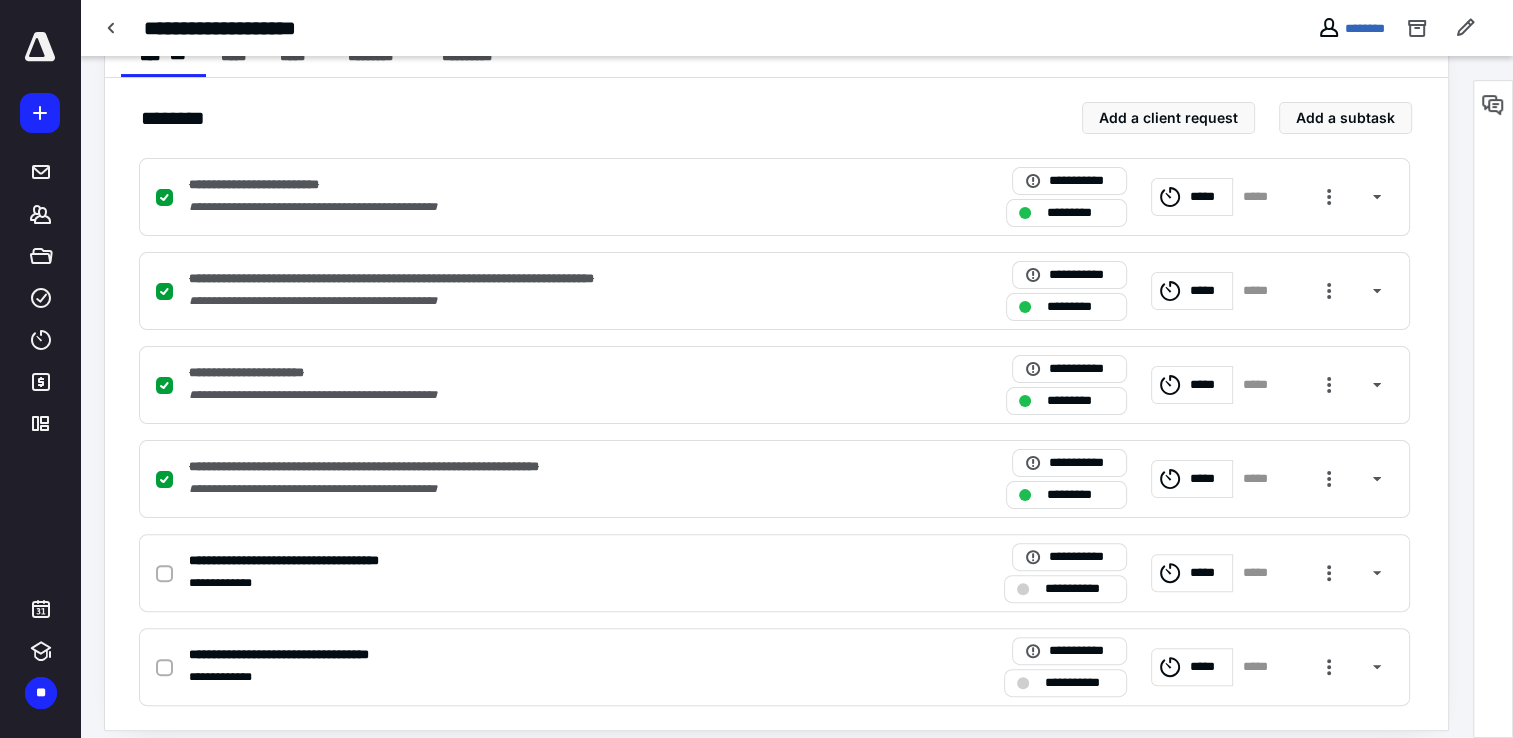 scroll, scrollTop: 436, scrollLeft: 0, axis: vertical 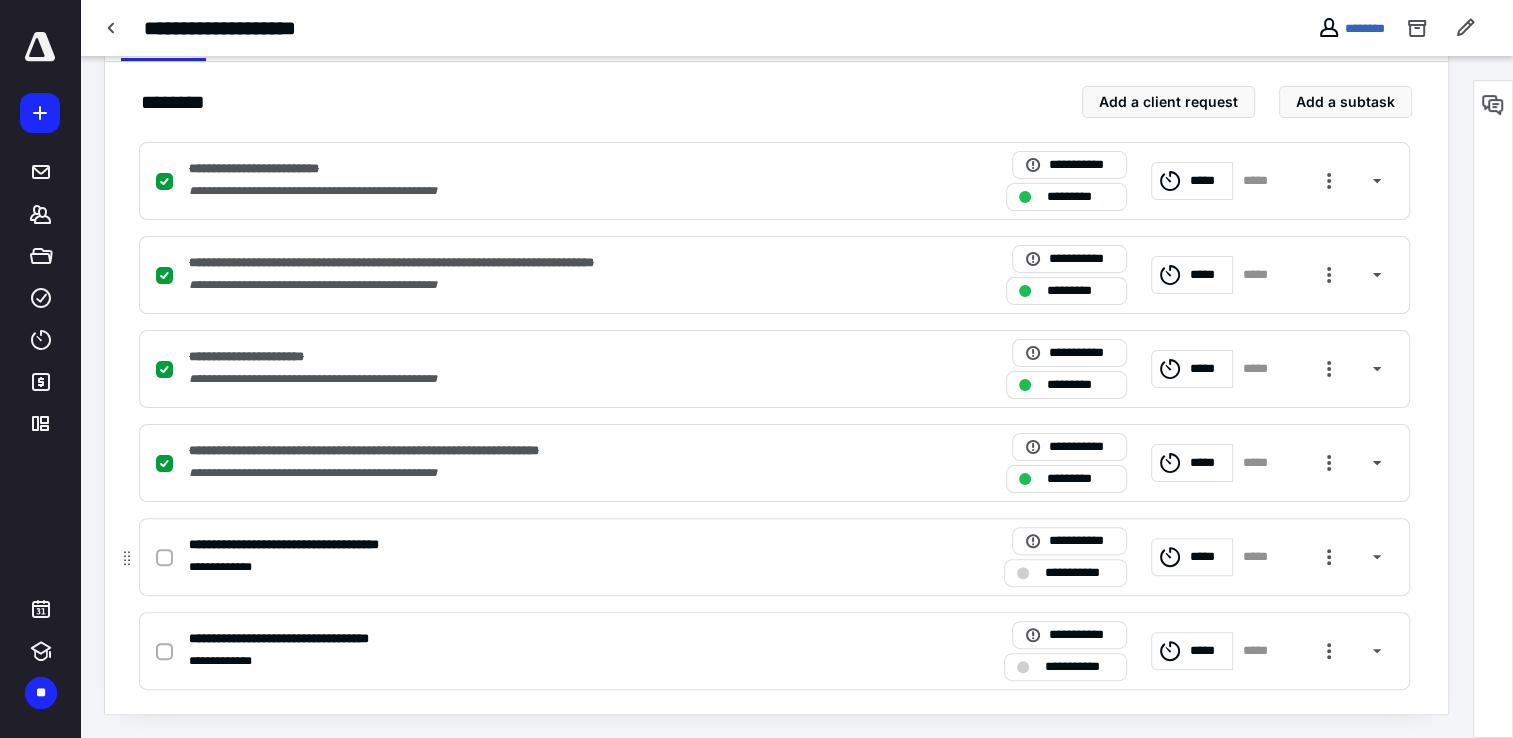 click at bounding box center [164, 558] 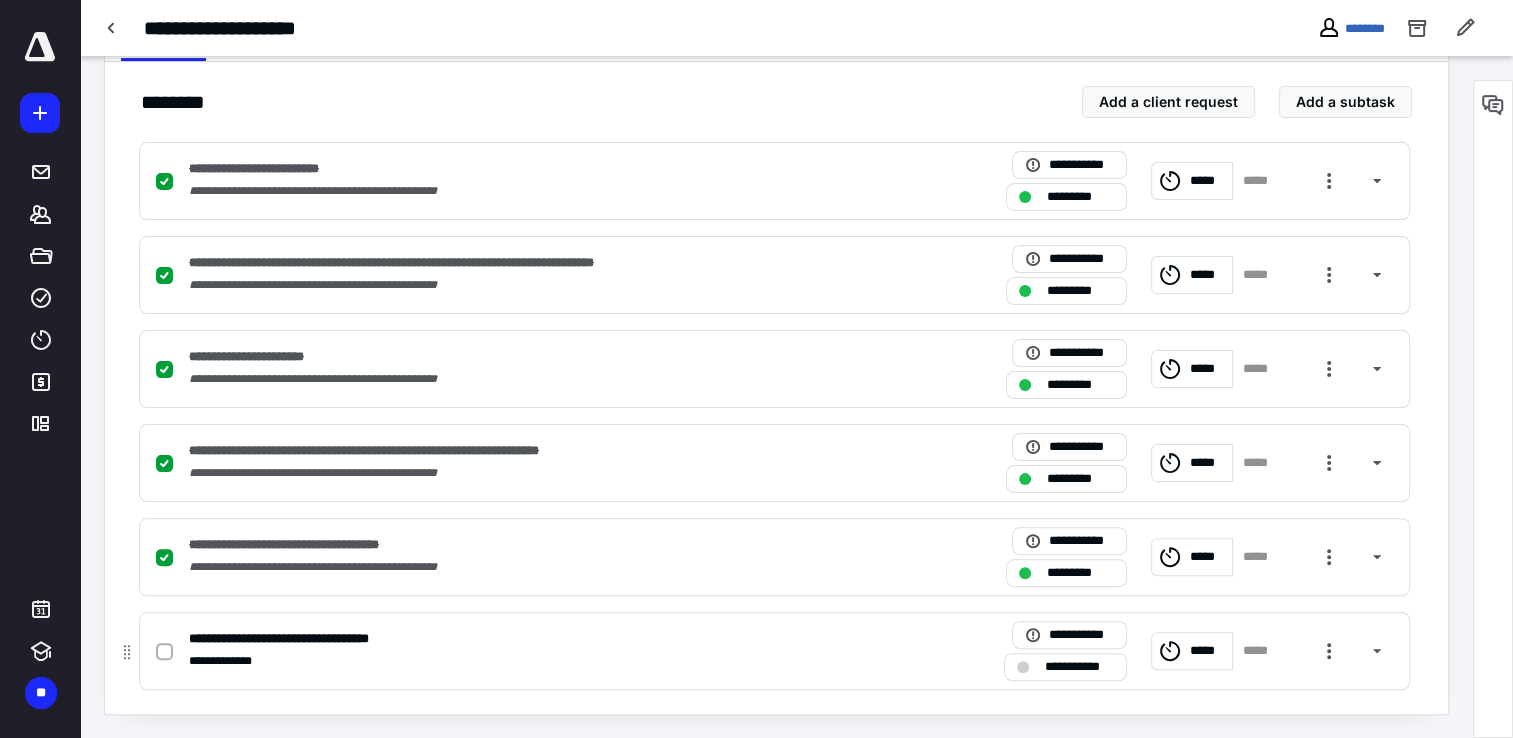 click at bounding box center (164, 652) 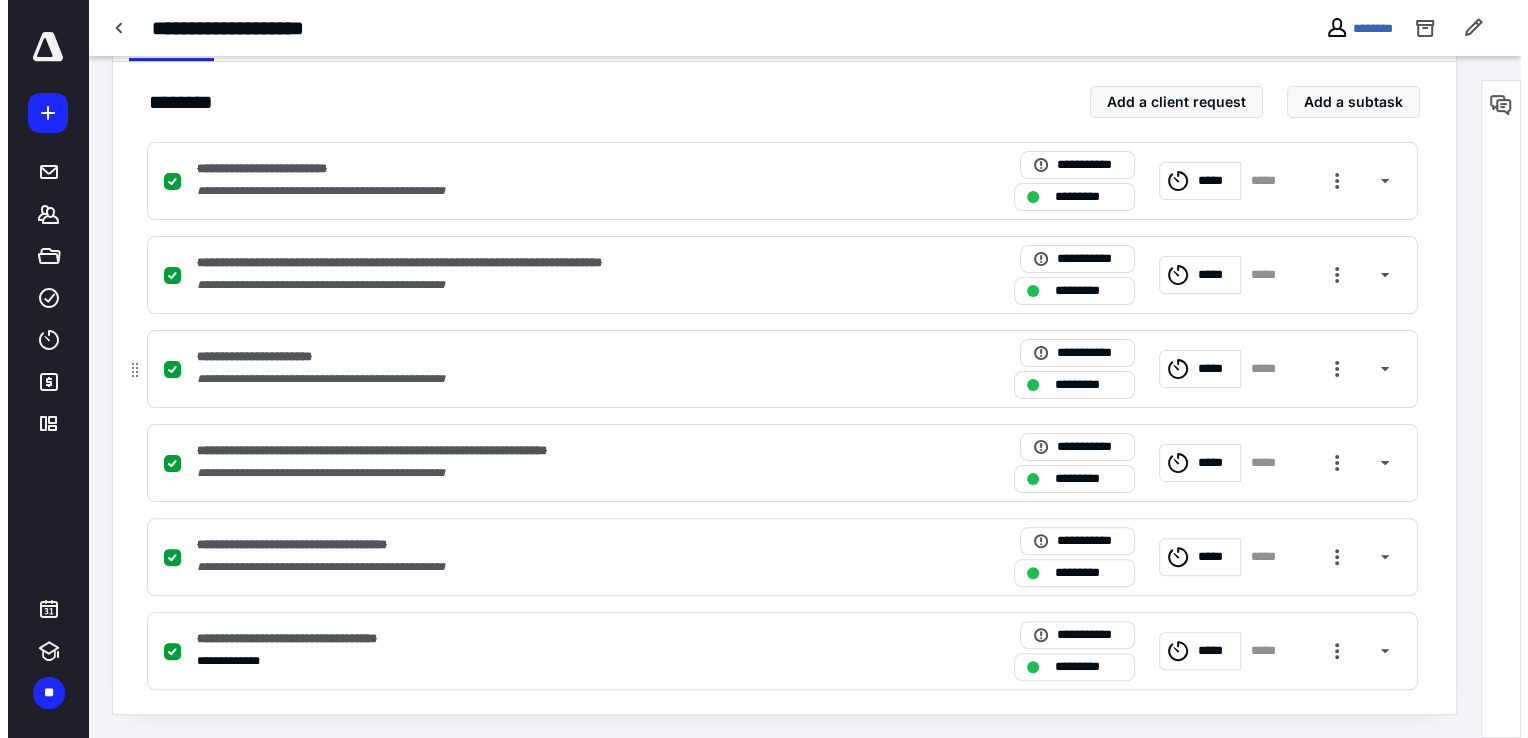 scroll, scrollTop: 0, scrollLeft: 0, axis: both 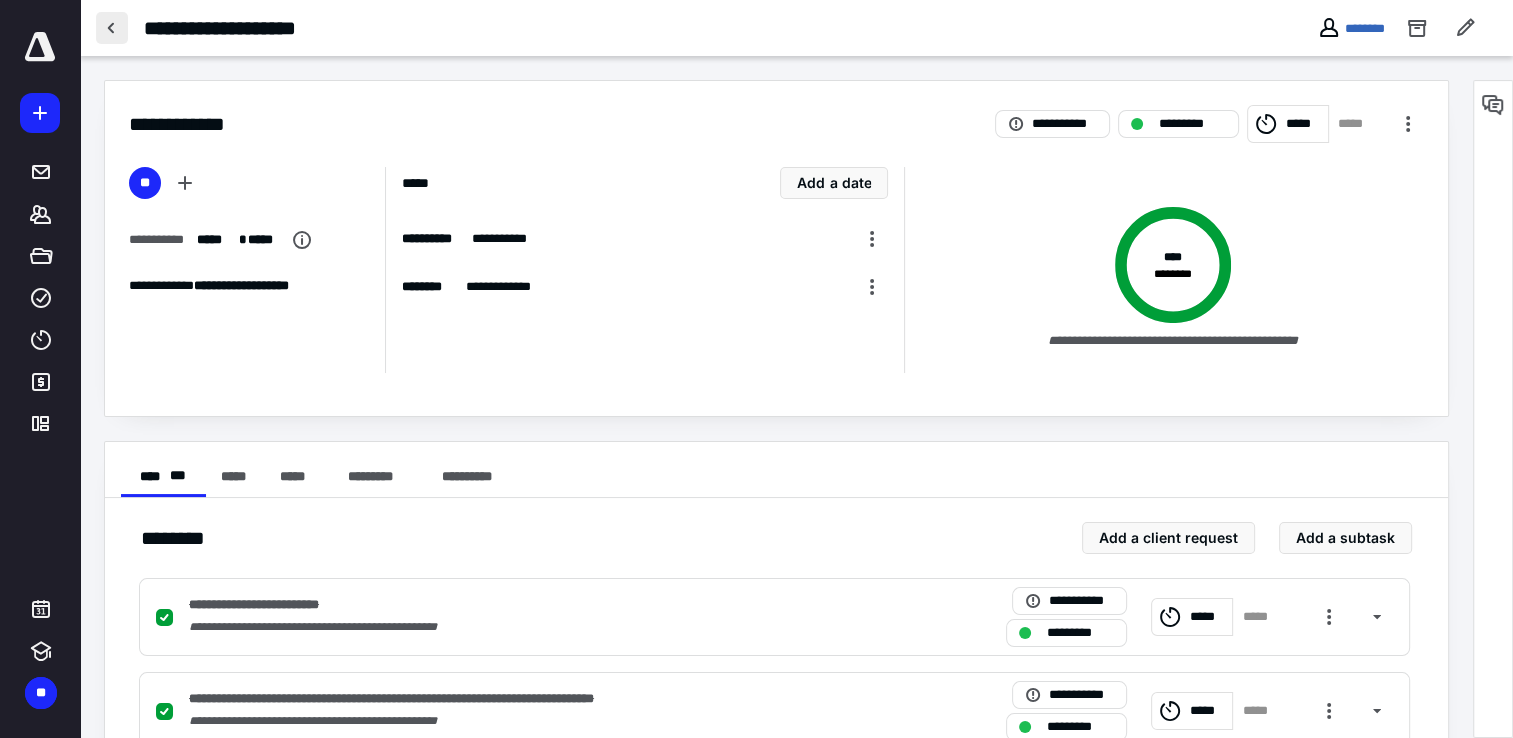 click at bounding box center (112, 28) 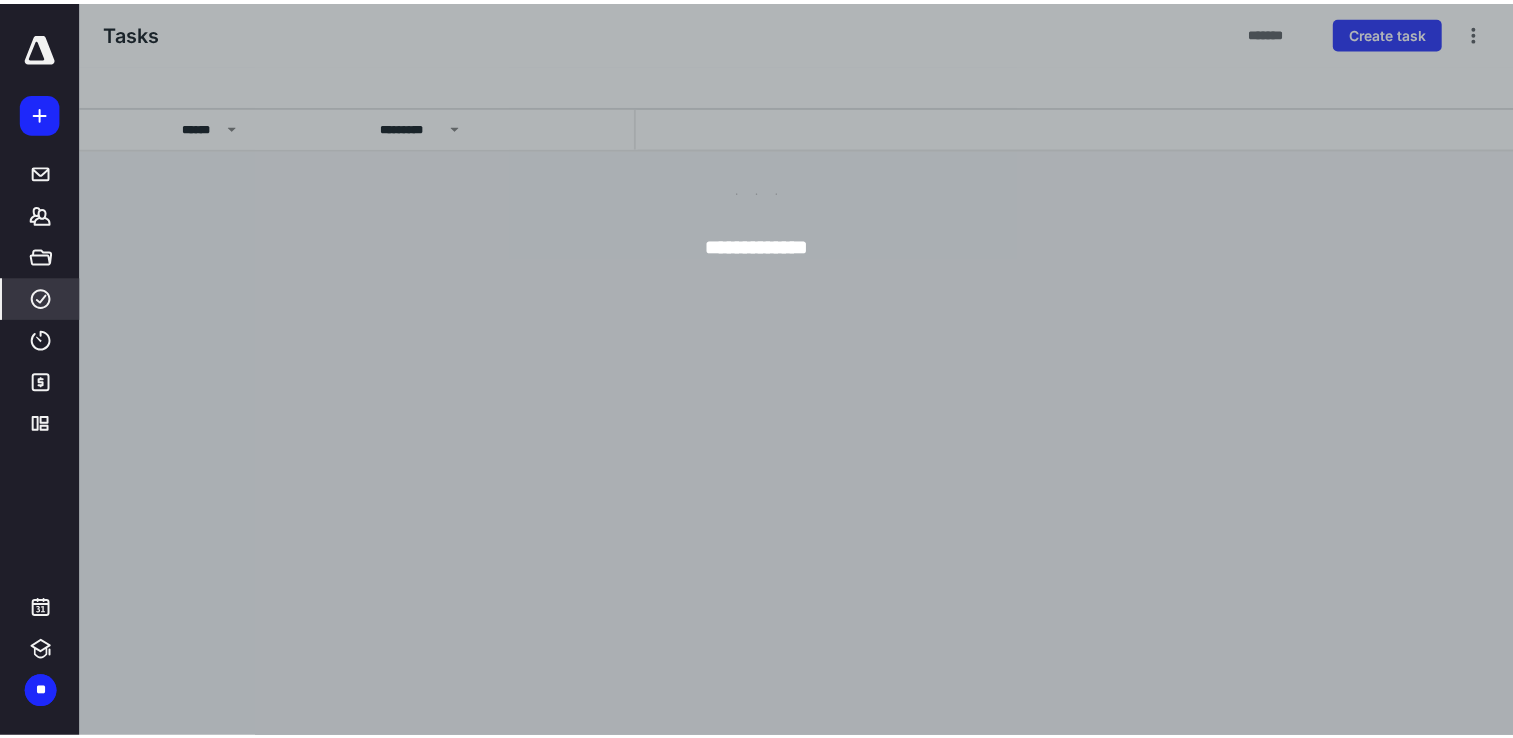 scroll, scrollTop: 0, scrollLeft: 0, axis: both 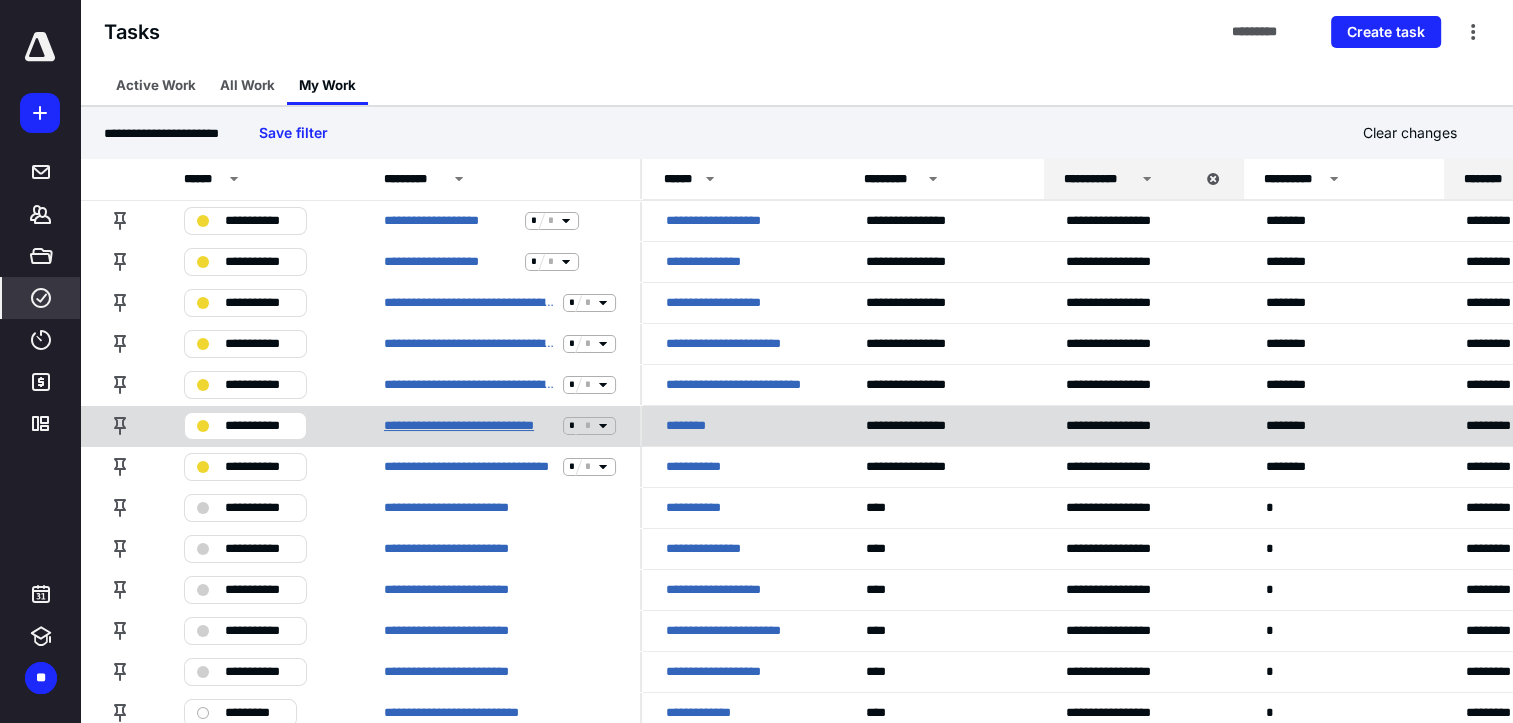 click on "**********" at bounding box center (469, 426) 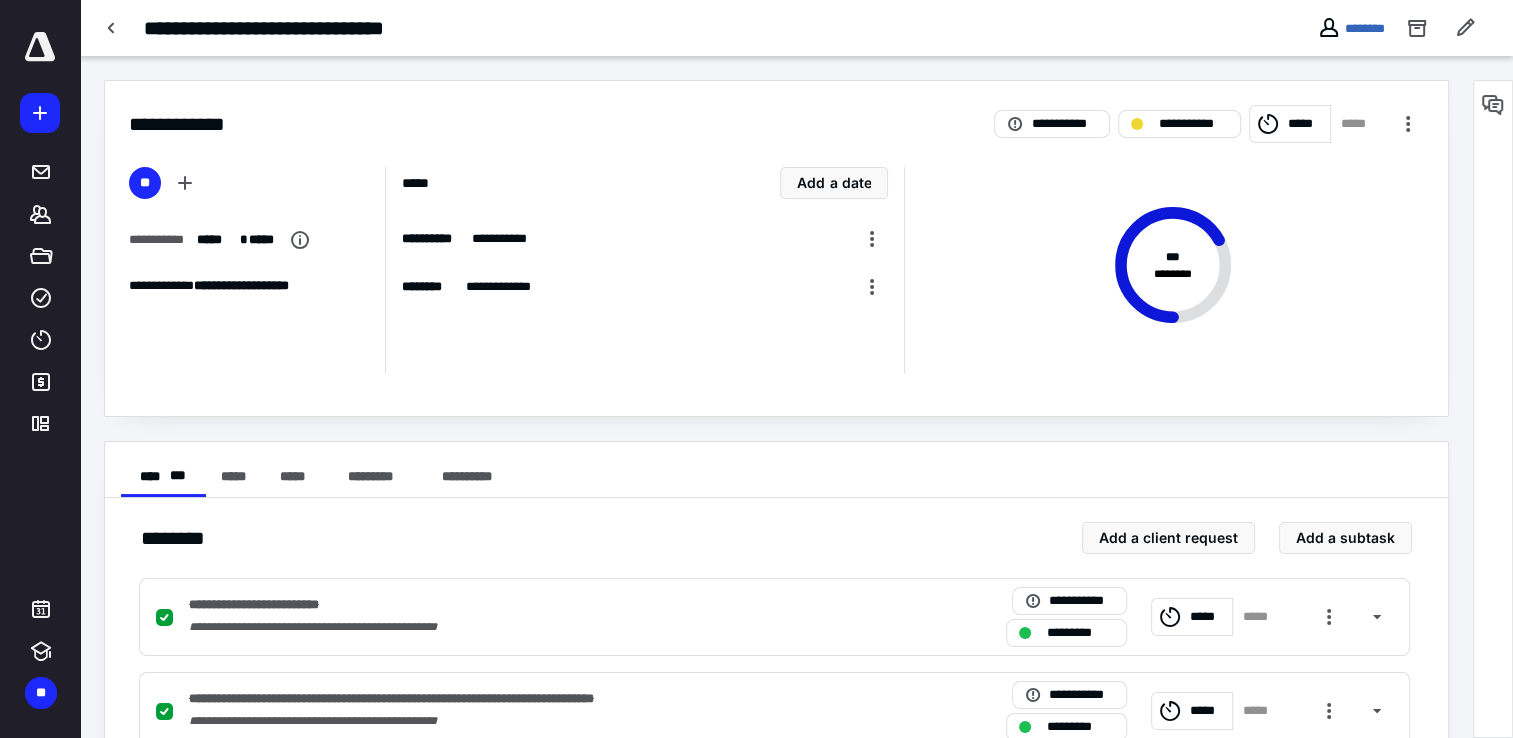 scroll, scrollTop: 436, scrollLeft: 0, axis: vertical 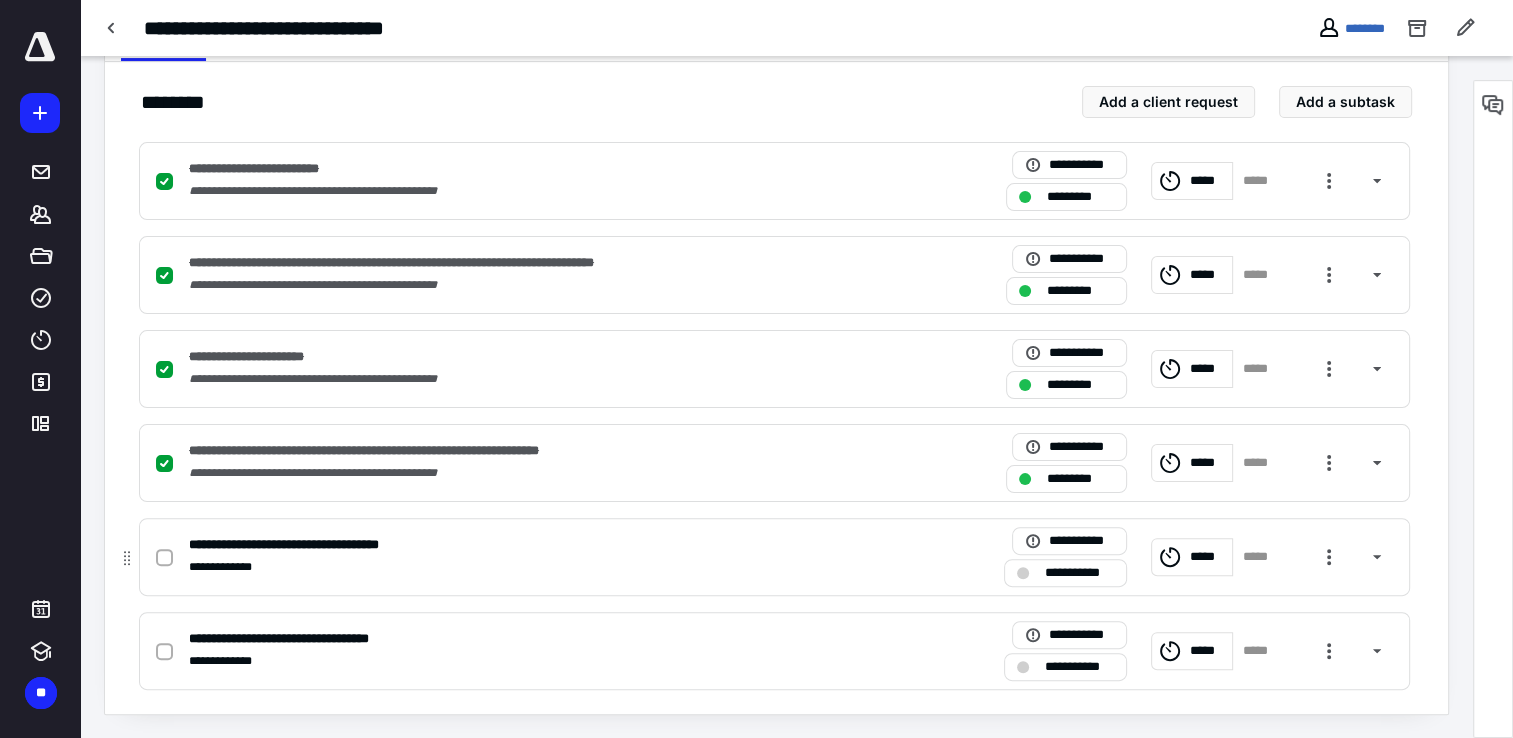 click at bounding box center [164, 558] 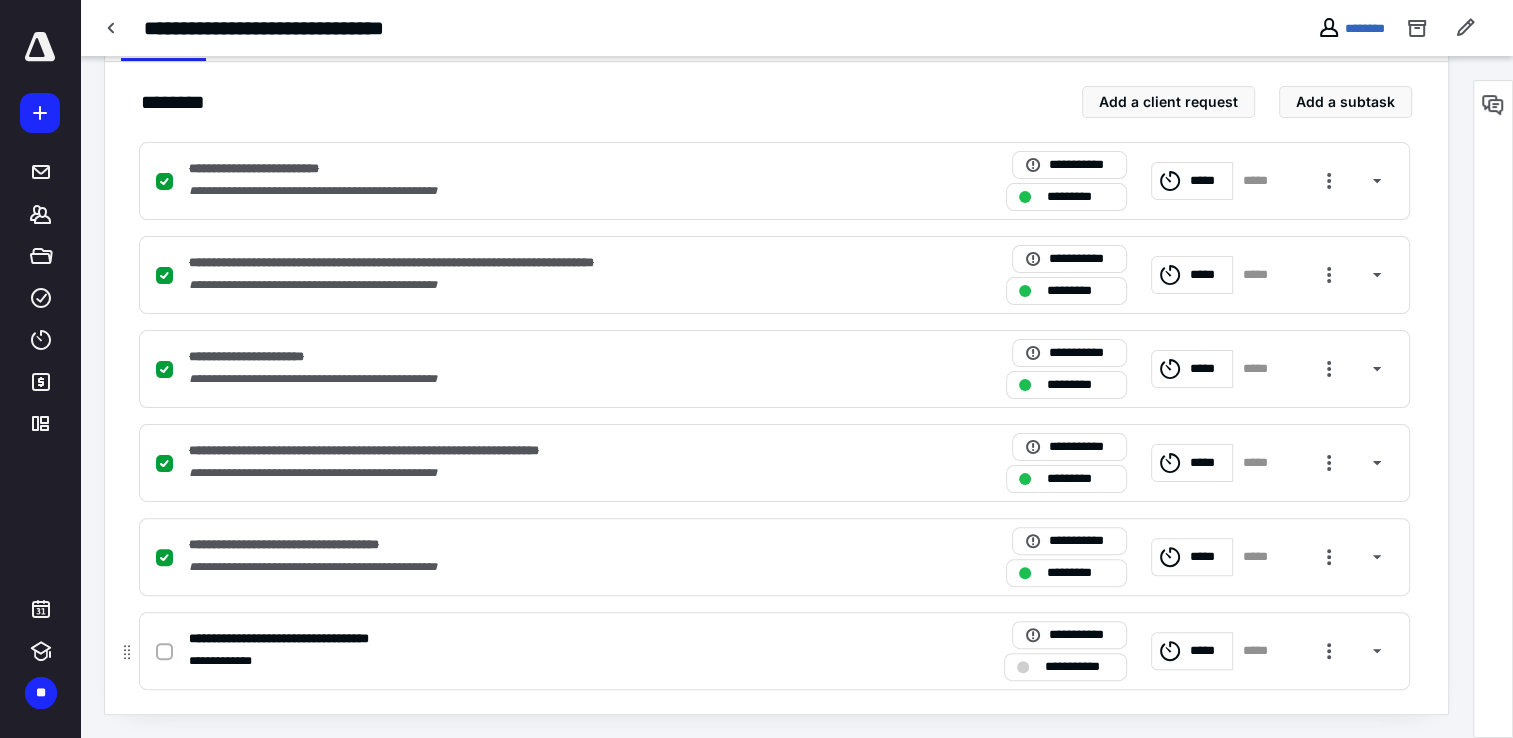 click 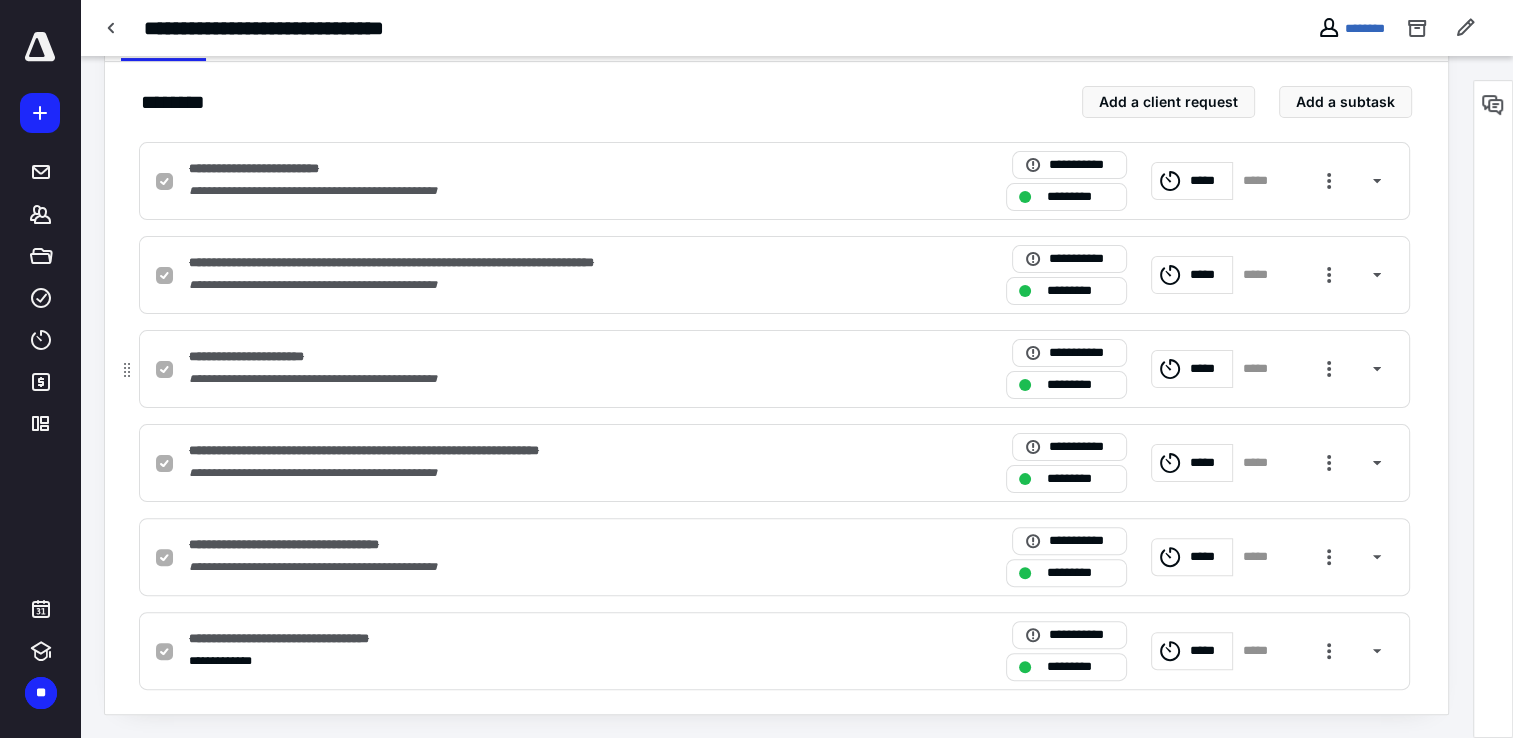 scroll, scrollTop: 0, scrollLeft: 0, axis: both 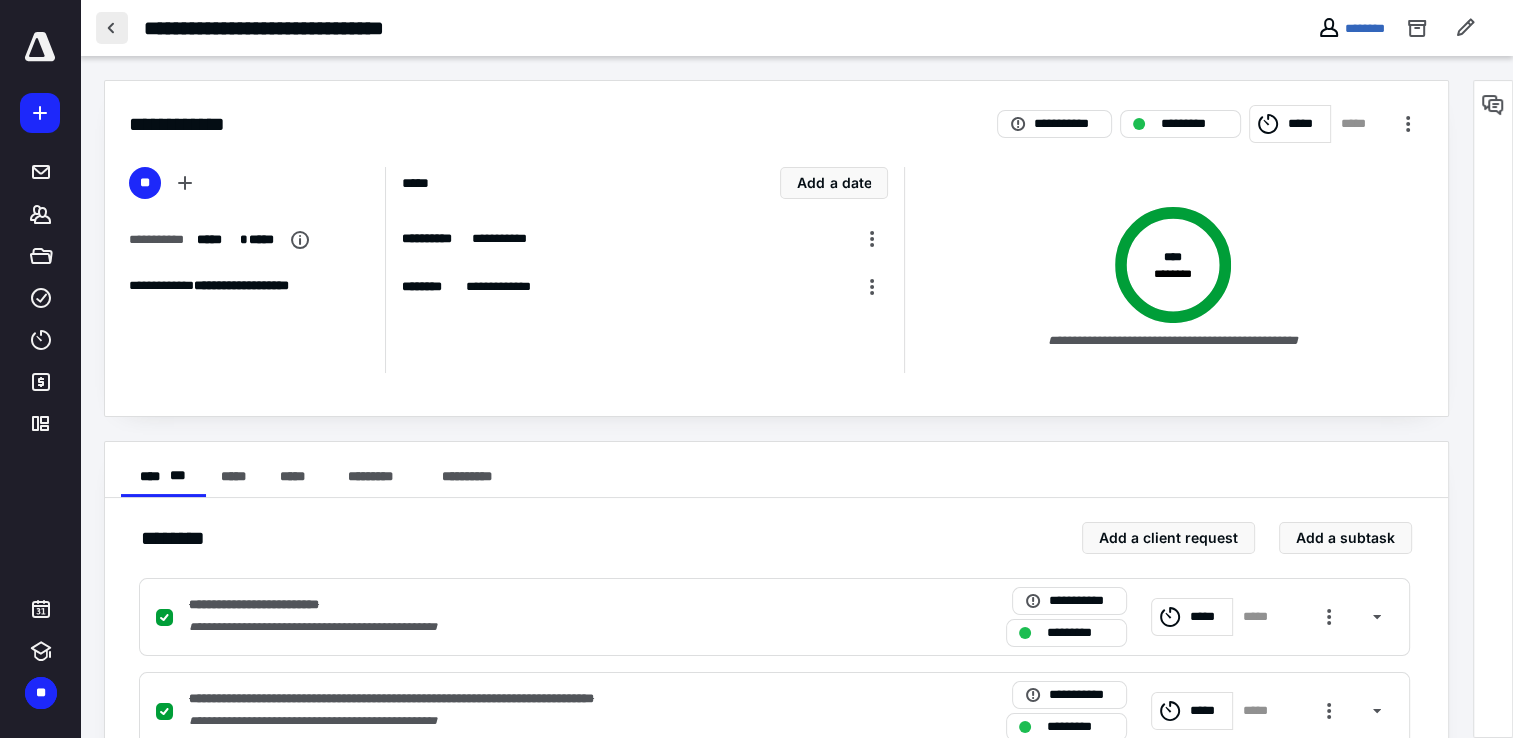 click at bounding box center [112, 28] 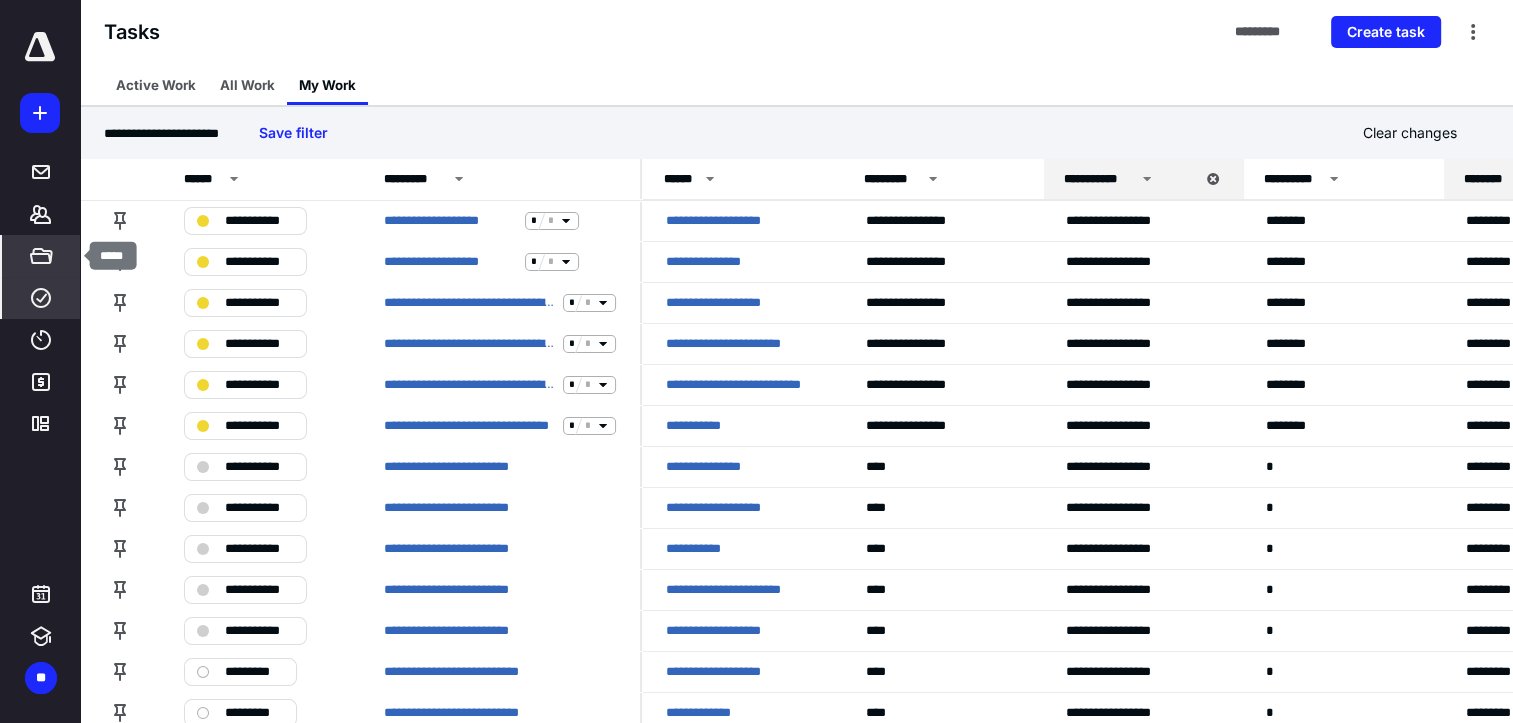 click 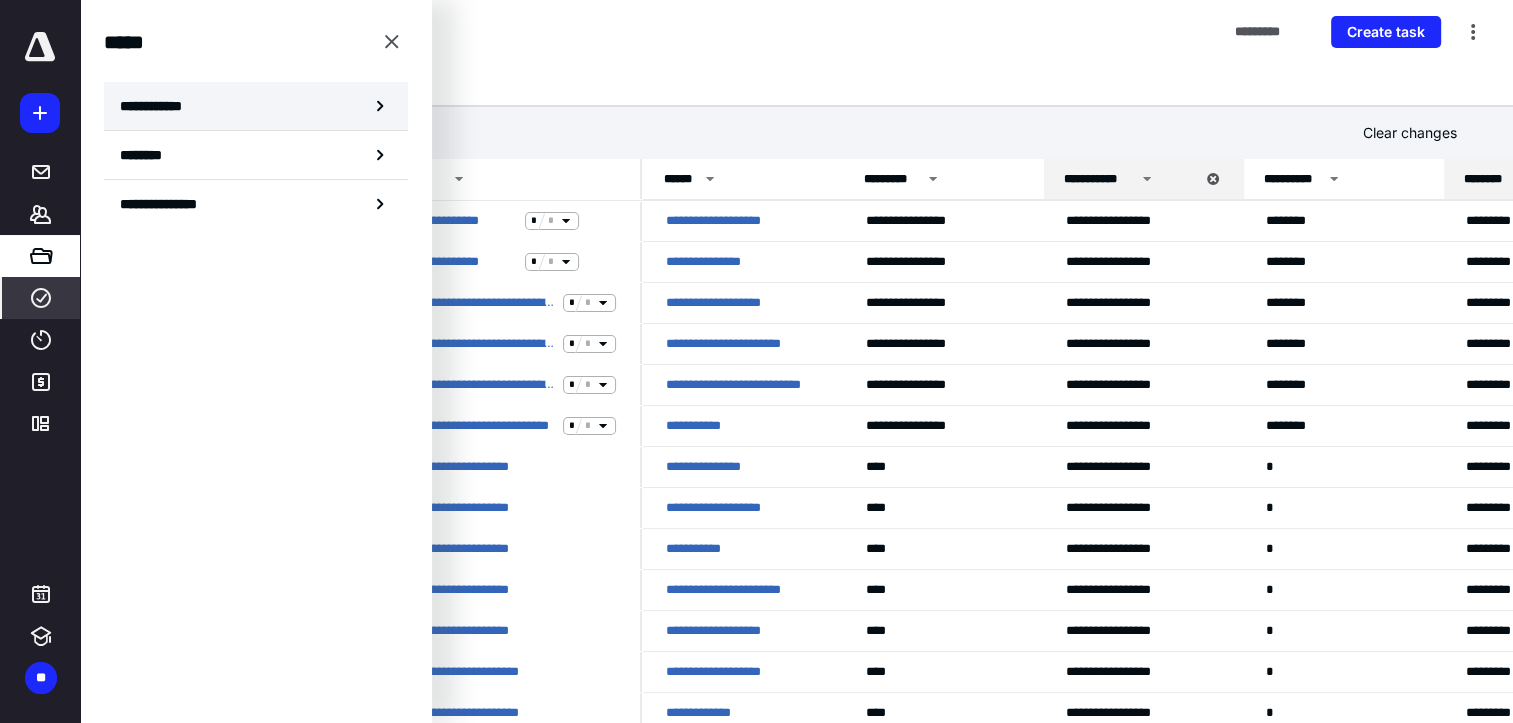 click on "**********" at bounding box center (157, 106) 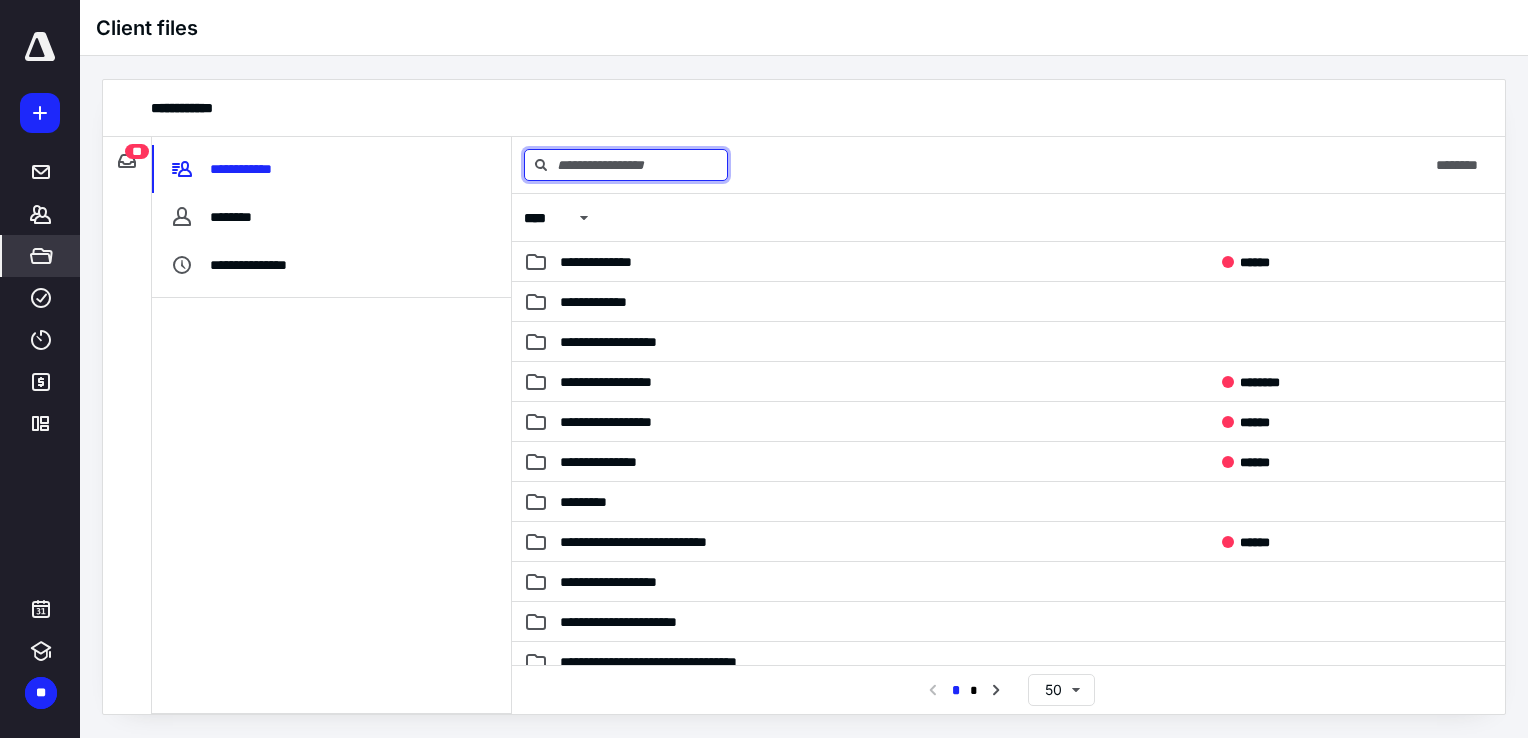 click at bounding box center [626, 165] 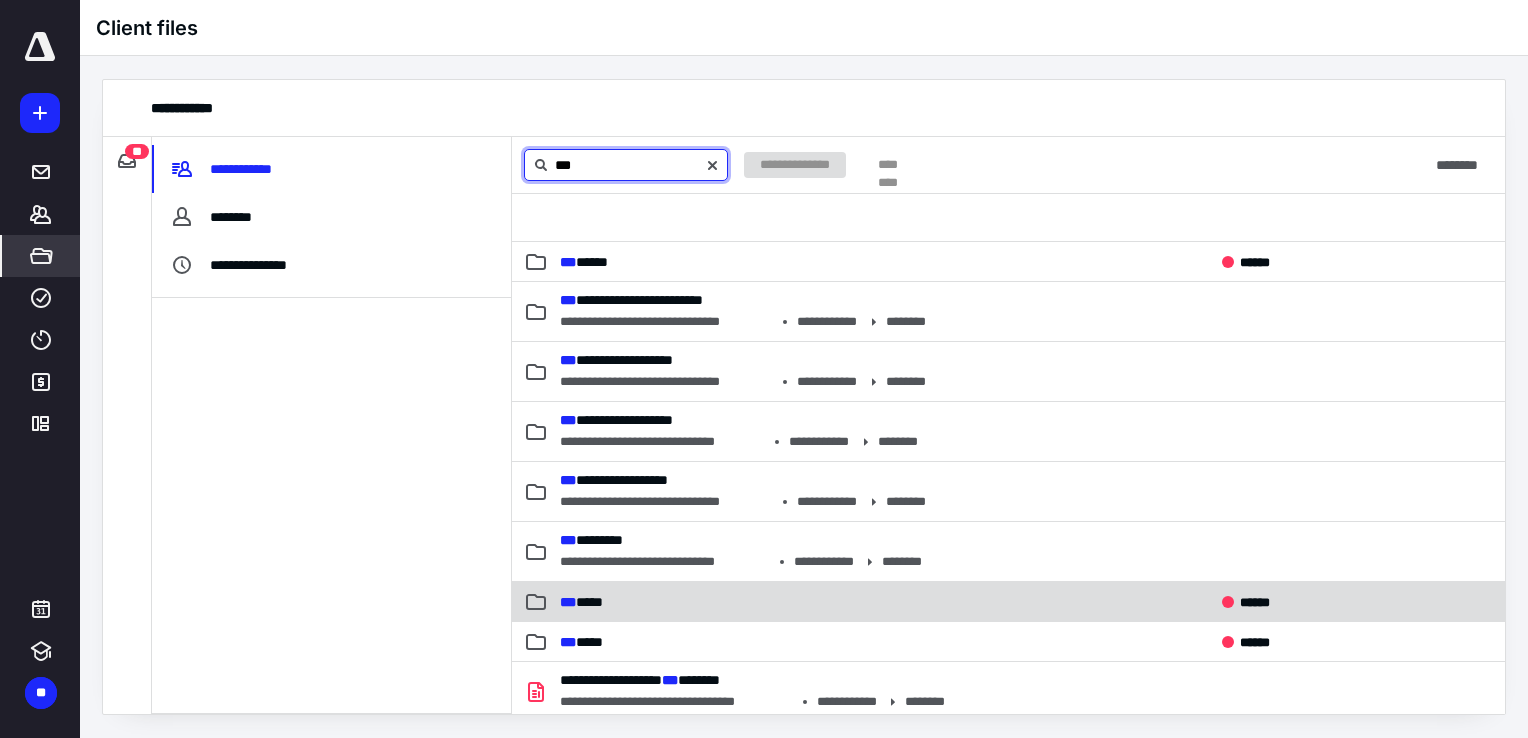 type on "***" 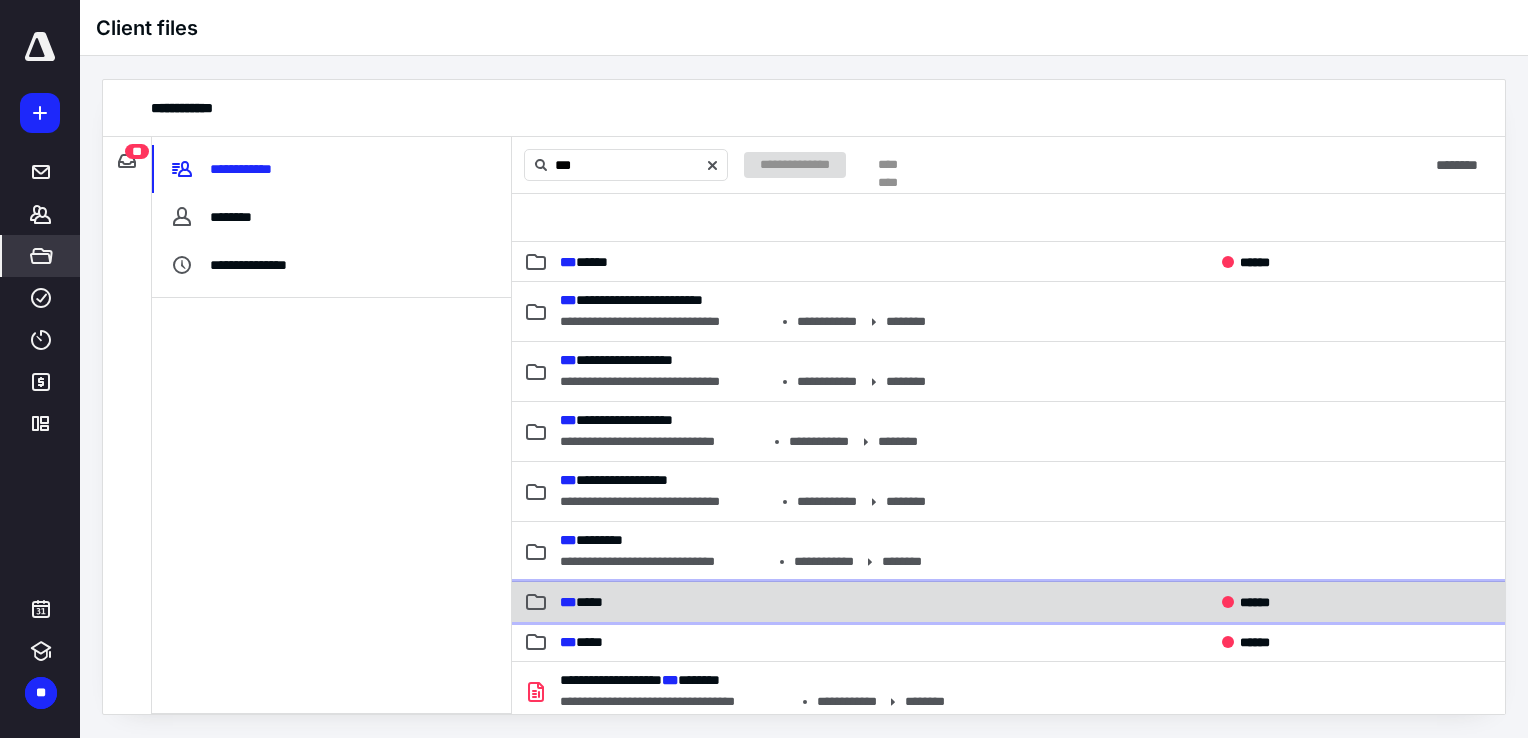 click on "*** **** ******" at bounding box center [1008, 602] 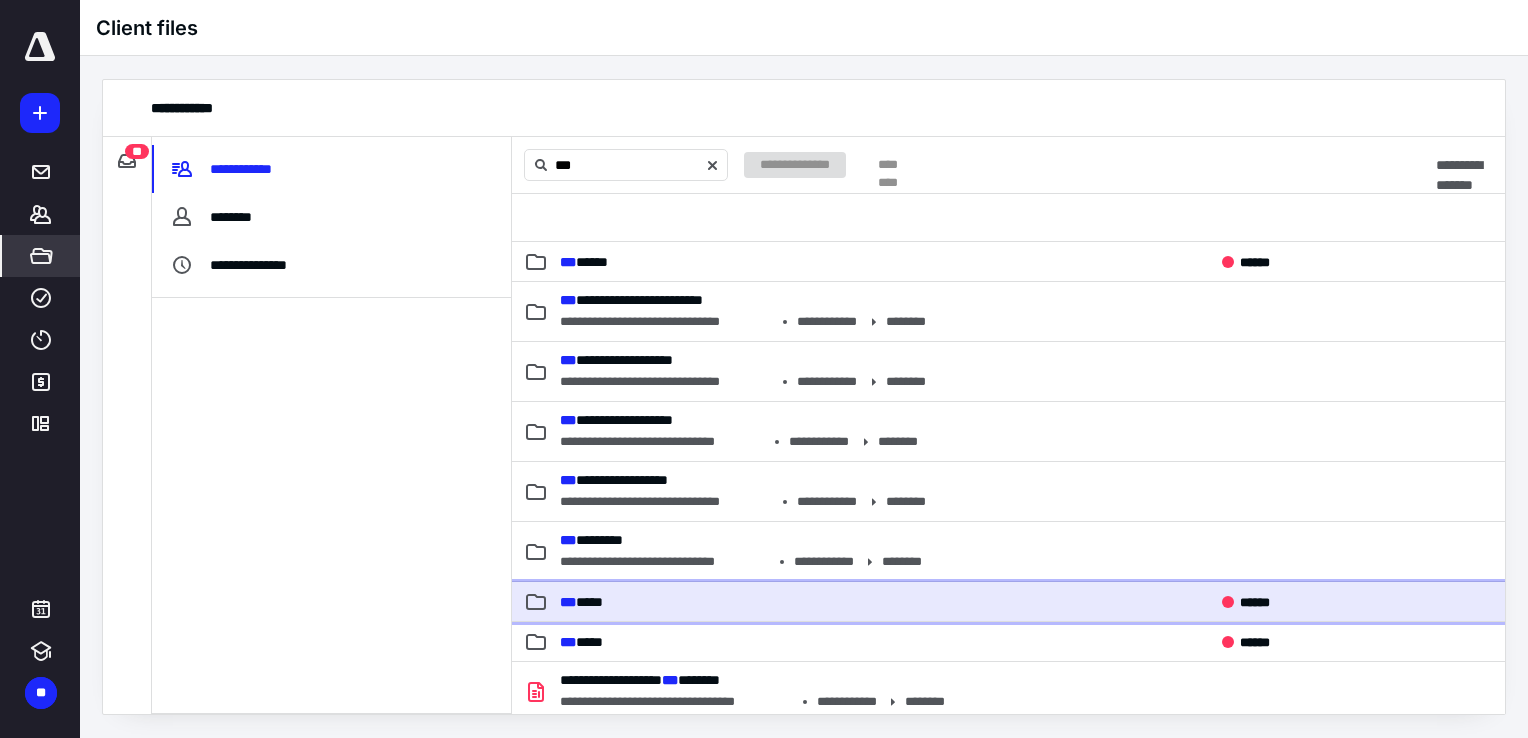 click on "*** **** ******" at bounding box center (1008, 602) 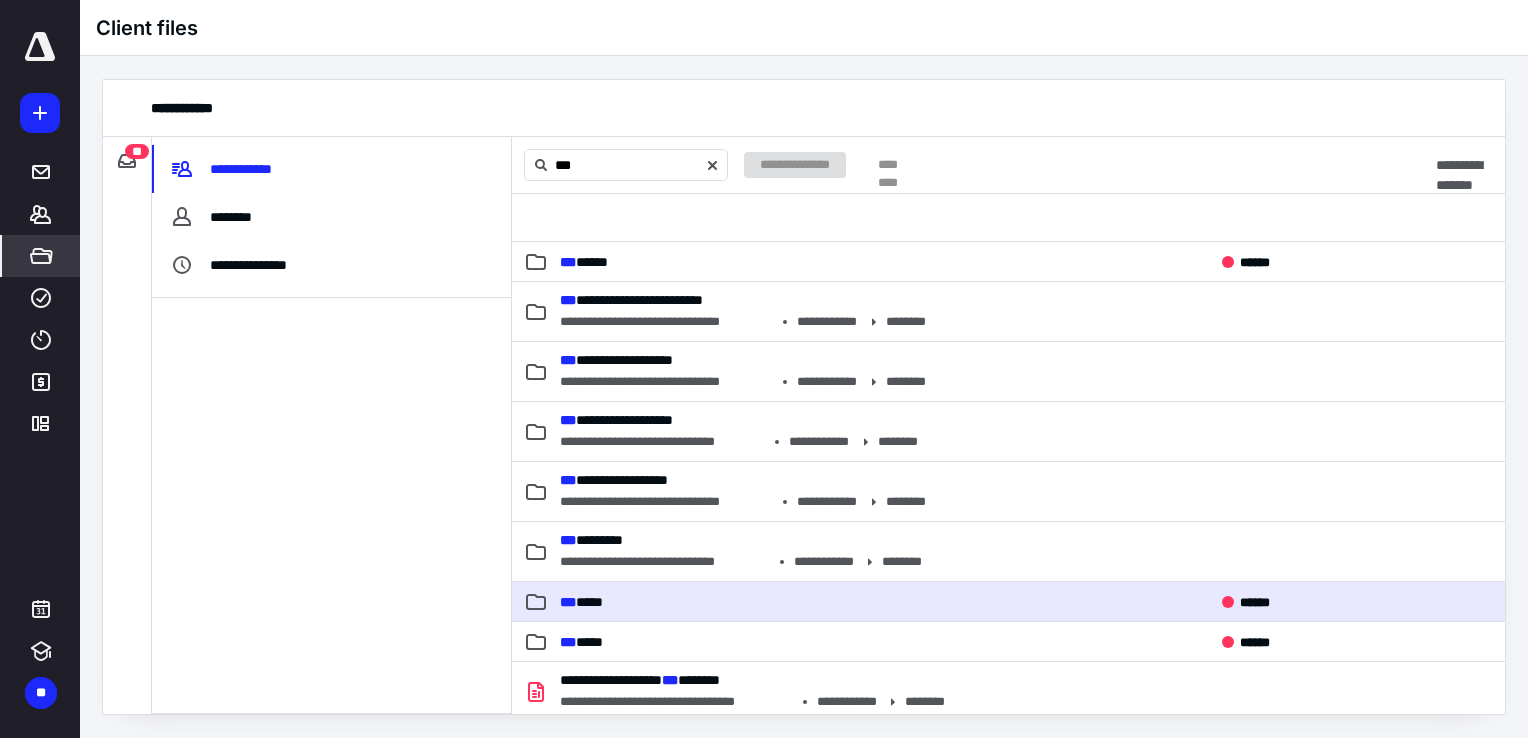 type 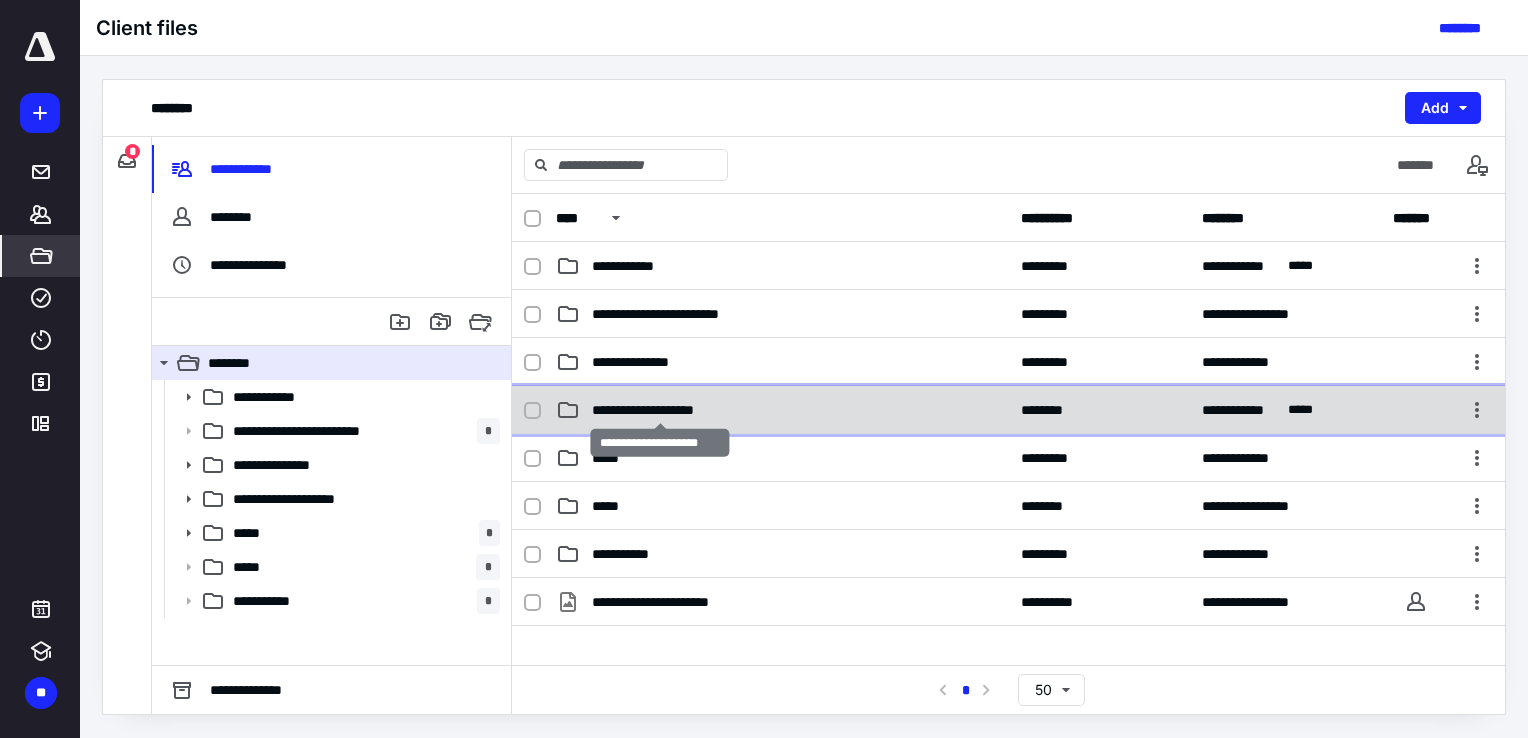click on "**********" at bounding box center (660, 410) 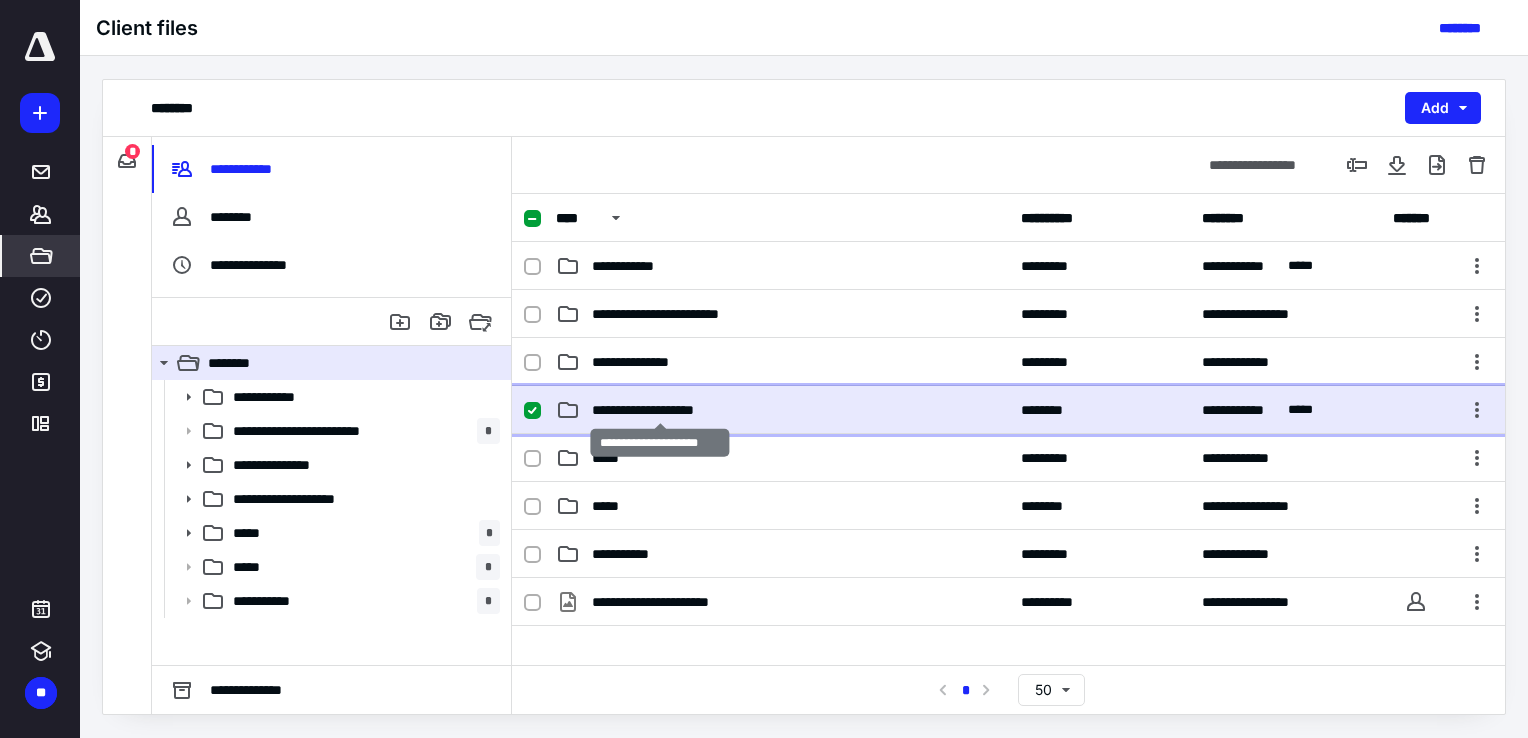 click on "**********" at bounding box center (660, 410) 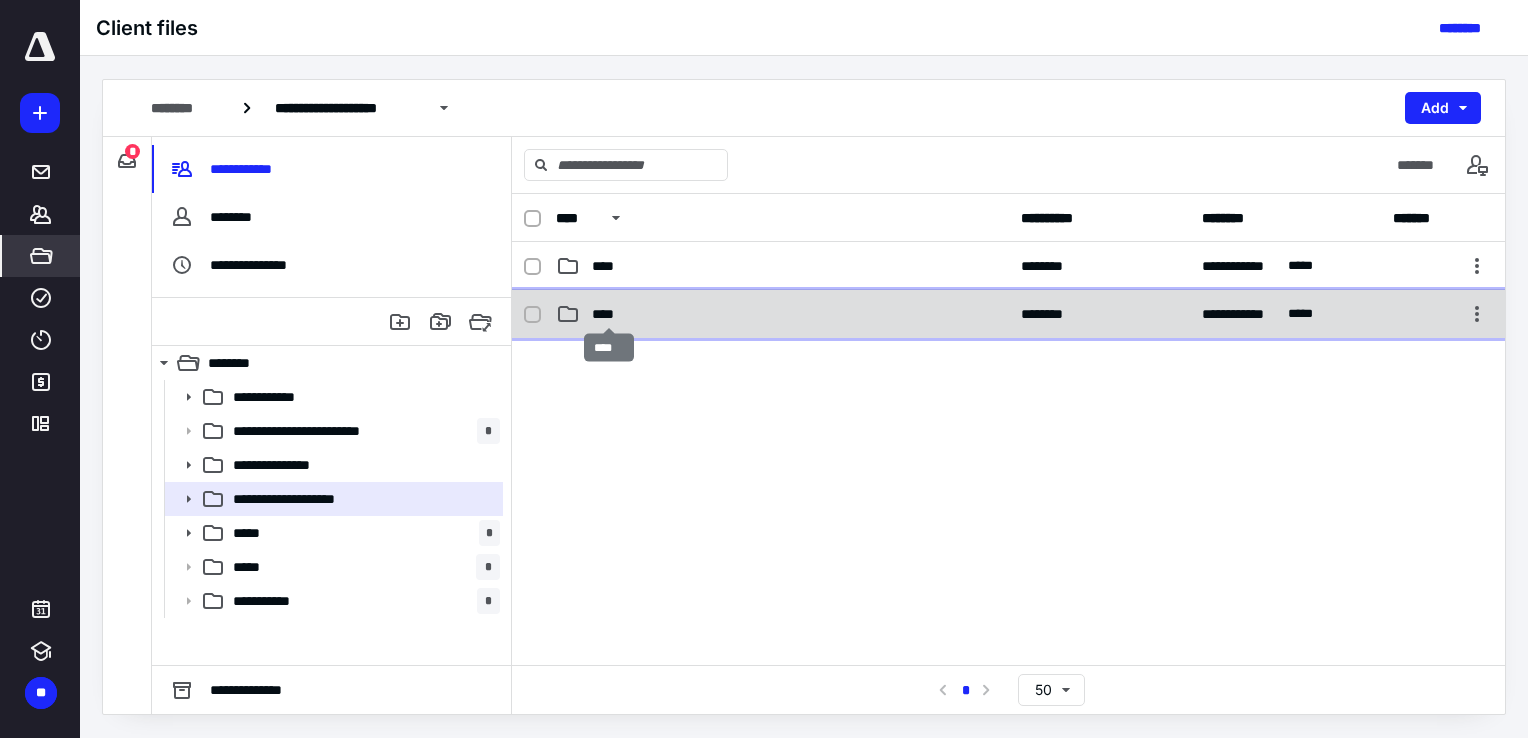 click on "****" at bounding box center (609, 314) 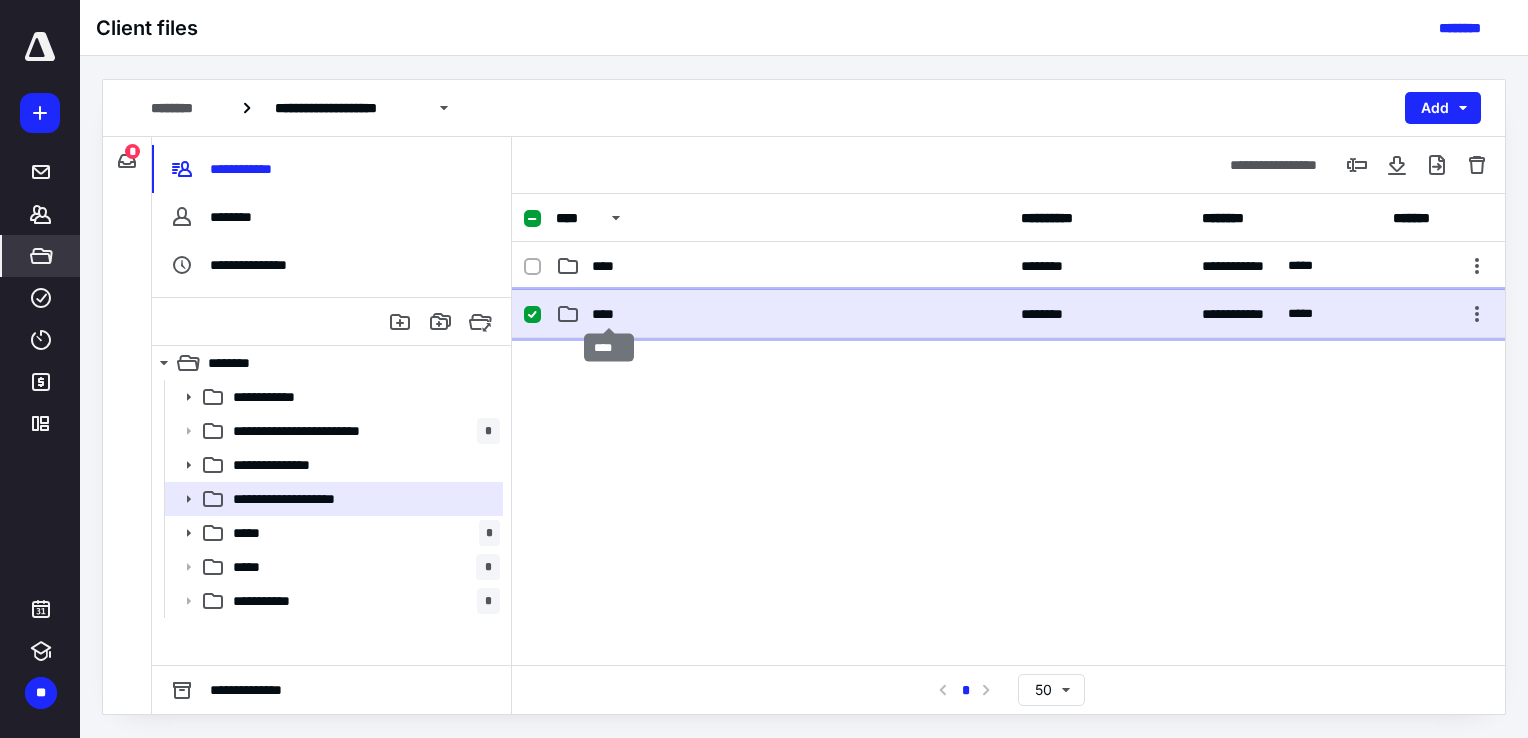 click on "****" at bounding box center (609, 314) 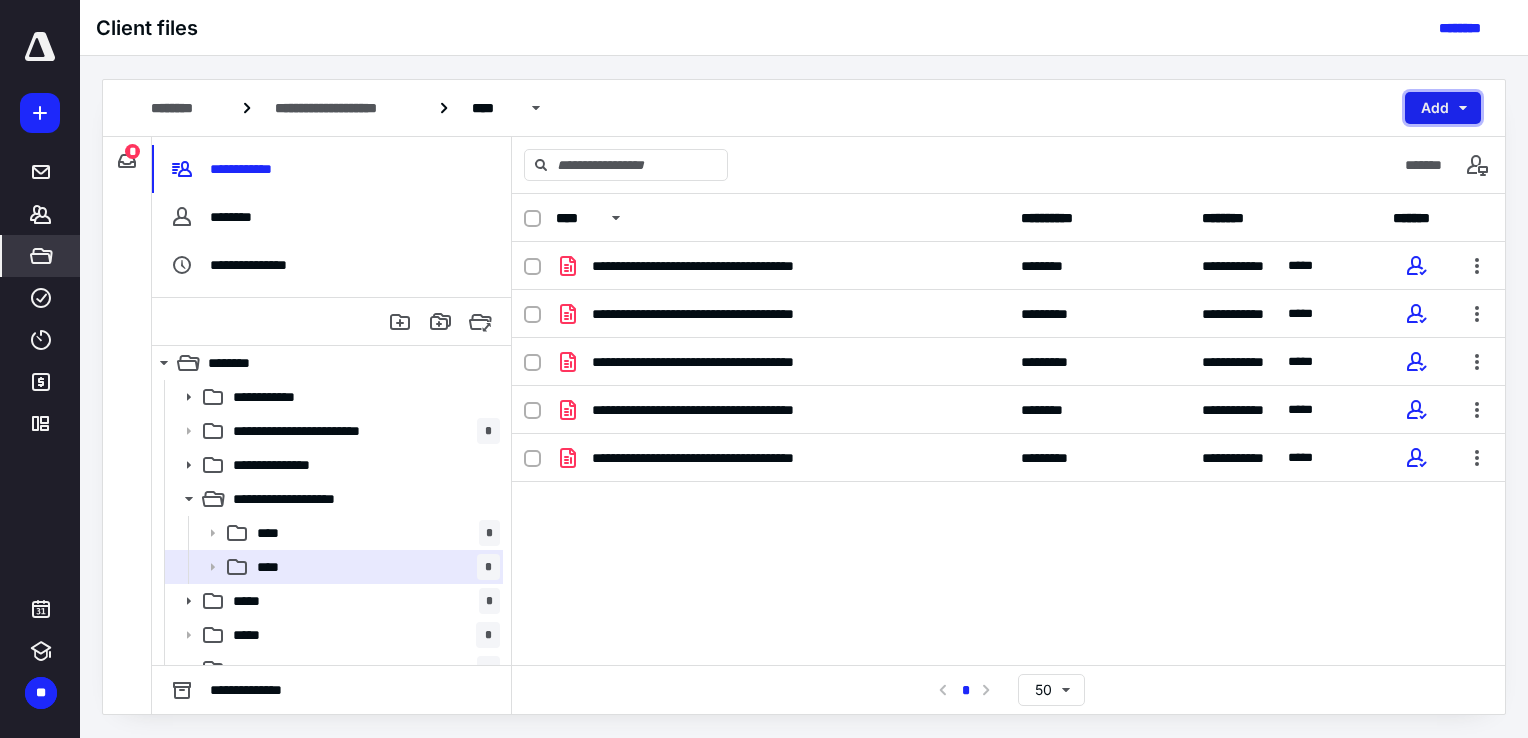 click on "Add" at bounding box center (1443, 108) 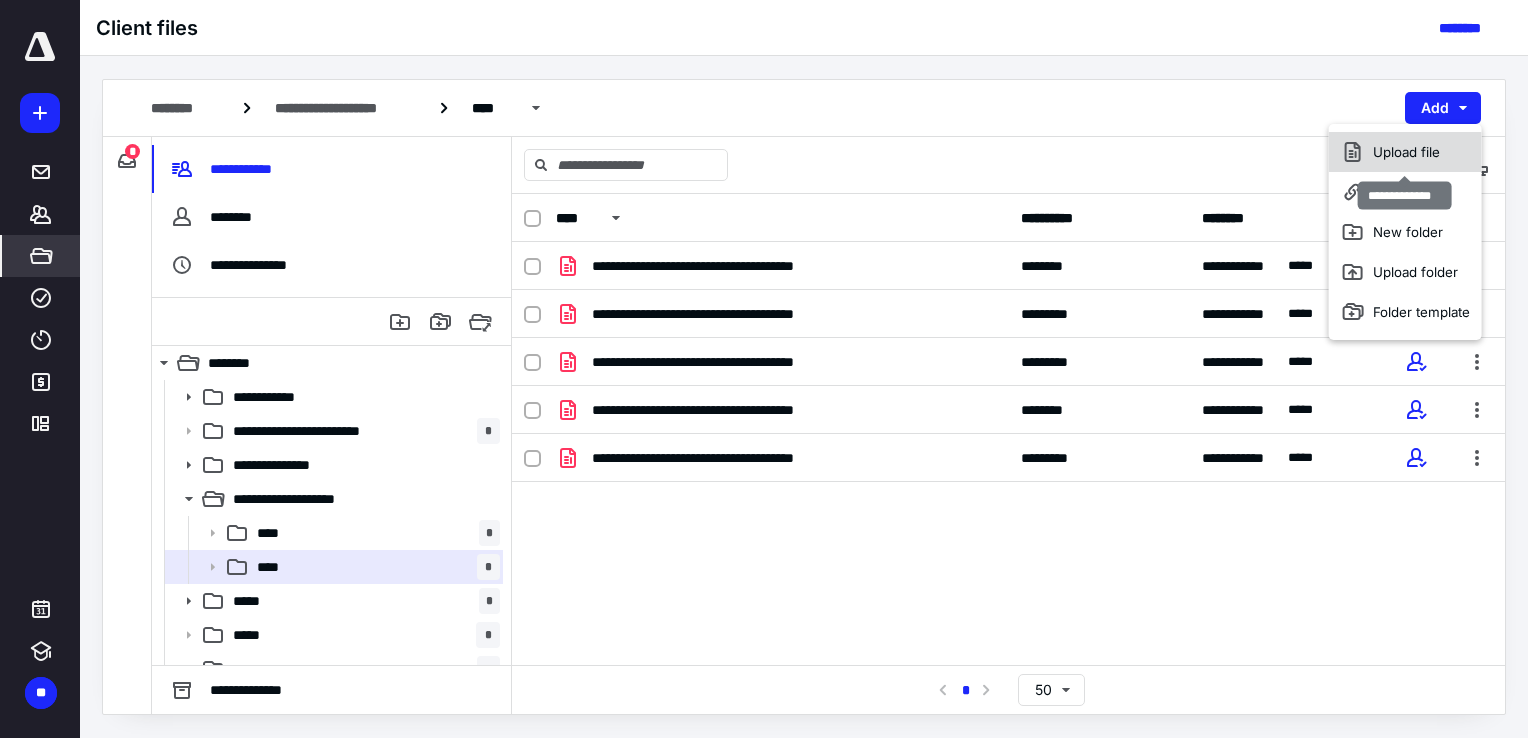 click on "Upload file" at bounding box center [1405, 152] 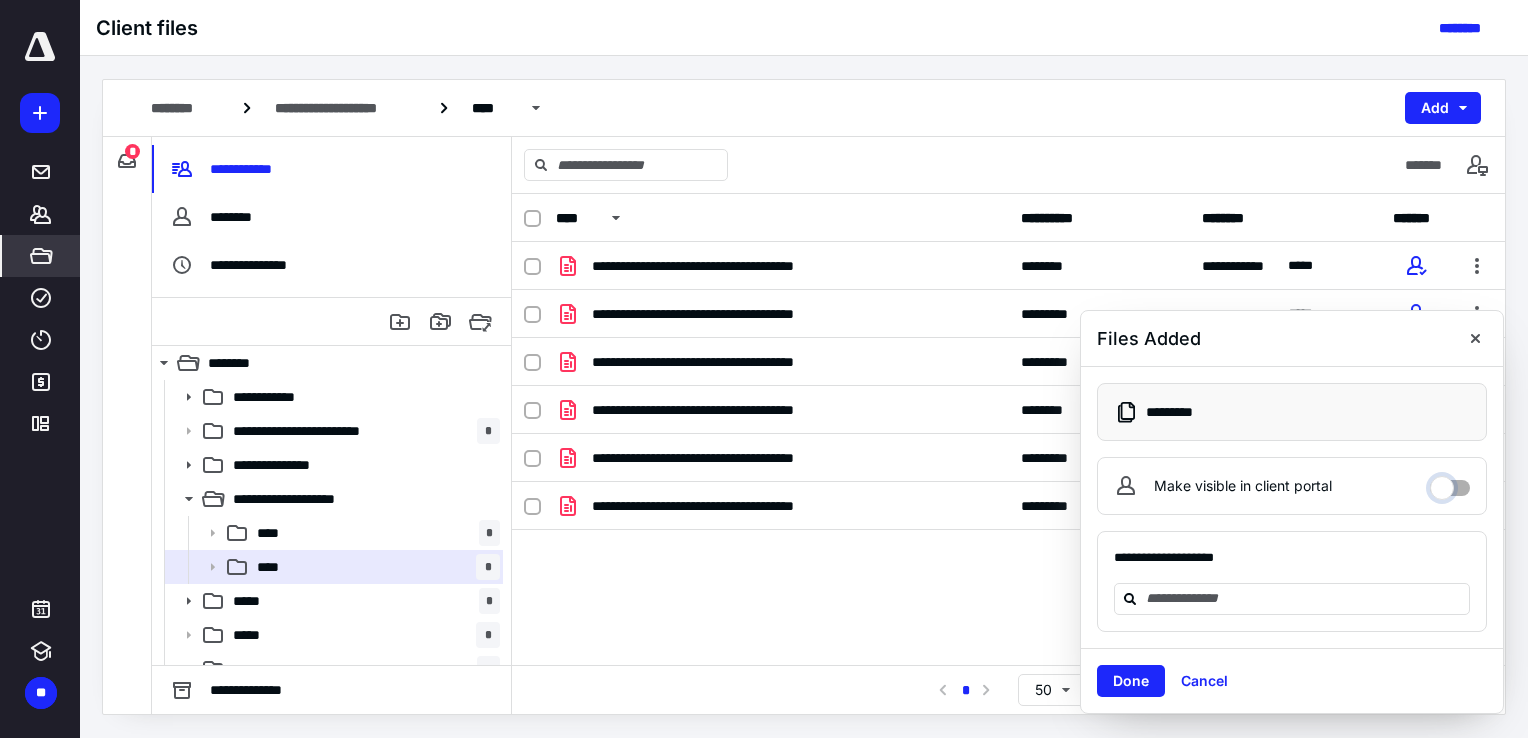 click on "Make visible in client portal" at bounding box center [1450, 483] 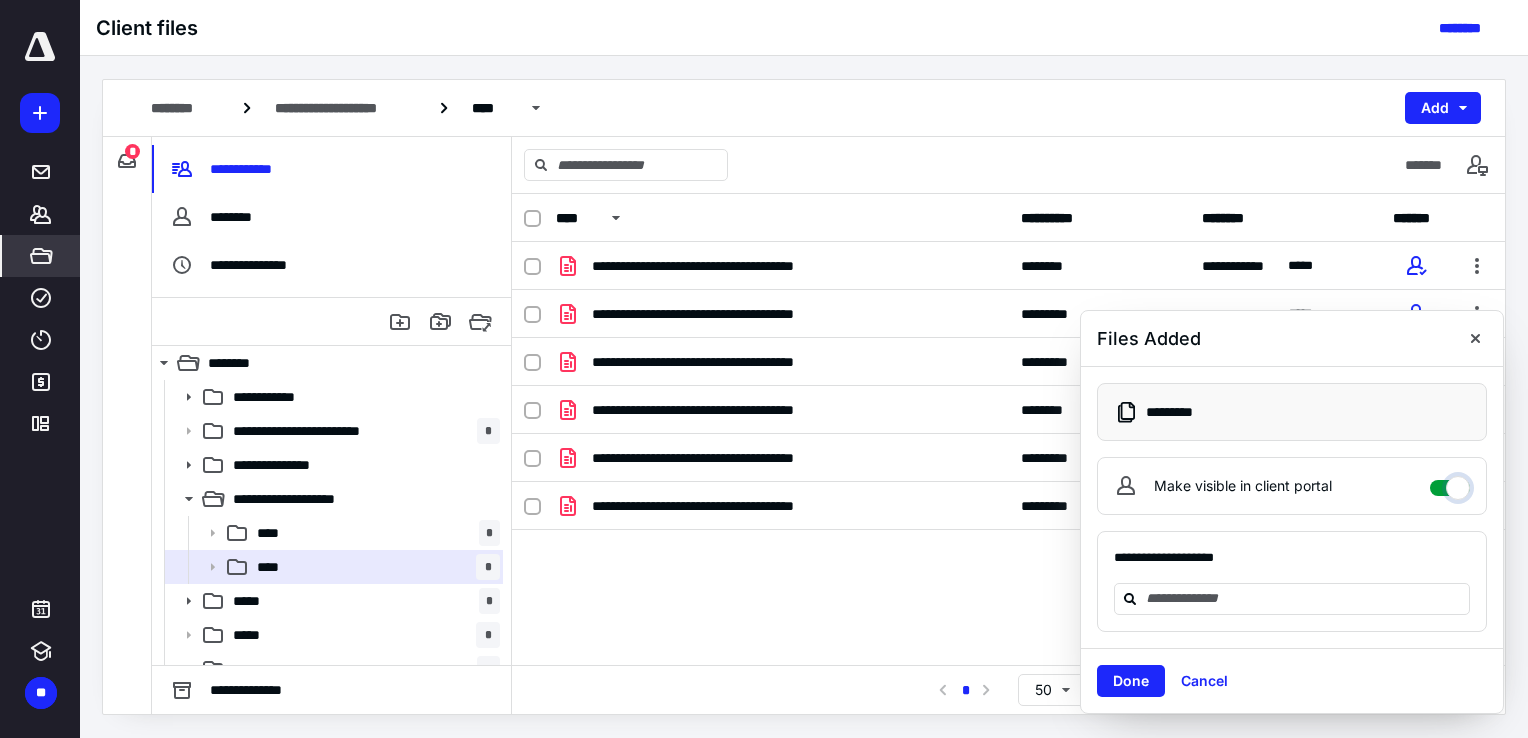 checkbox on "****" 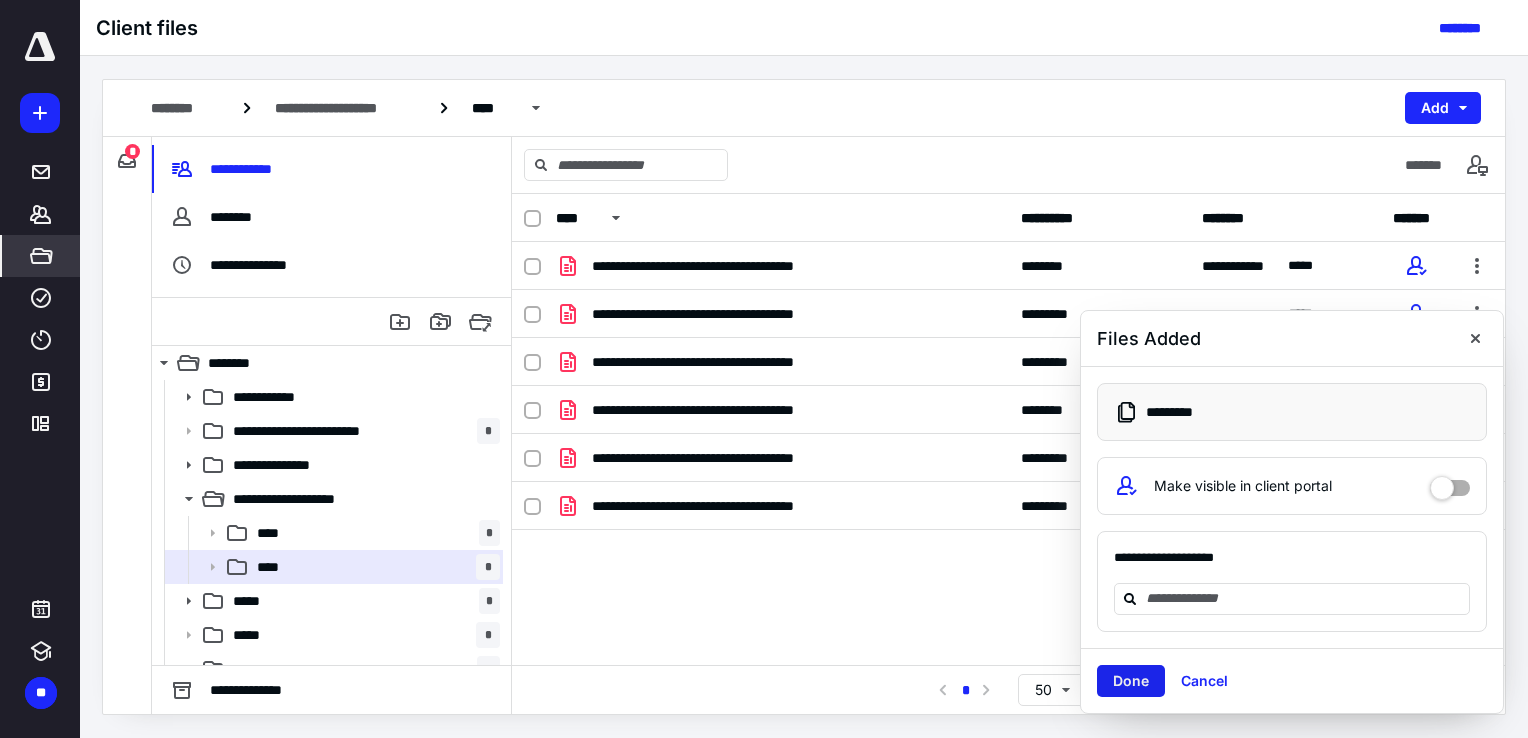 click on "Done" at bounding box center [1131, 681] 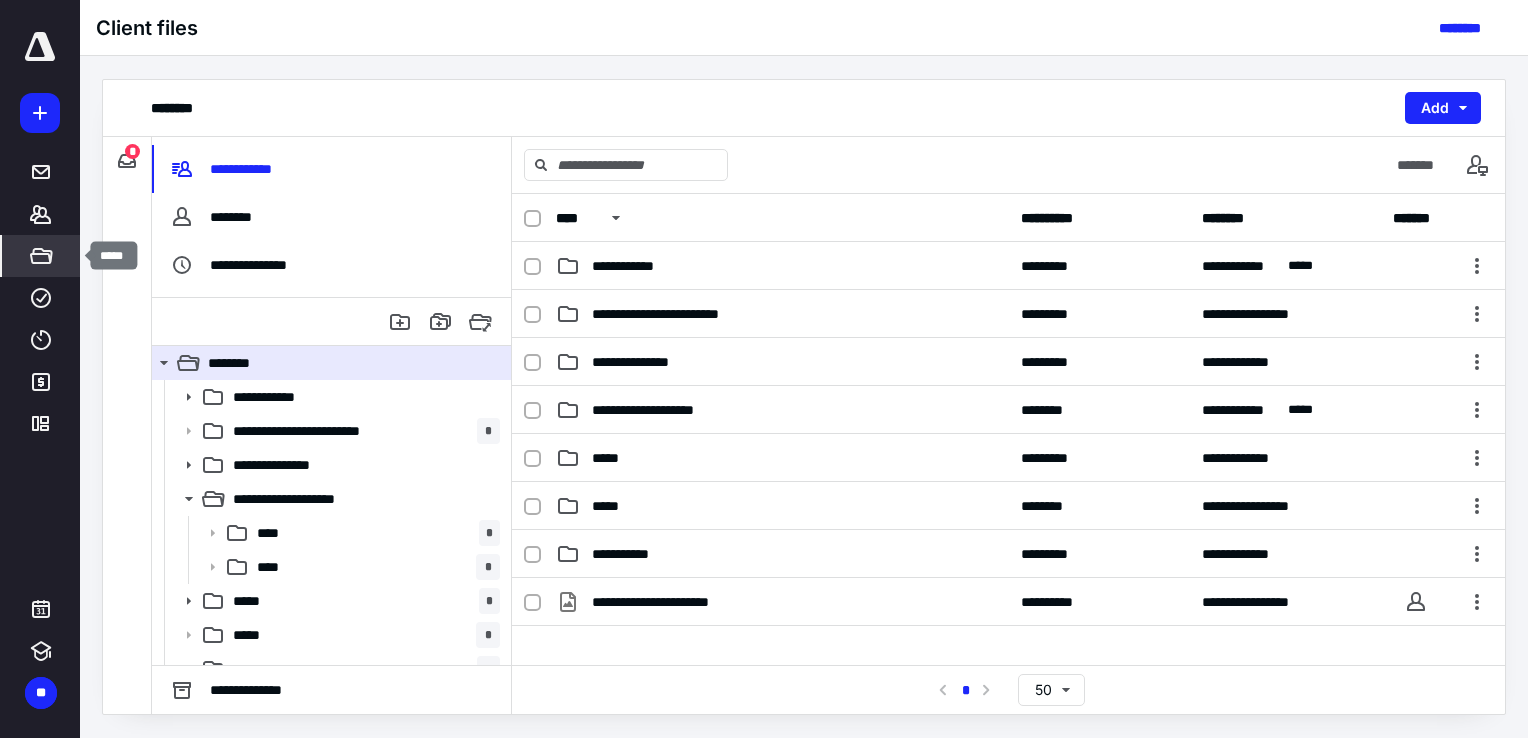 click 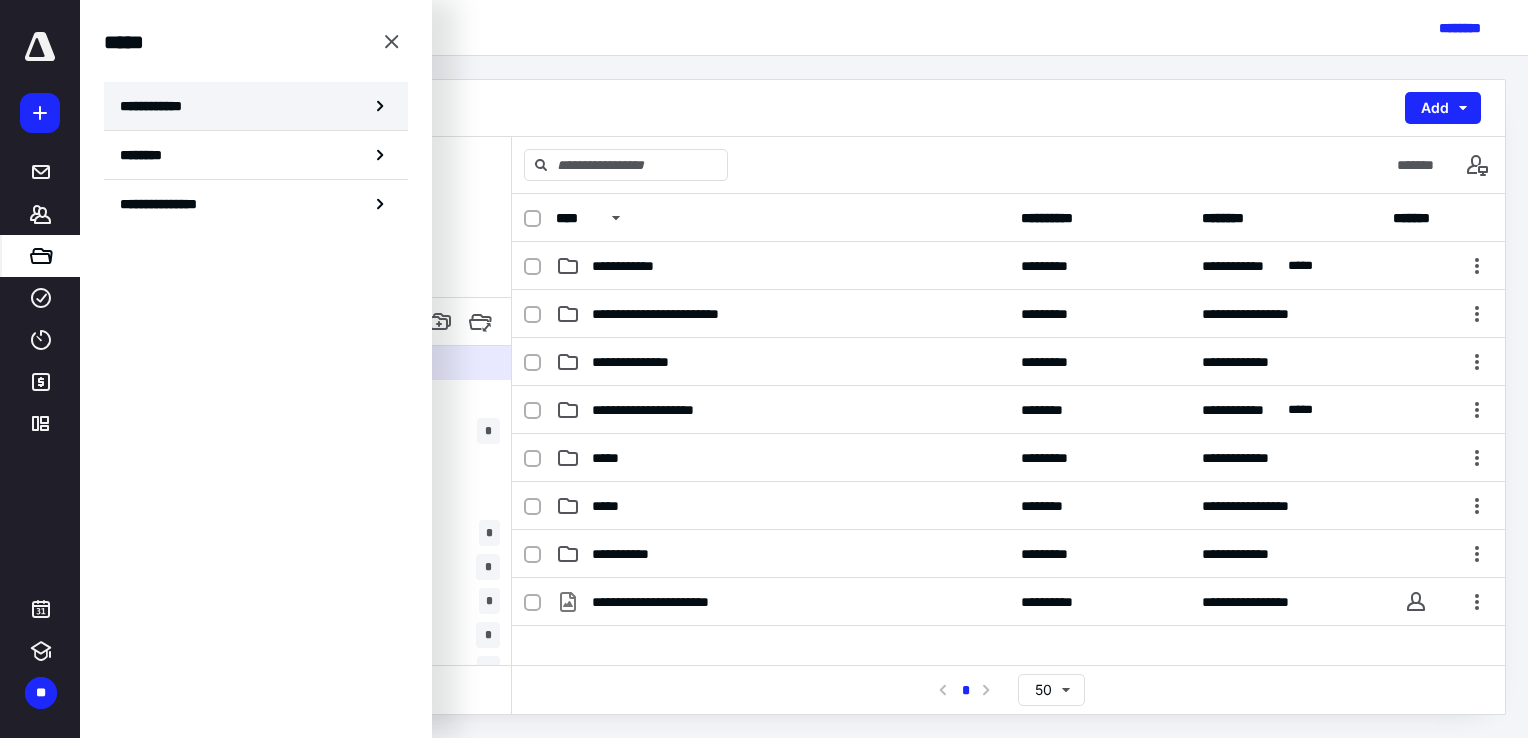 click on "**********" at bounding box center [256, 106] 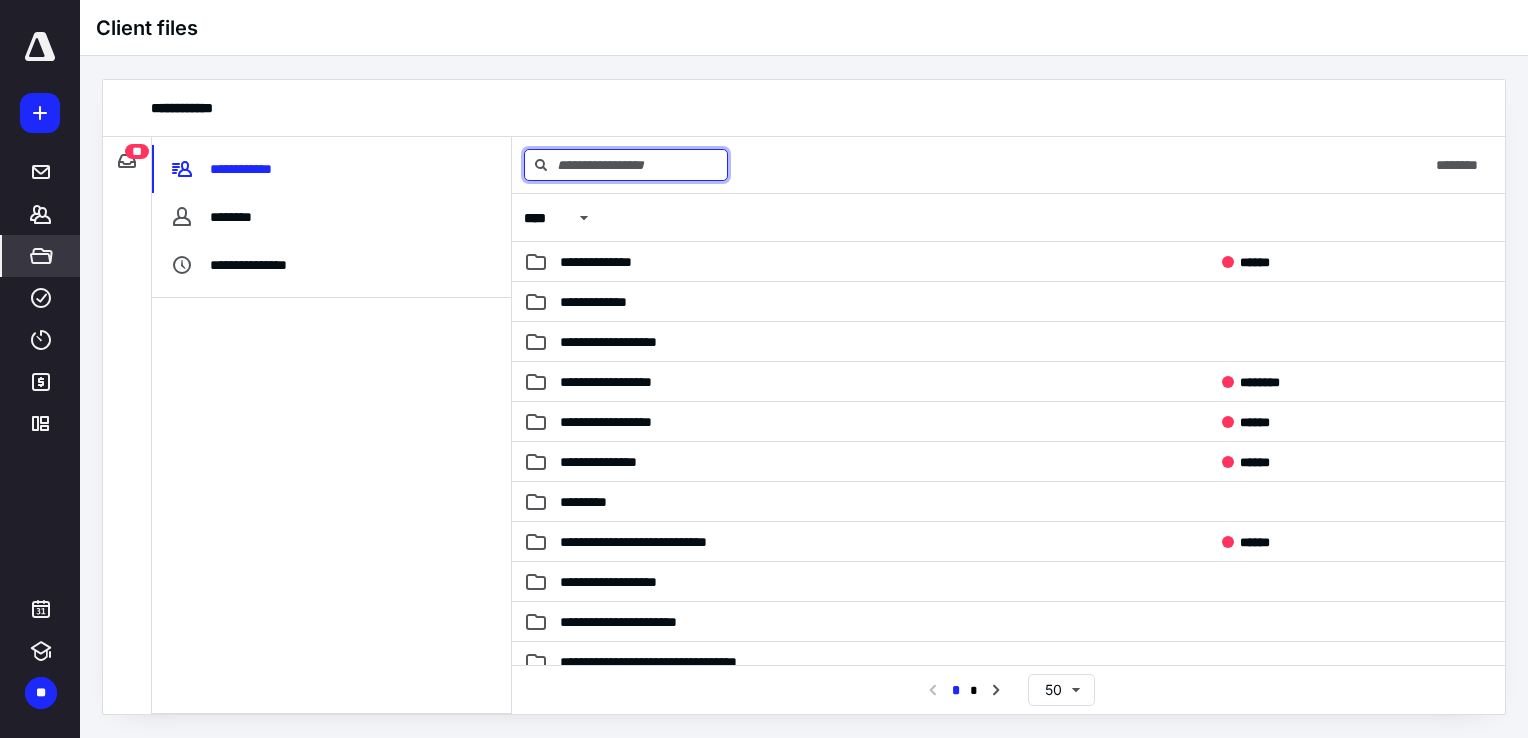 click at bounding box center (626, 165) 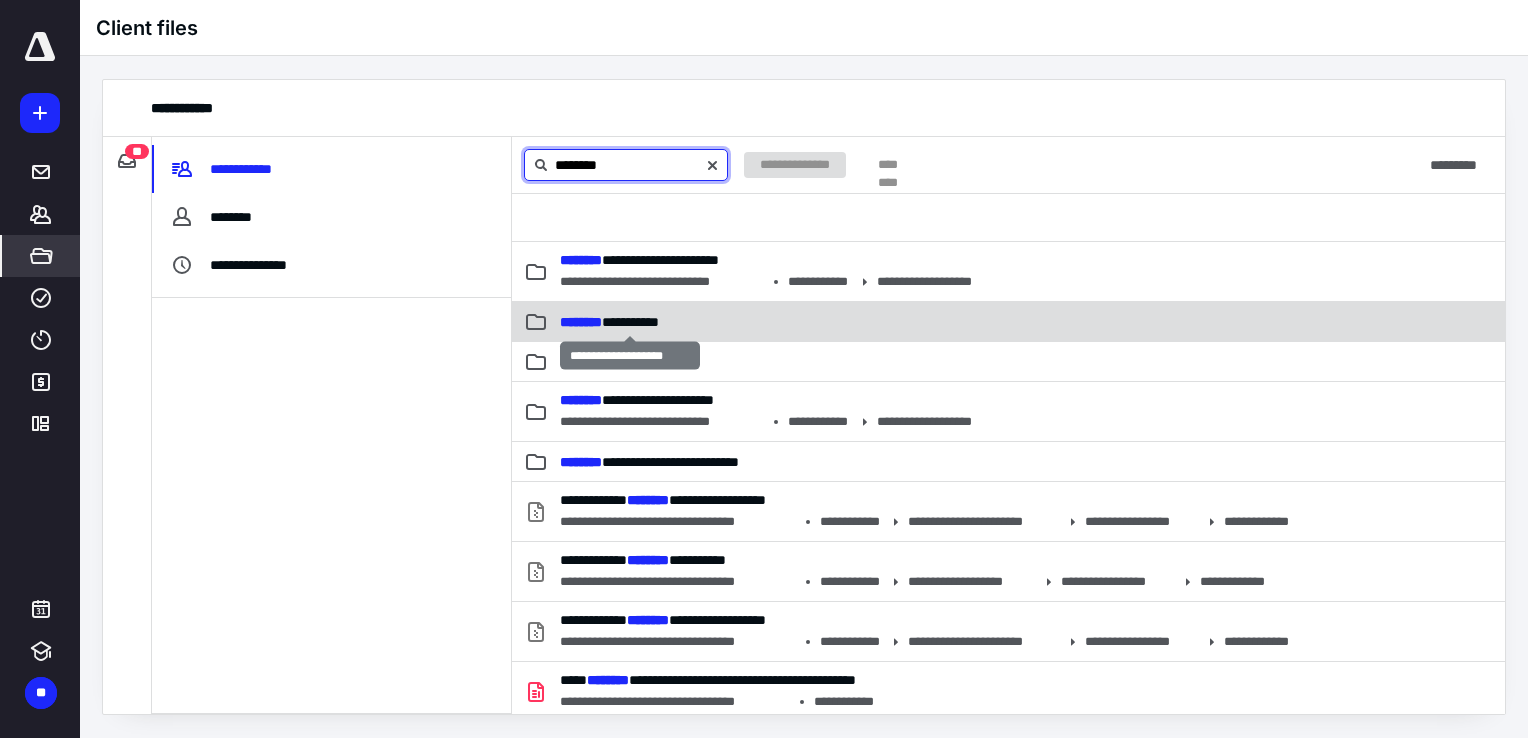 type on "********" 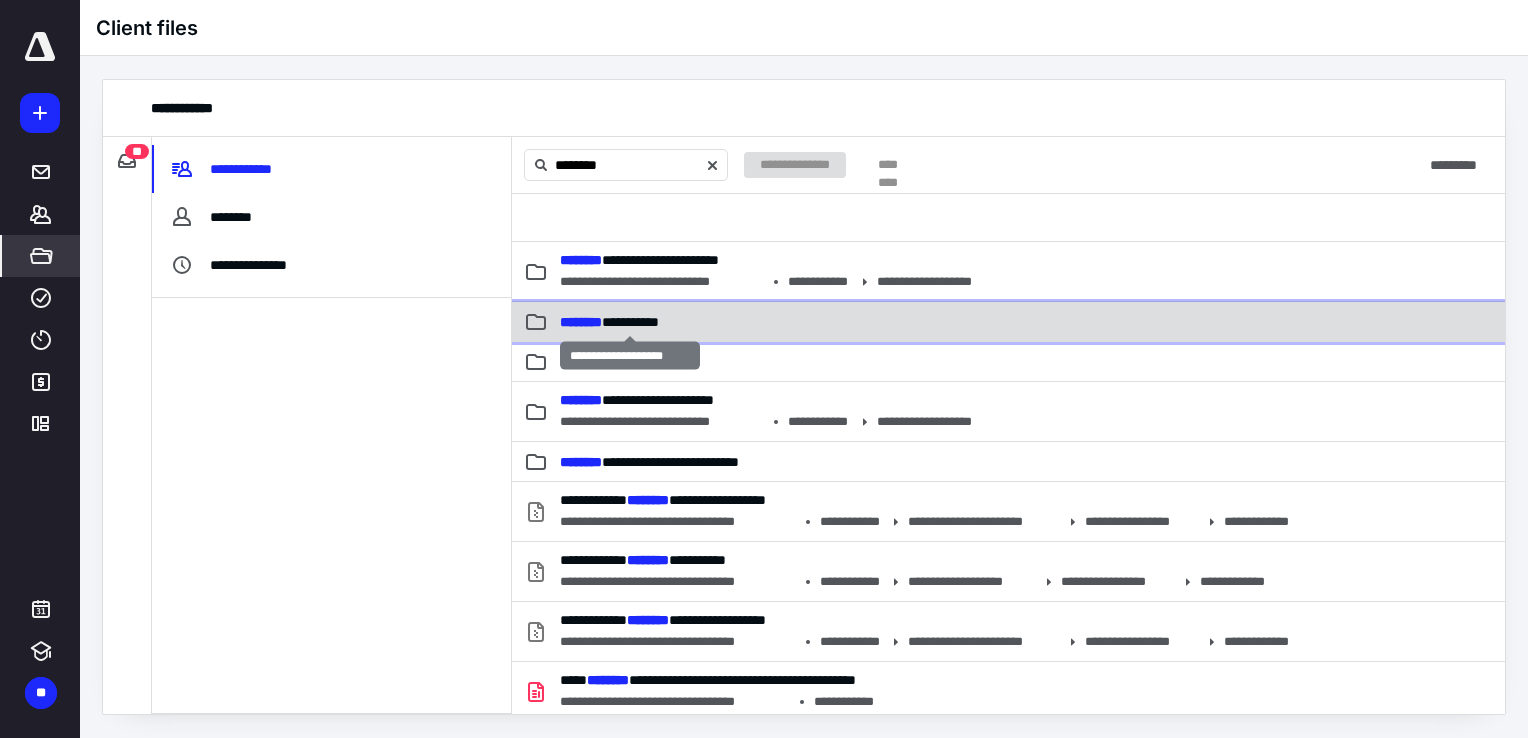 click on "**********" at bounding box center [609, 322] 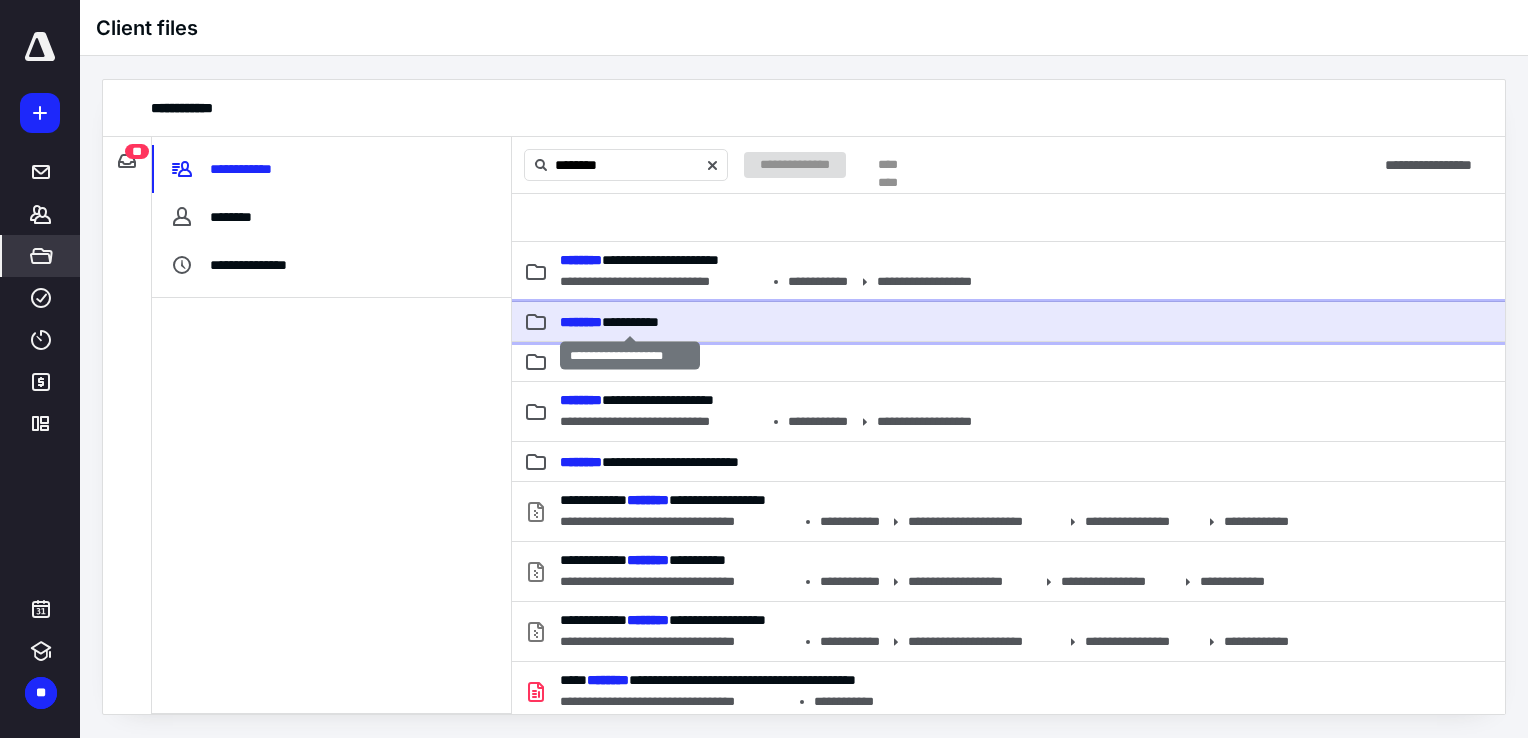 click on "**********" at bounding box center (609, 322) 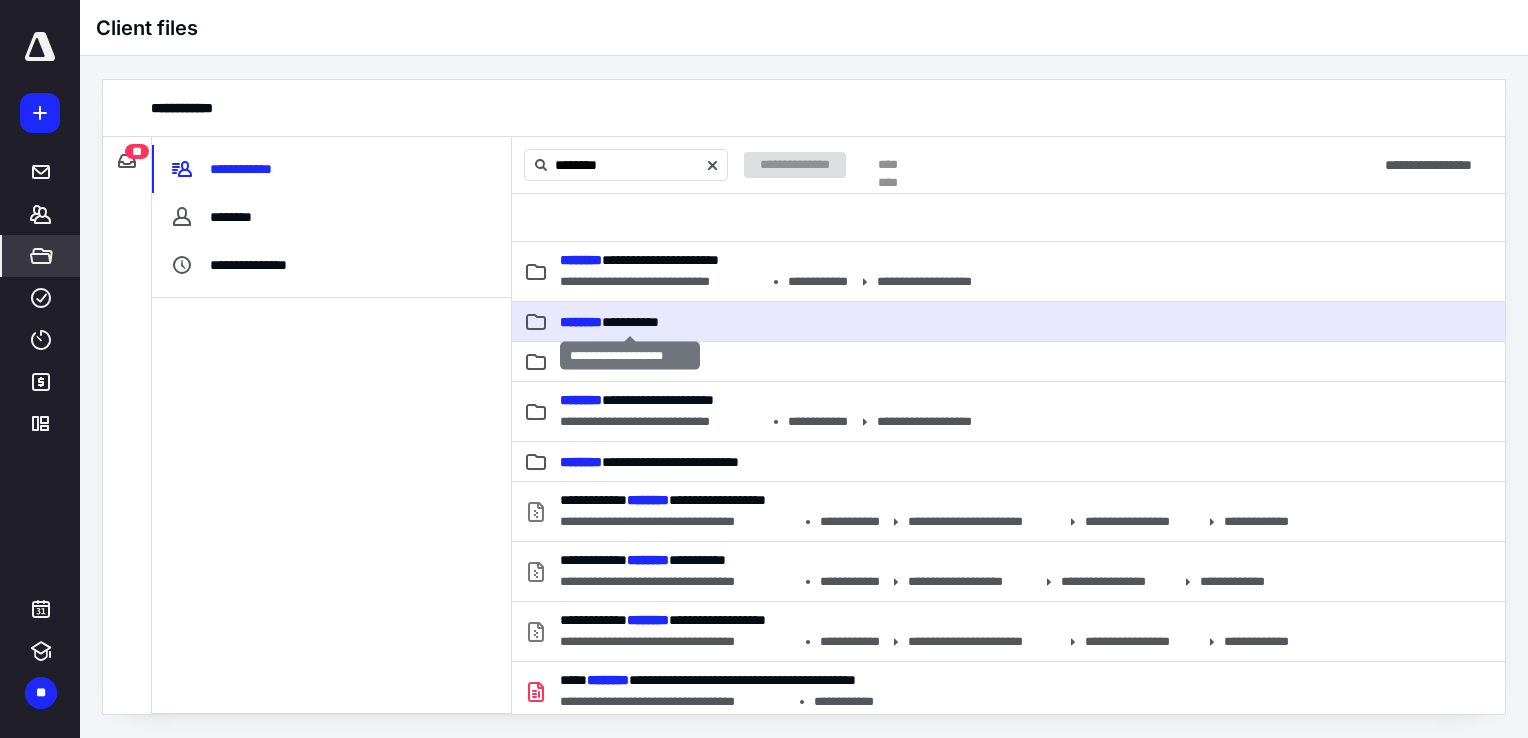 type 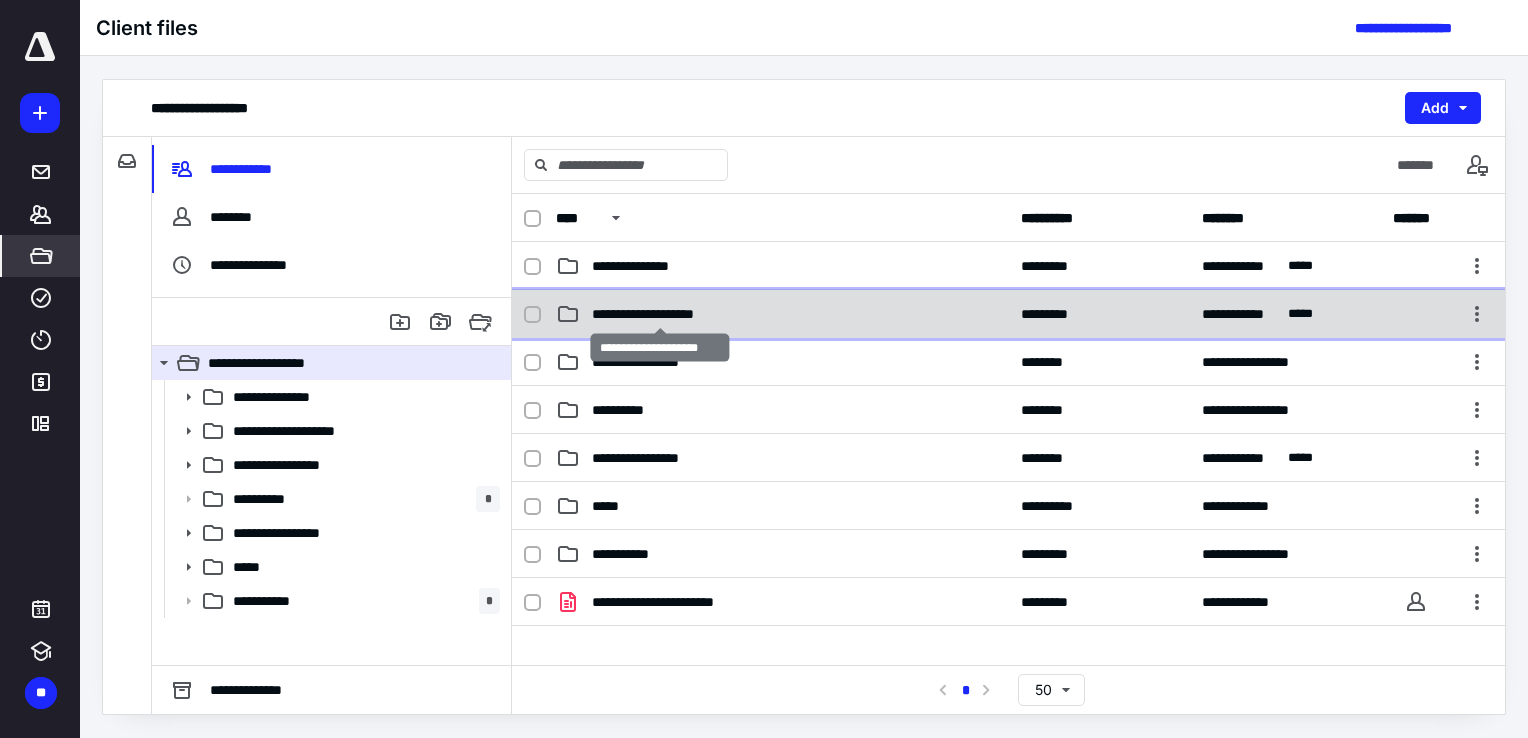 click on "**********" at bounding box center [660, 314] 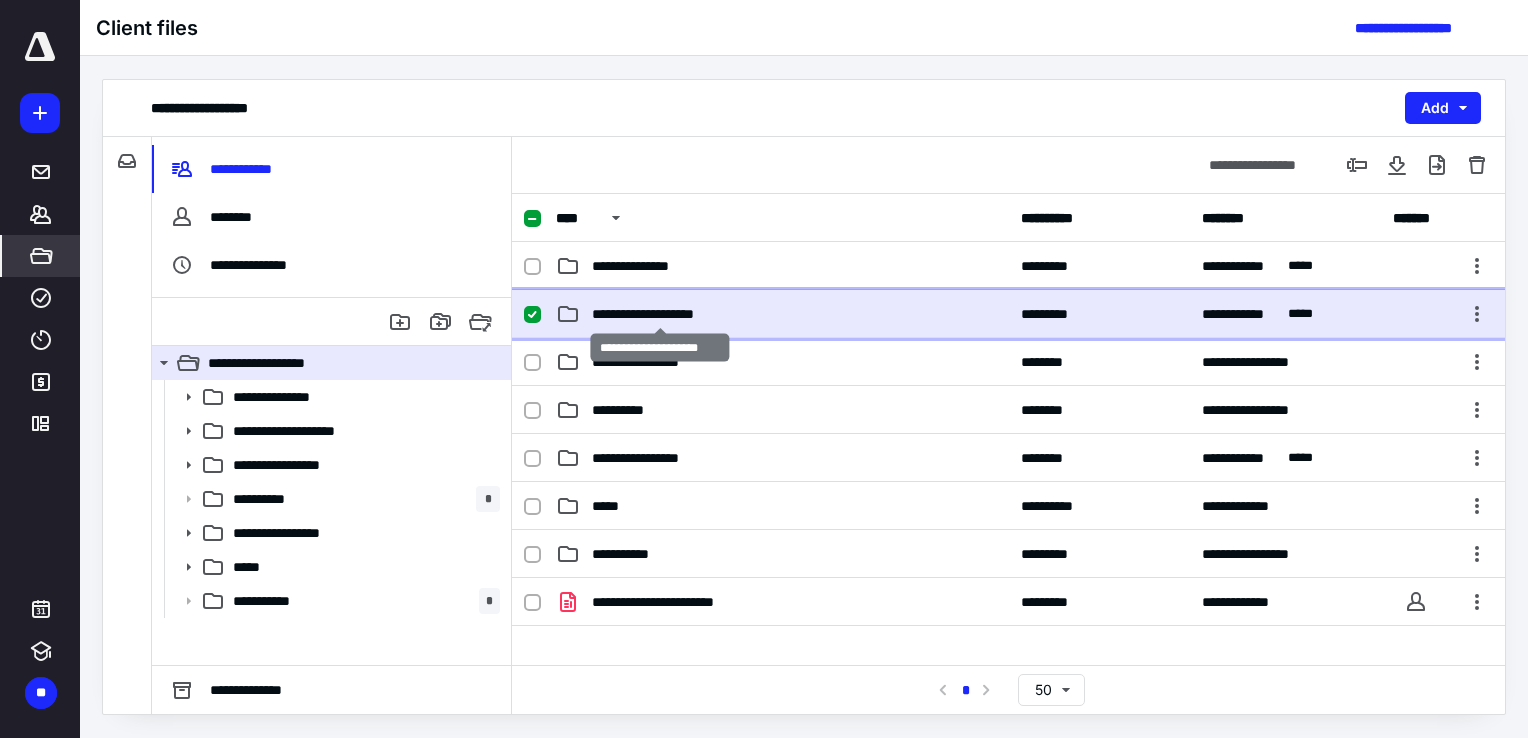 click on "**********" at bounding box center [660, 314] 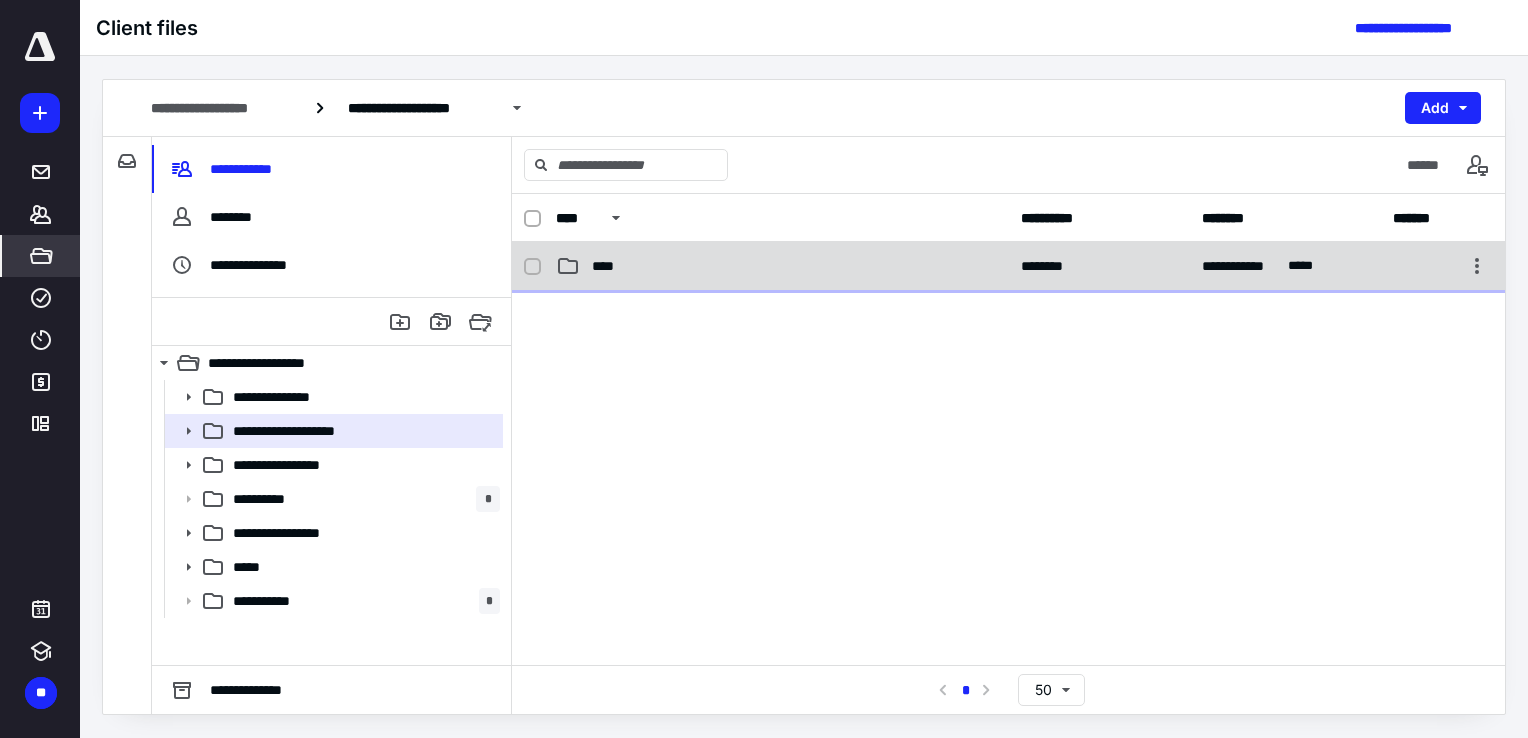 click on "****" at bounding box center [609, 266] 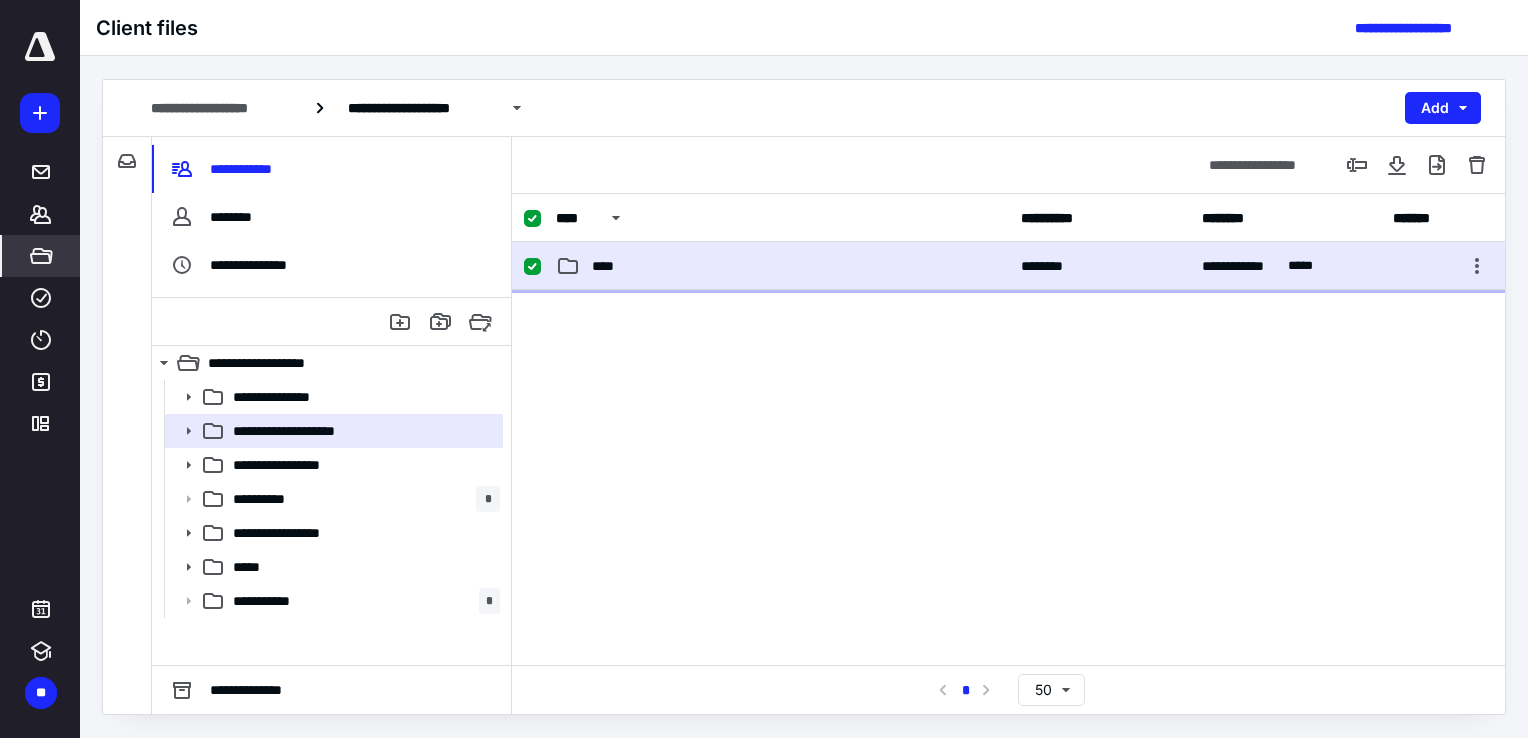 click on "****" at bounding box center (609, 266) 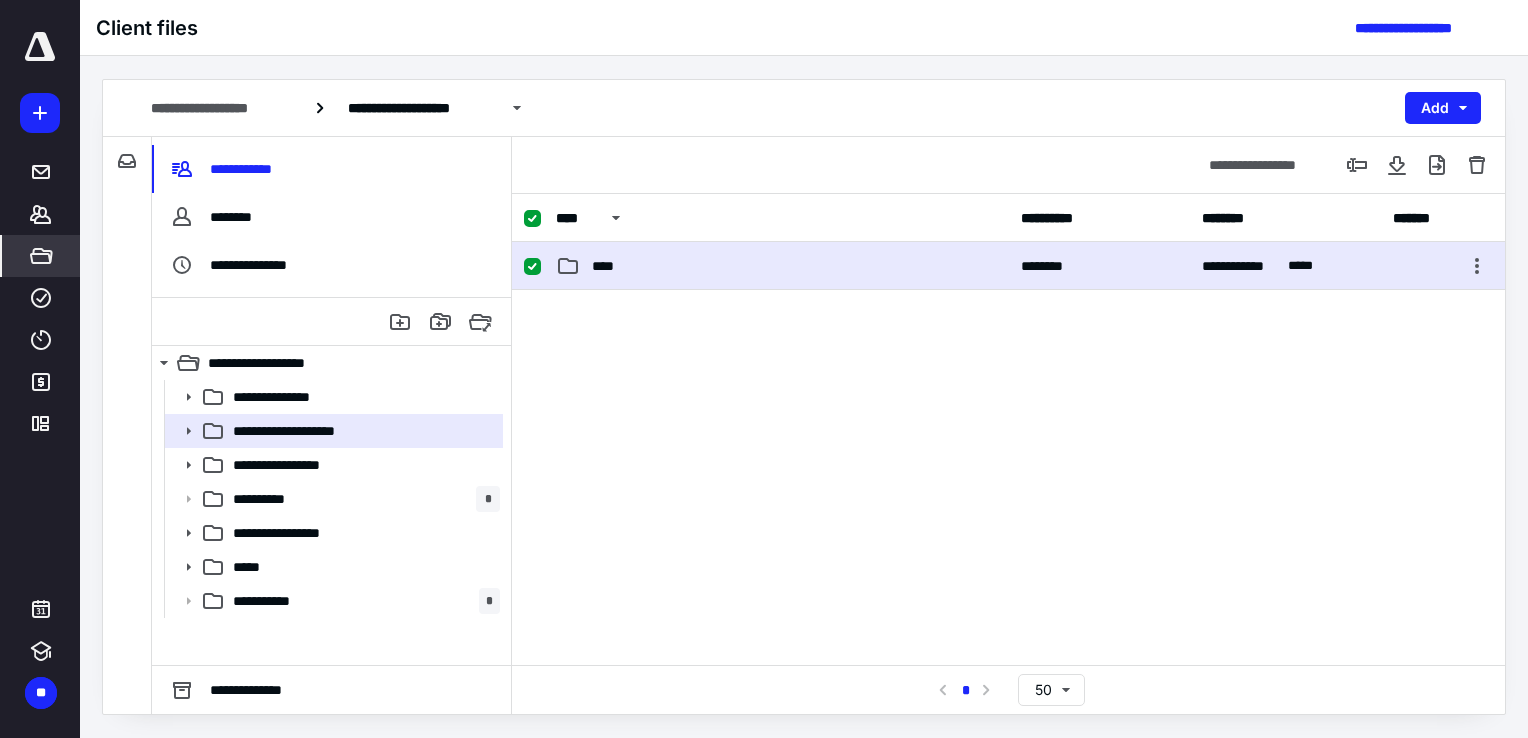 checkbox on "false" 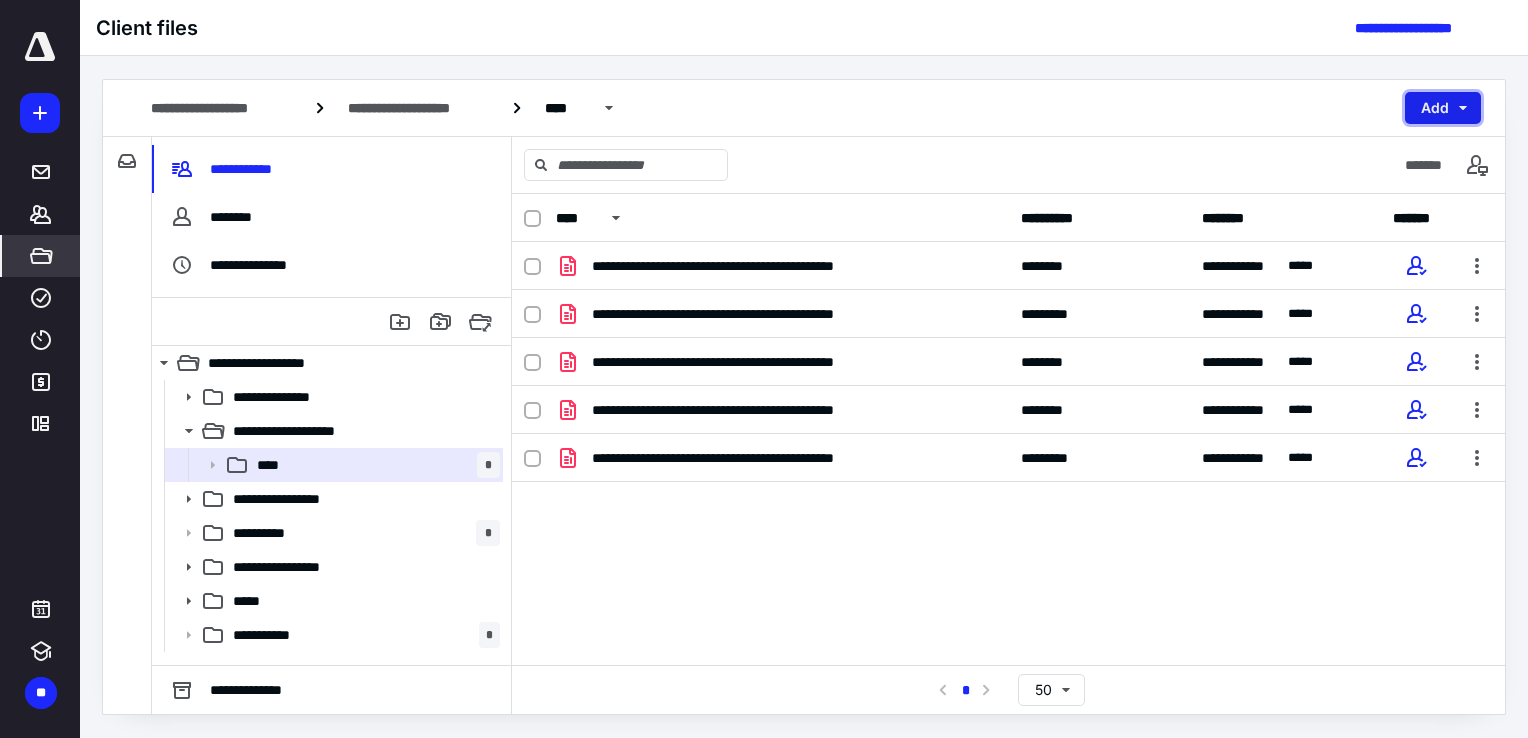 click on "Add" at bounding box center [1443, 108] 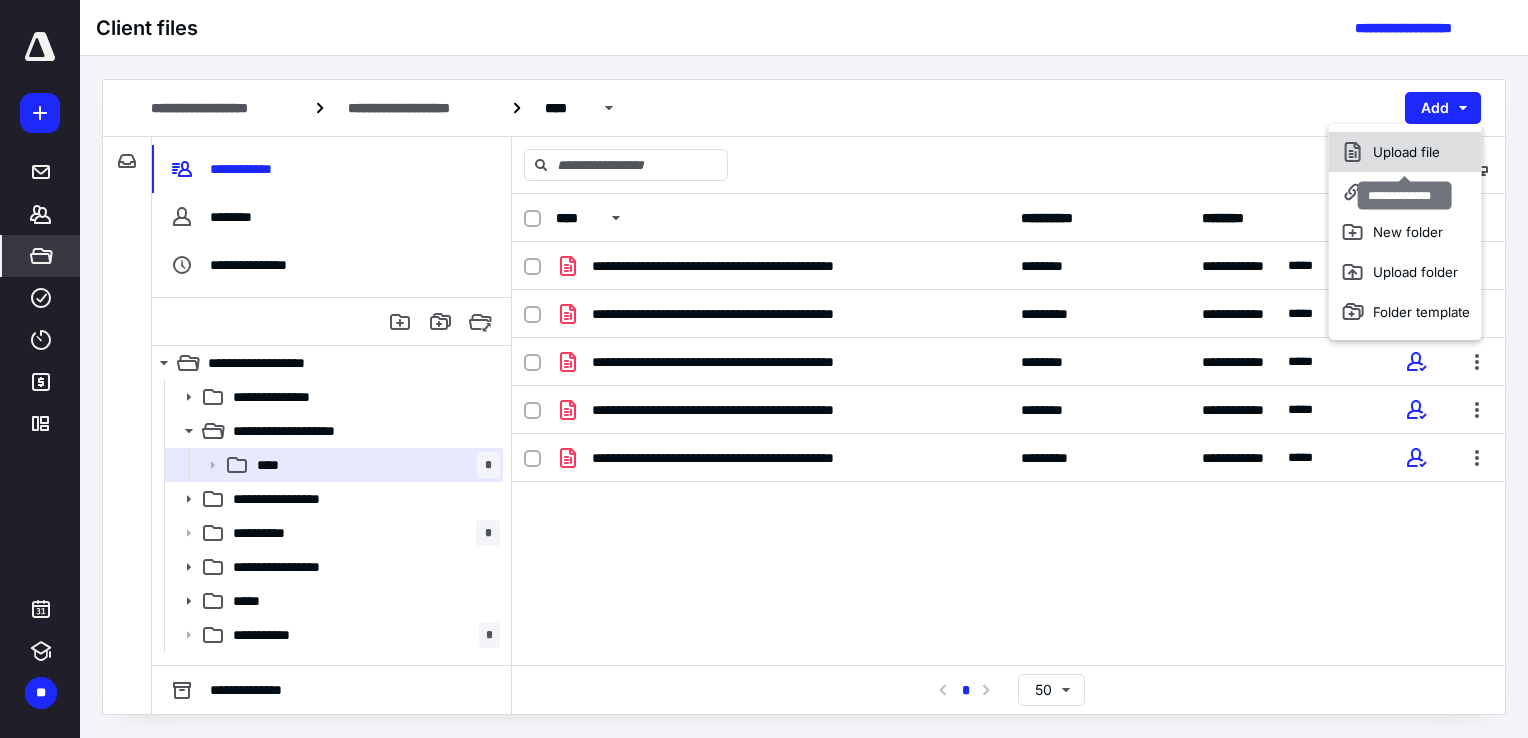 click on "Upload file" at bounding box center [1405, 152] 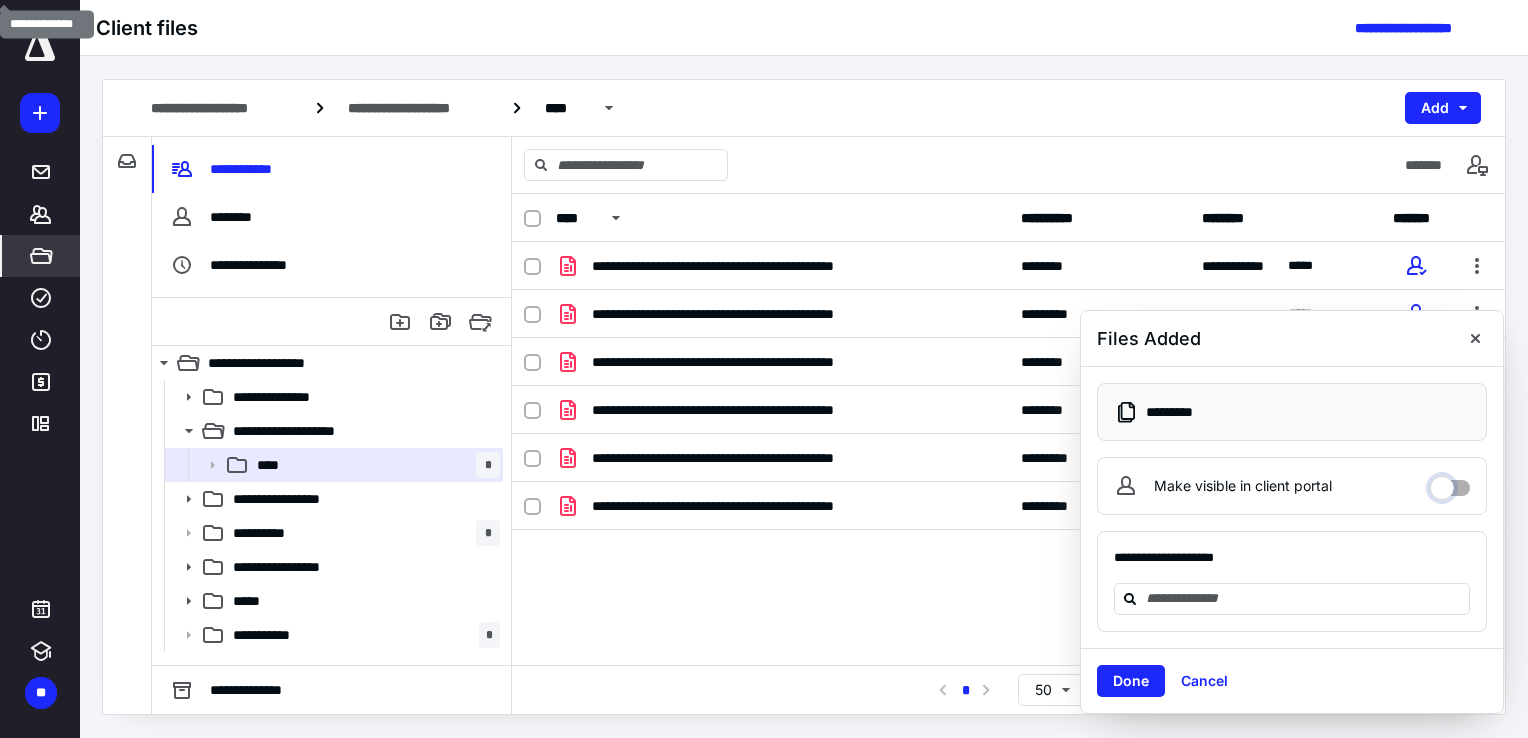 click on "Make visible in client portal" at bounding box center [1450, 483] 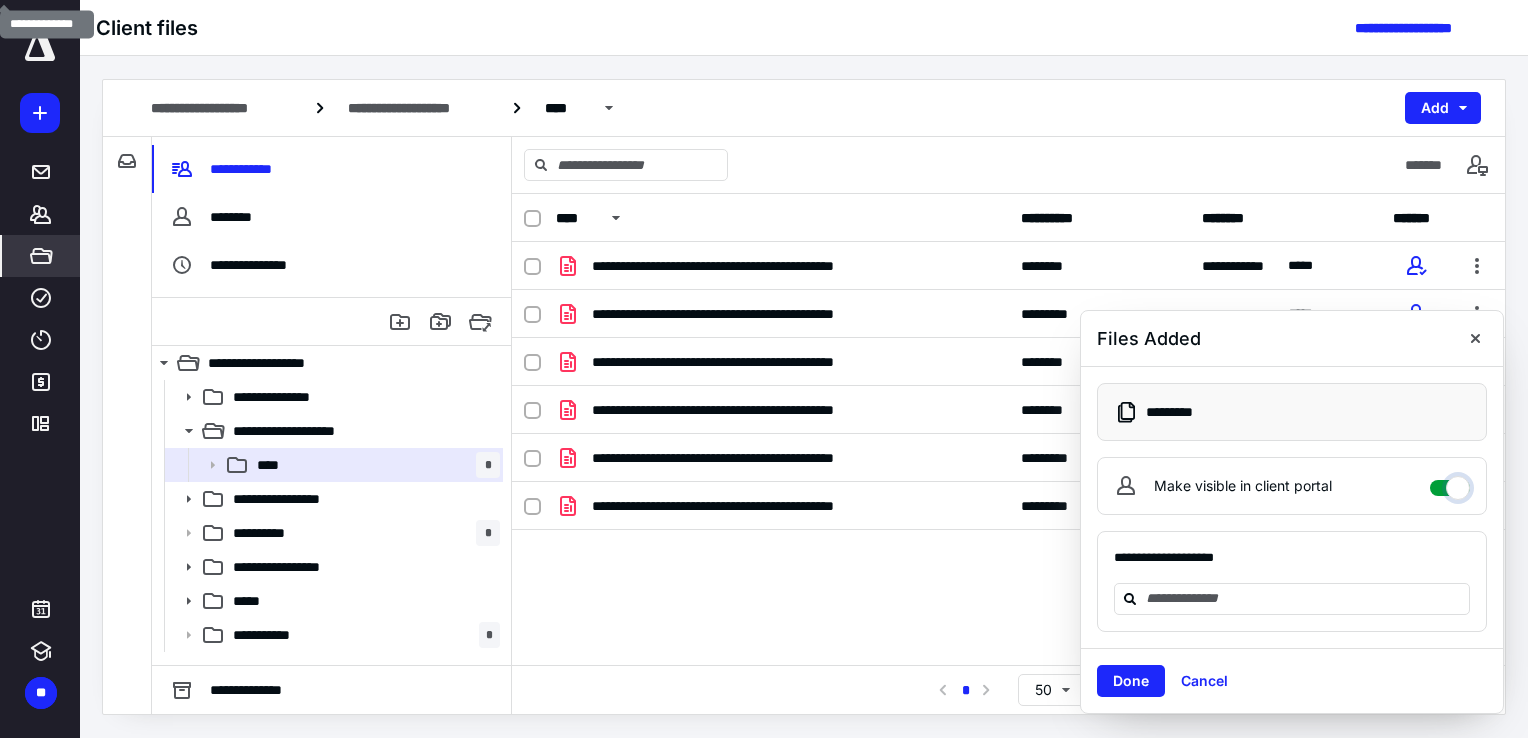 checkbox on "****" 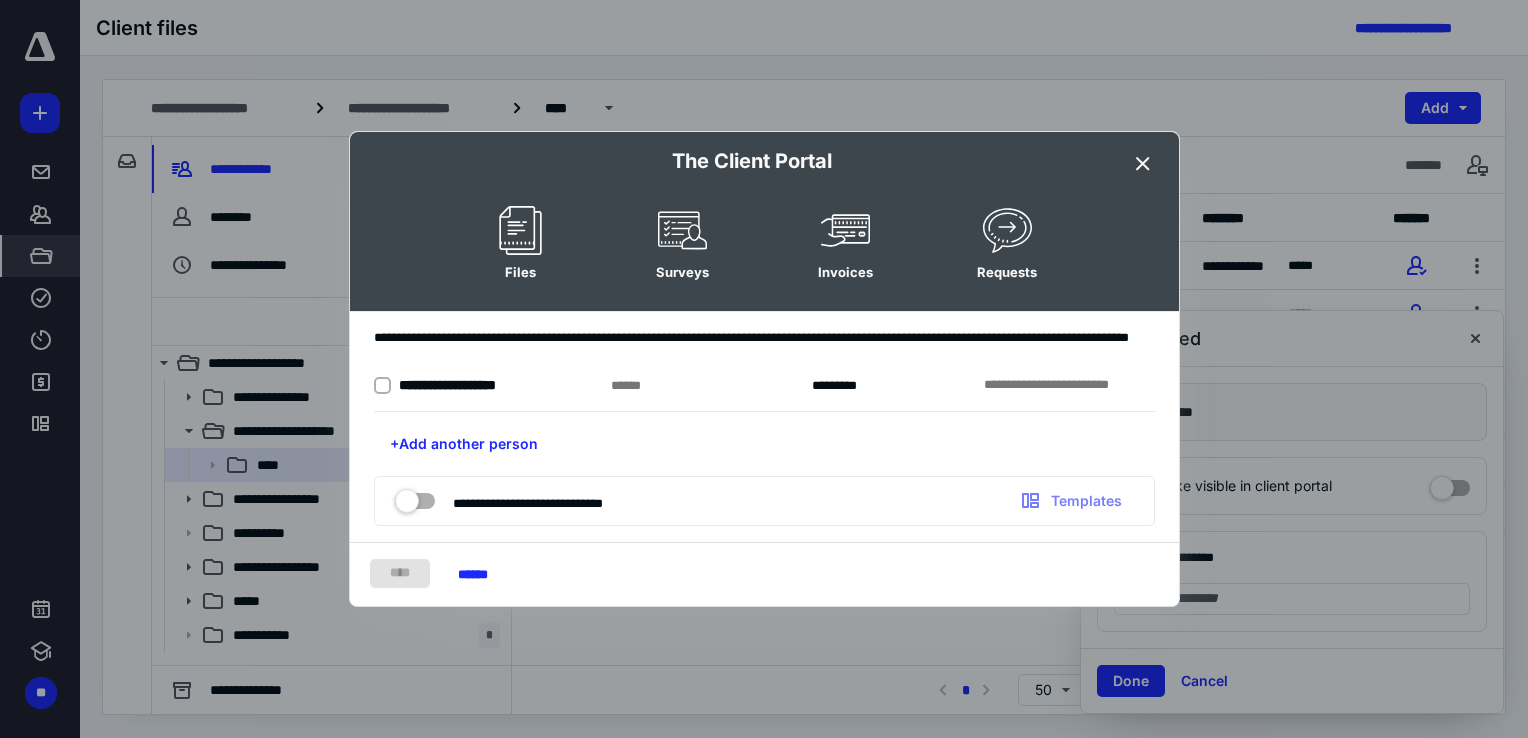 click at bounding box center (1143, 164) 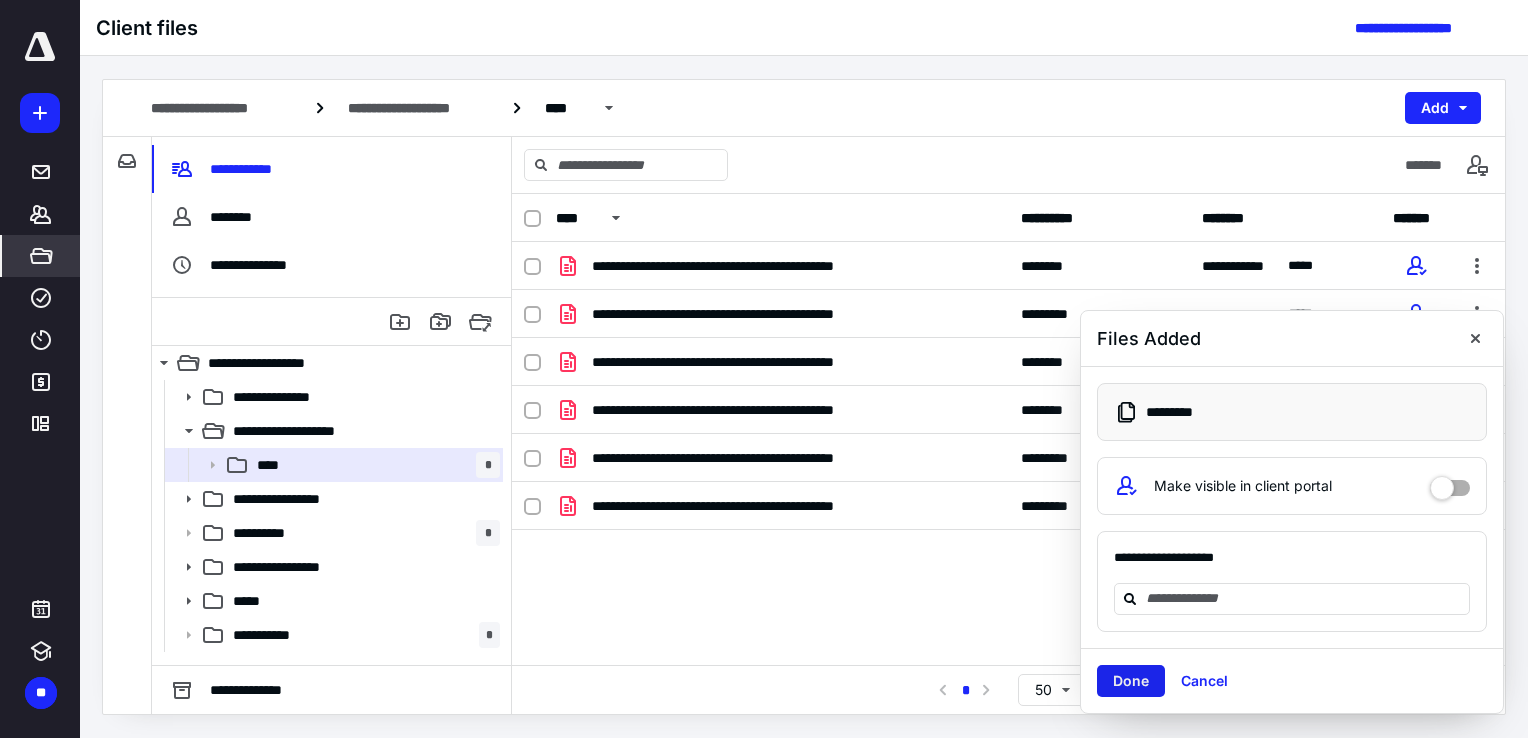 click on "Done" at bounding box center (1131, 681) 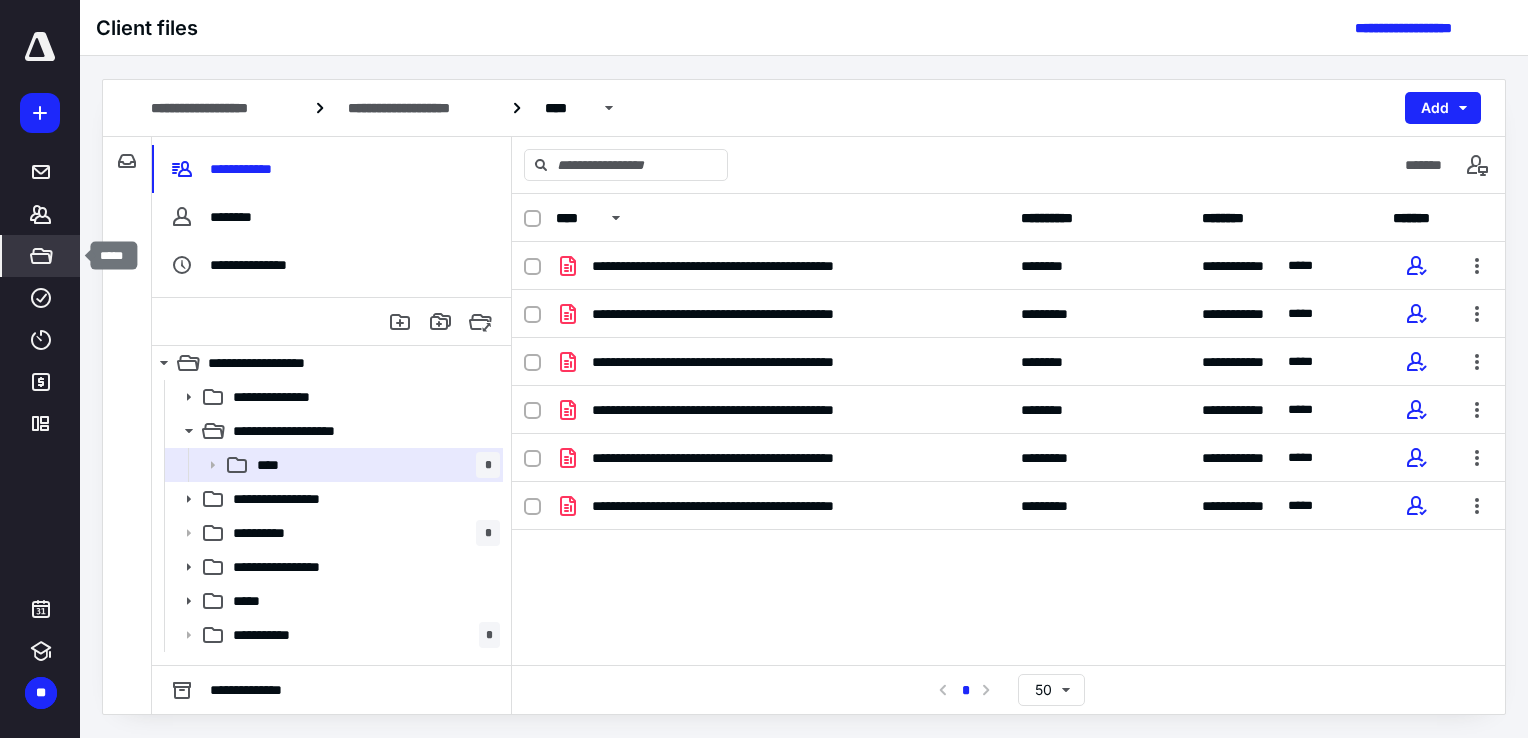 click 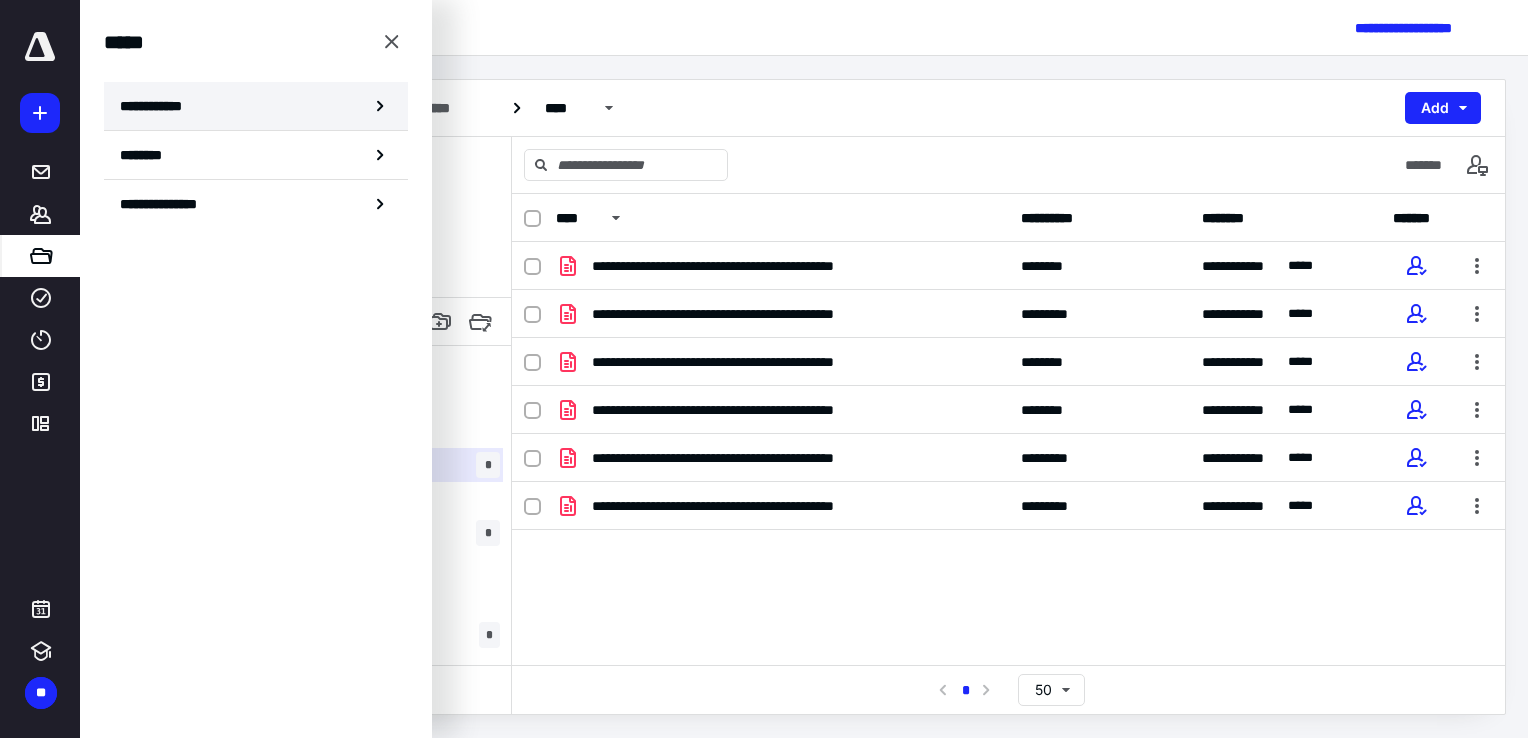 click on "**********" at bounding box center [256, 106] 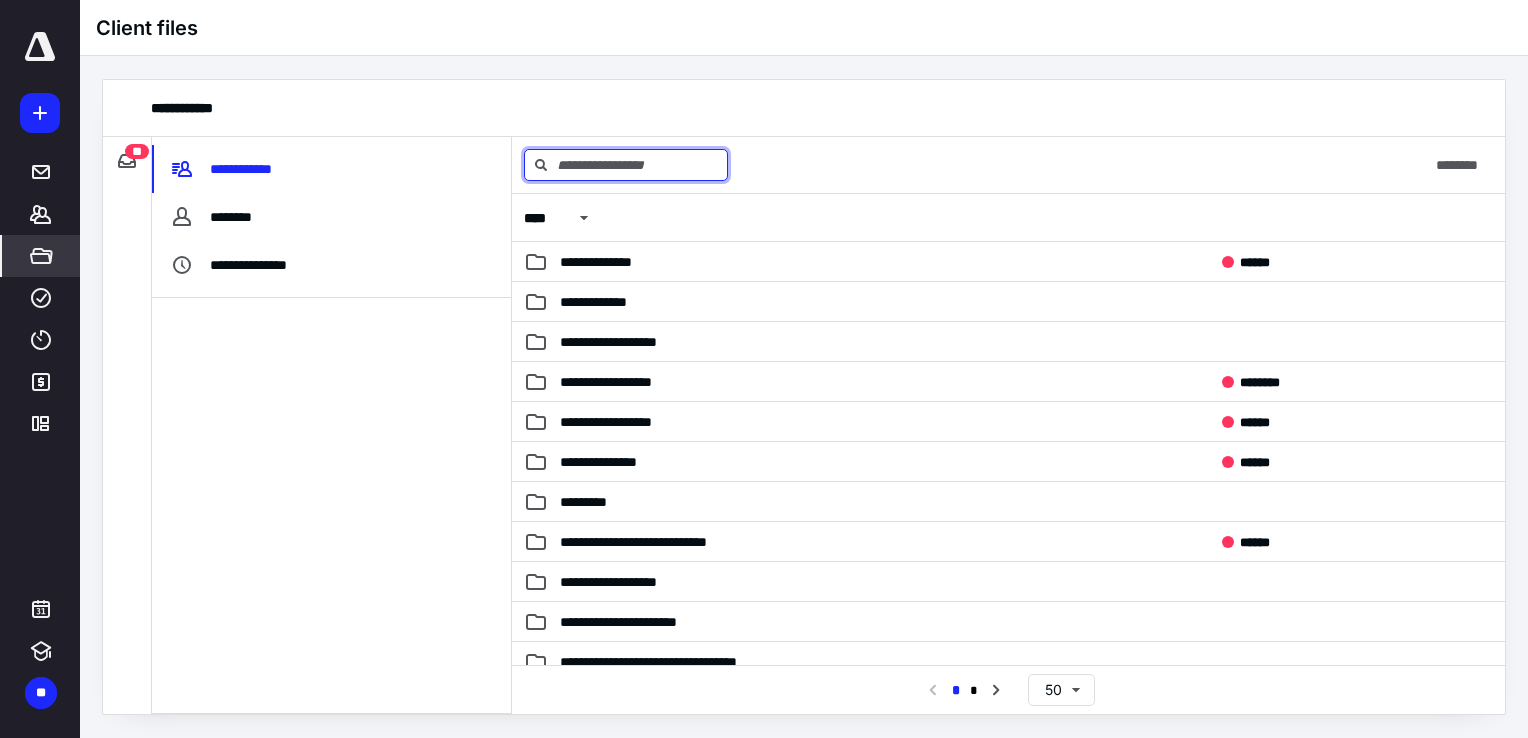 click at bounding box center [626, 165] 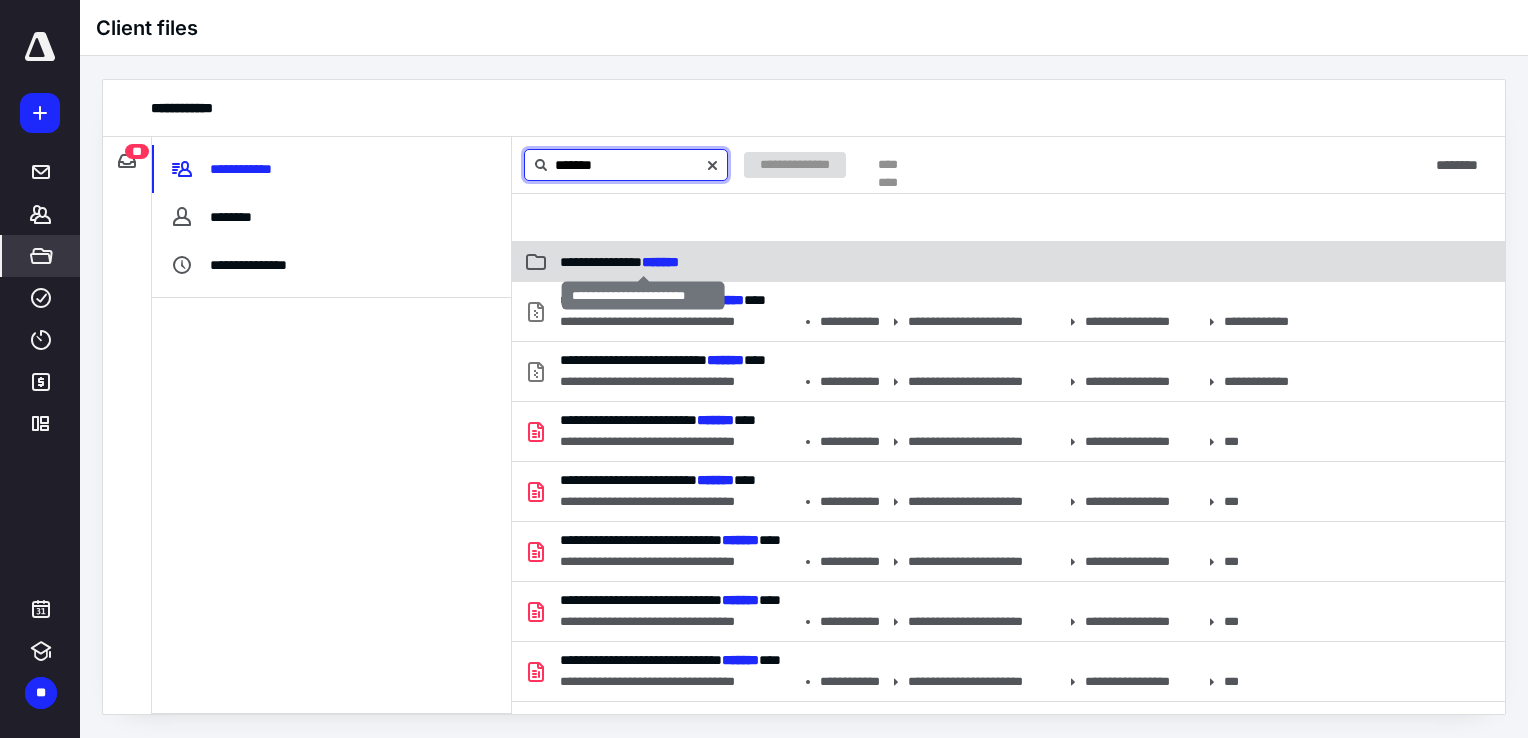 type on "*******" 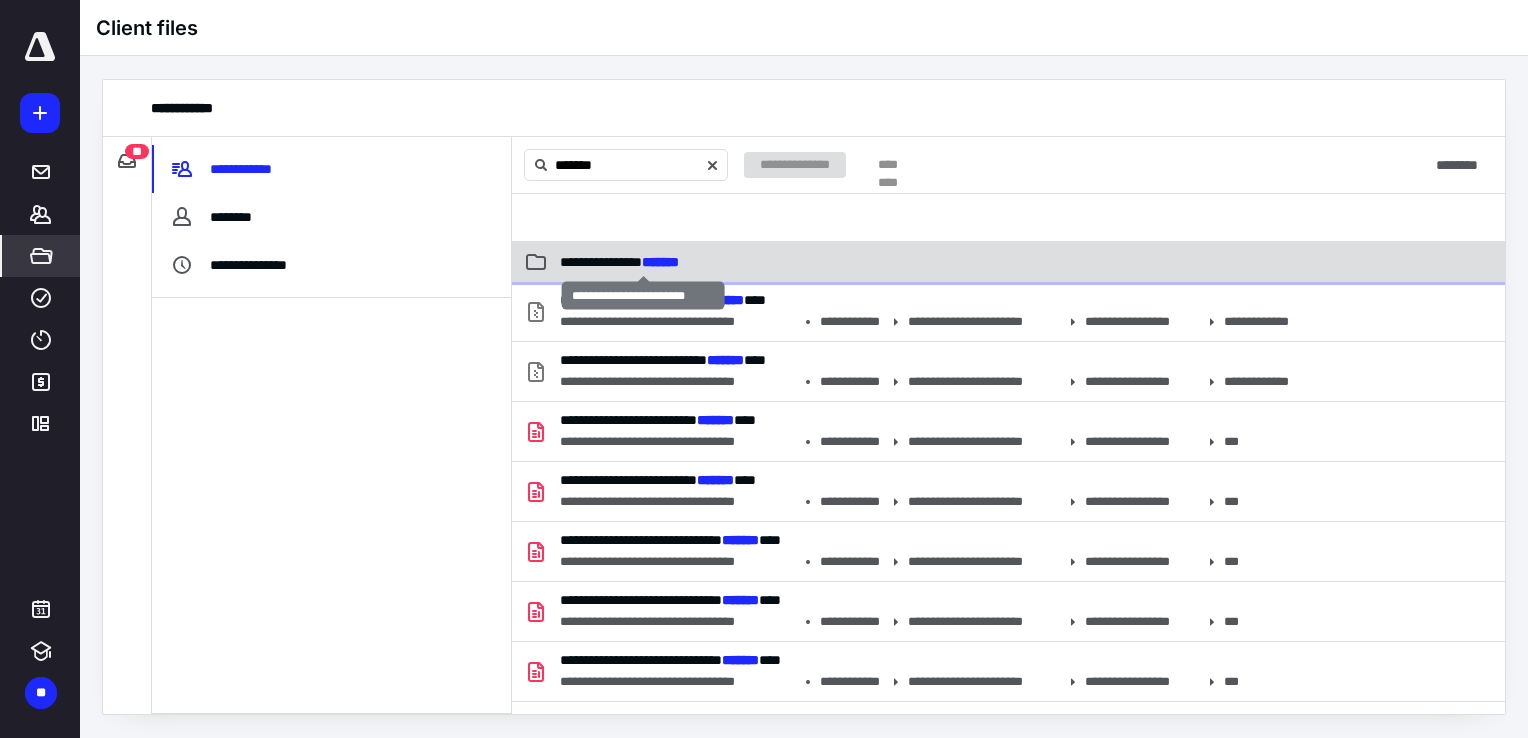click on "**********" at bounding box center [619, 262] 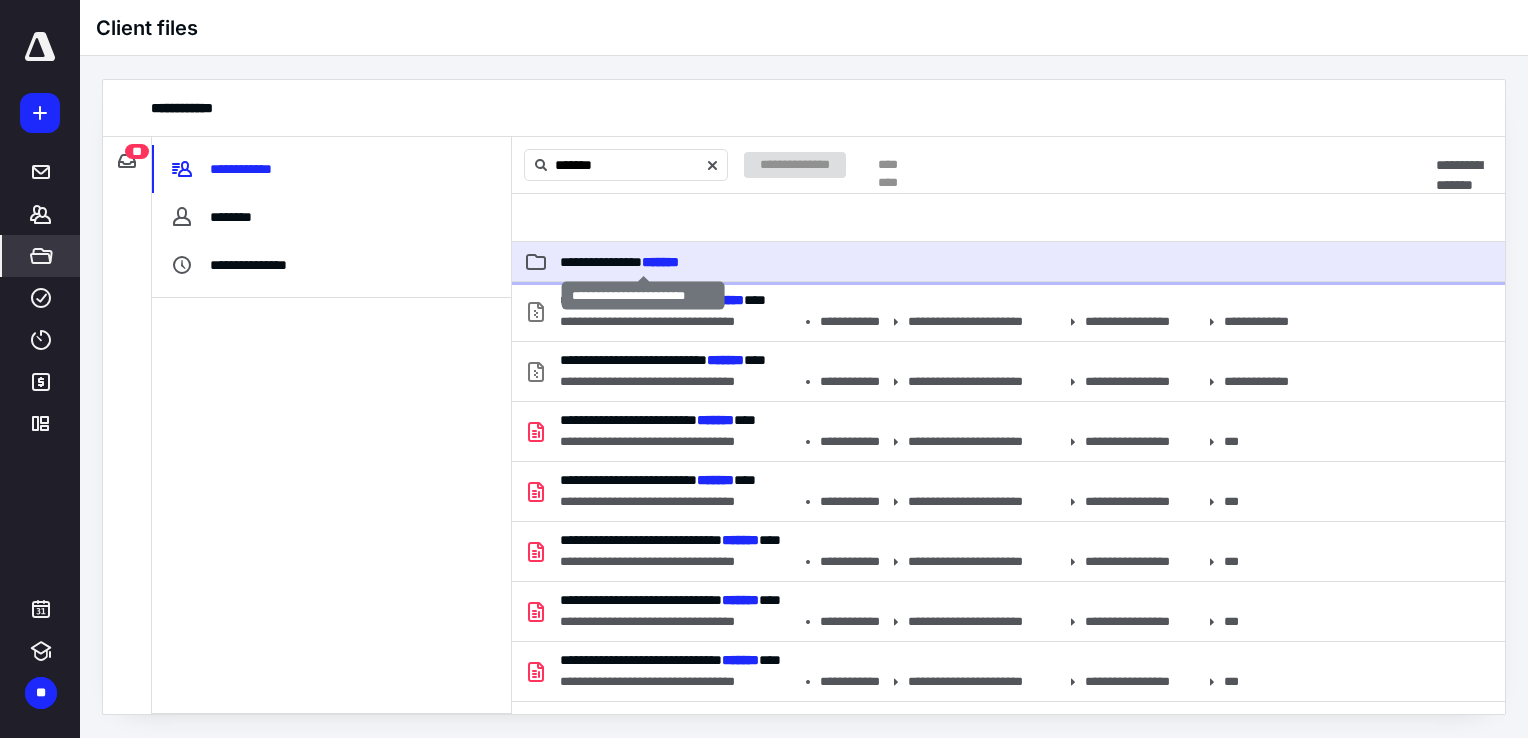 click on "**********" at bounding box center [619, 262] 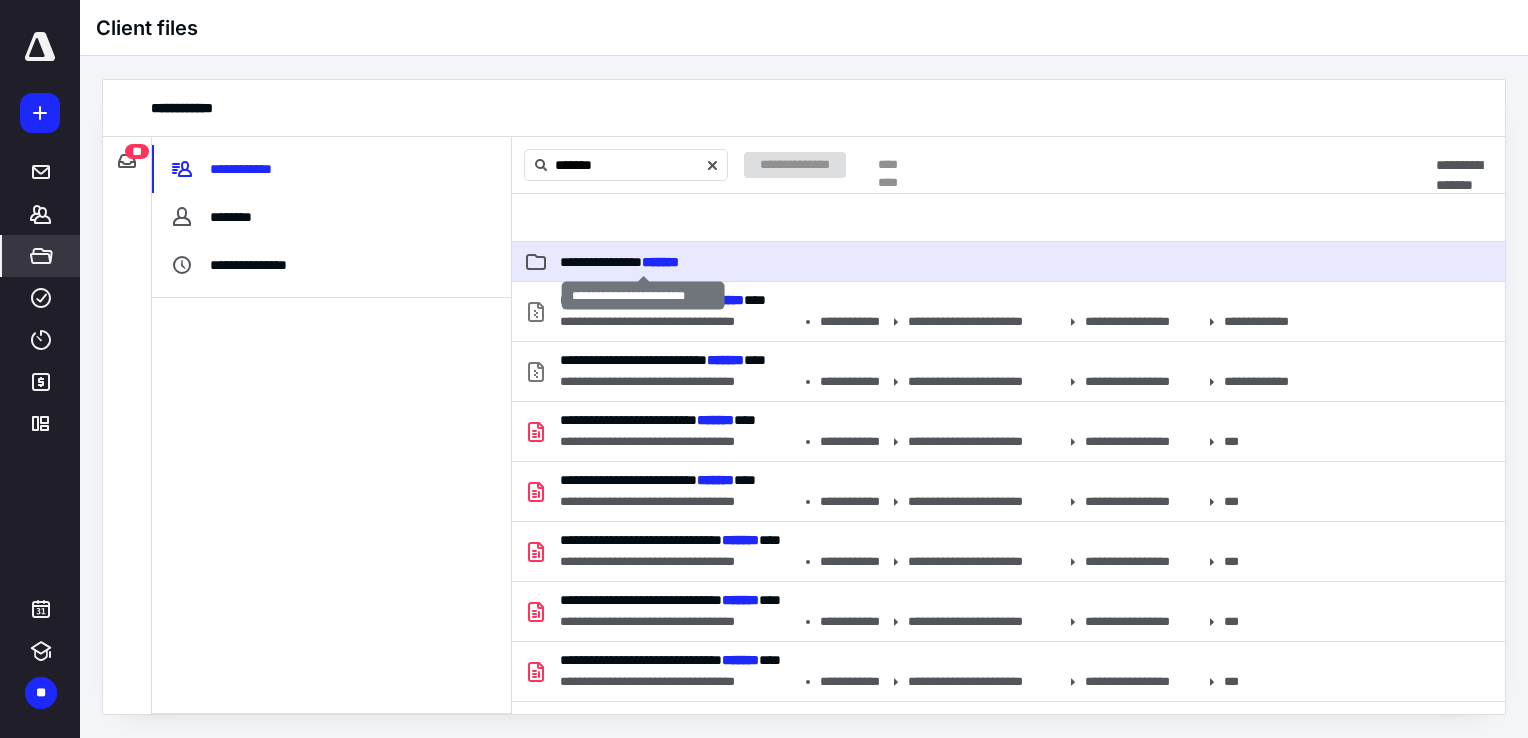 type 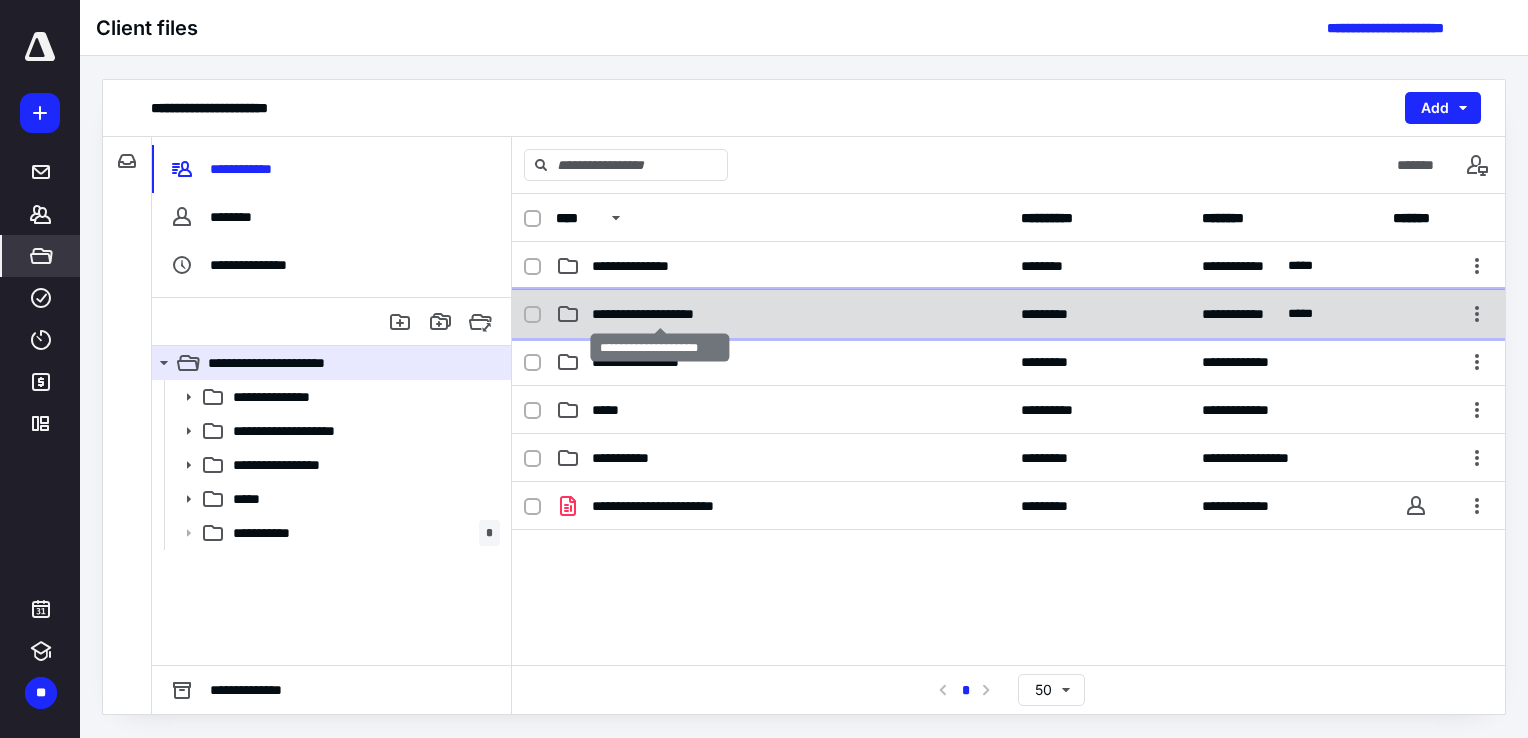 click on "**********" at bounding box center (660, 314) 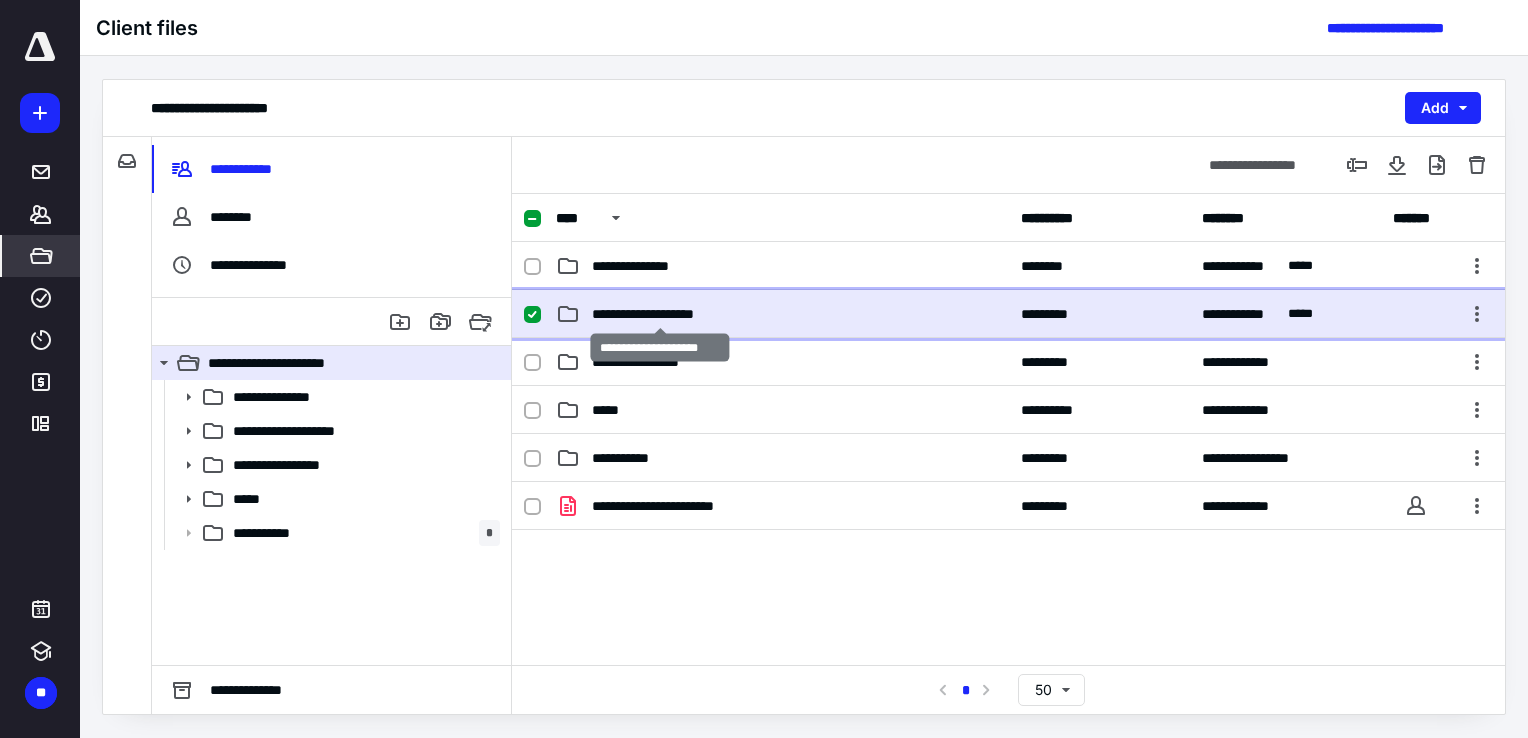 click on "**********" at bounding box center [660, 314] 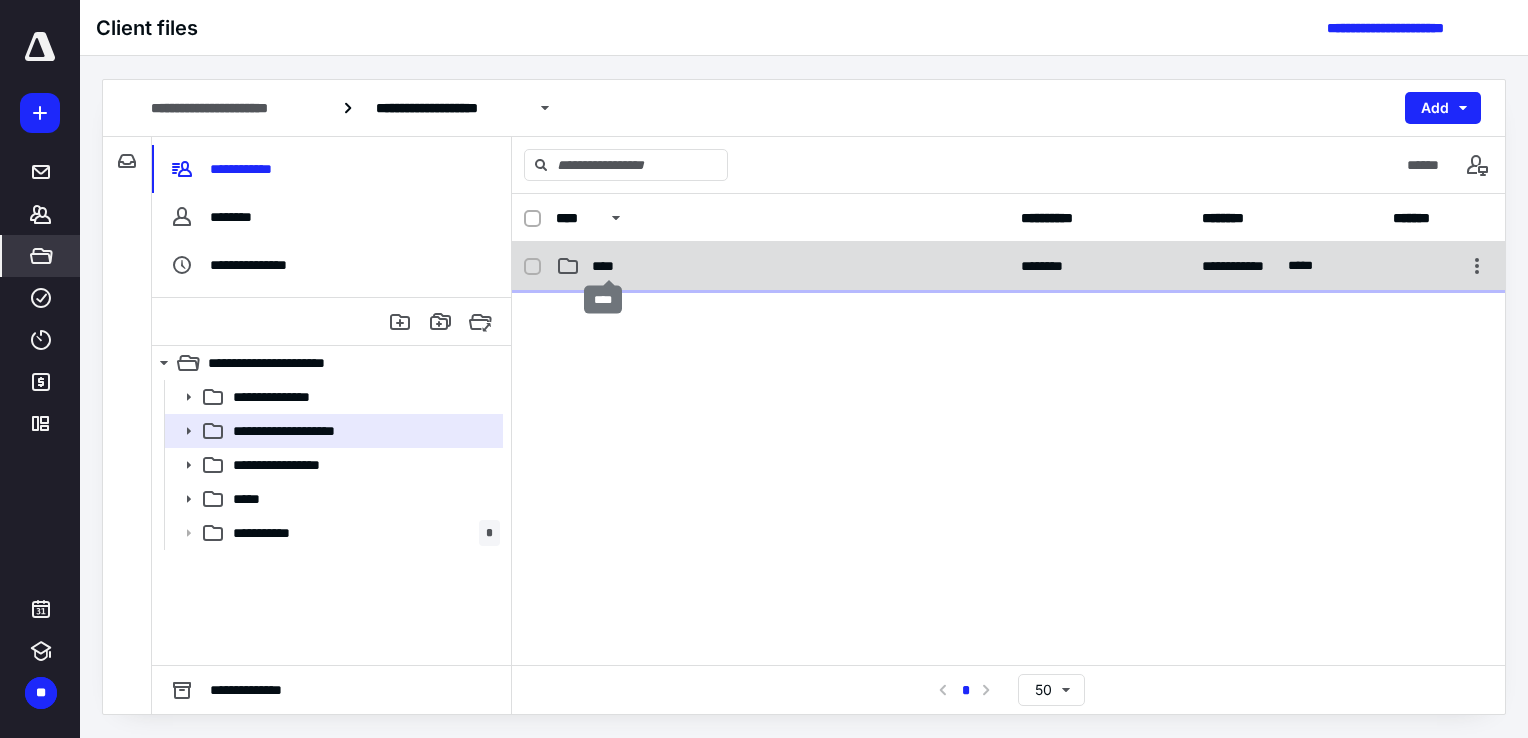 click on "****" at bounding box center (609, 266) 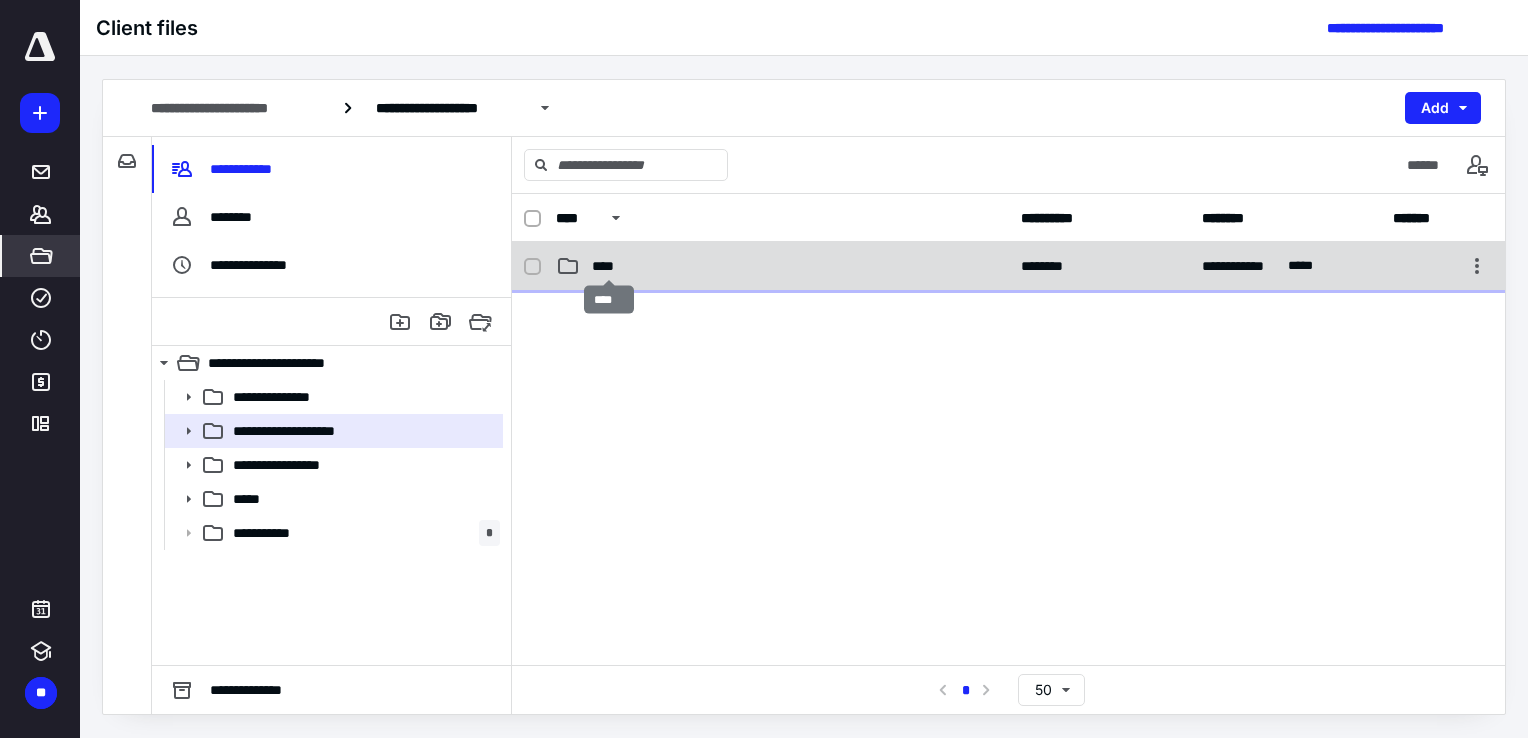 click on "****" at bounding box center (609, 266) 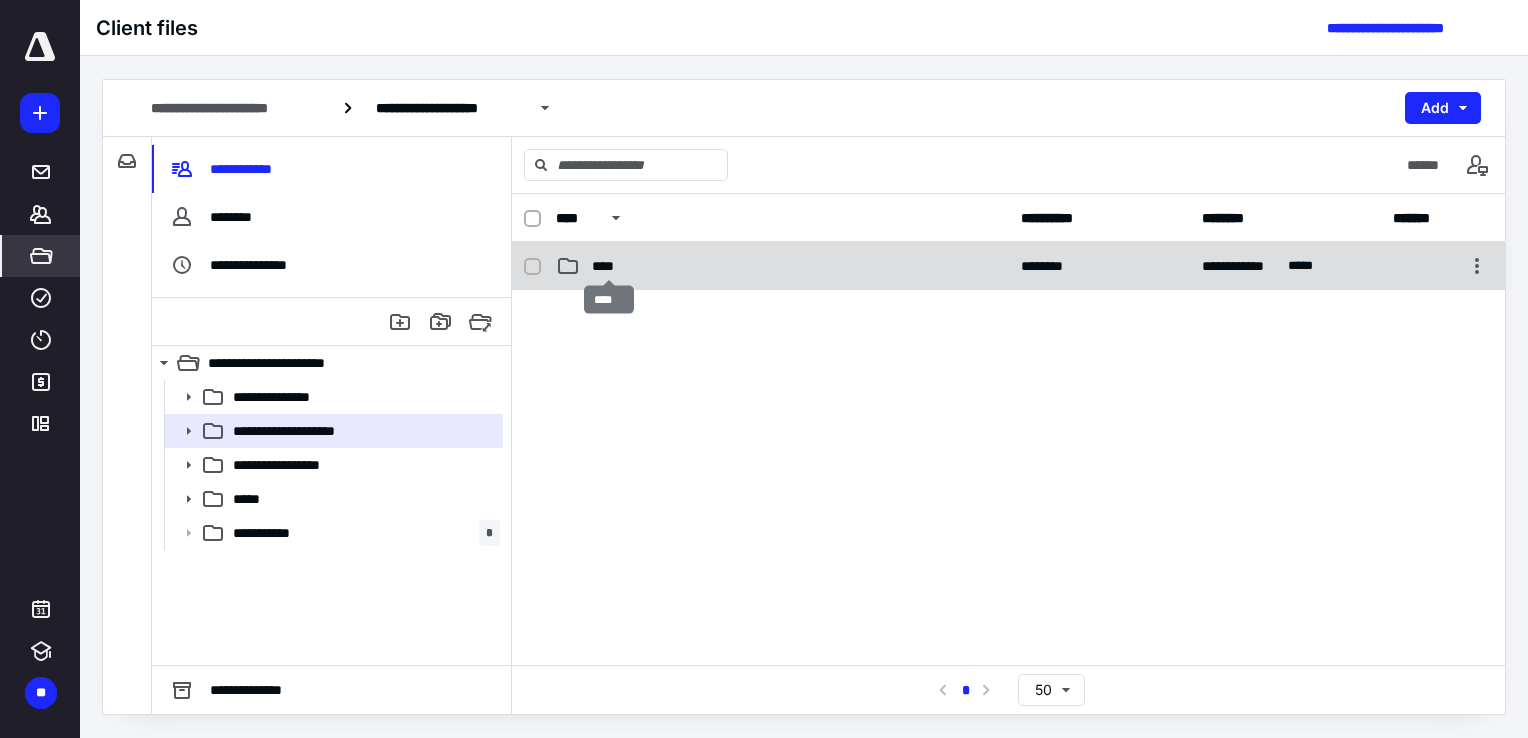 checkbox on "false" 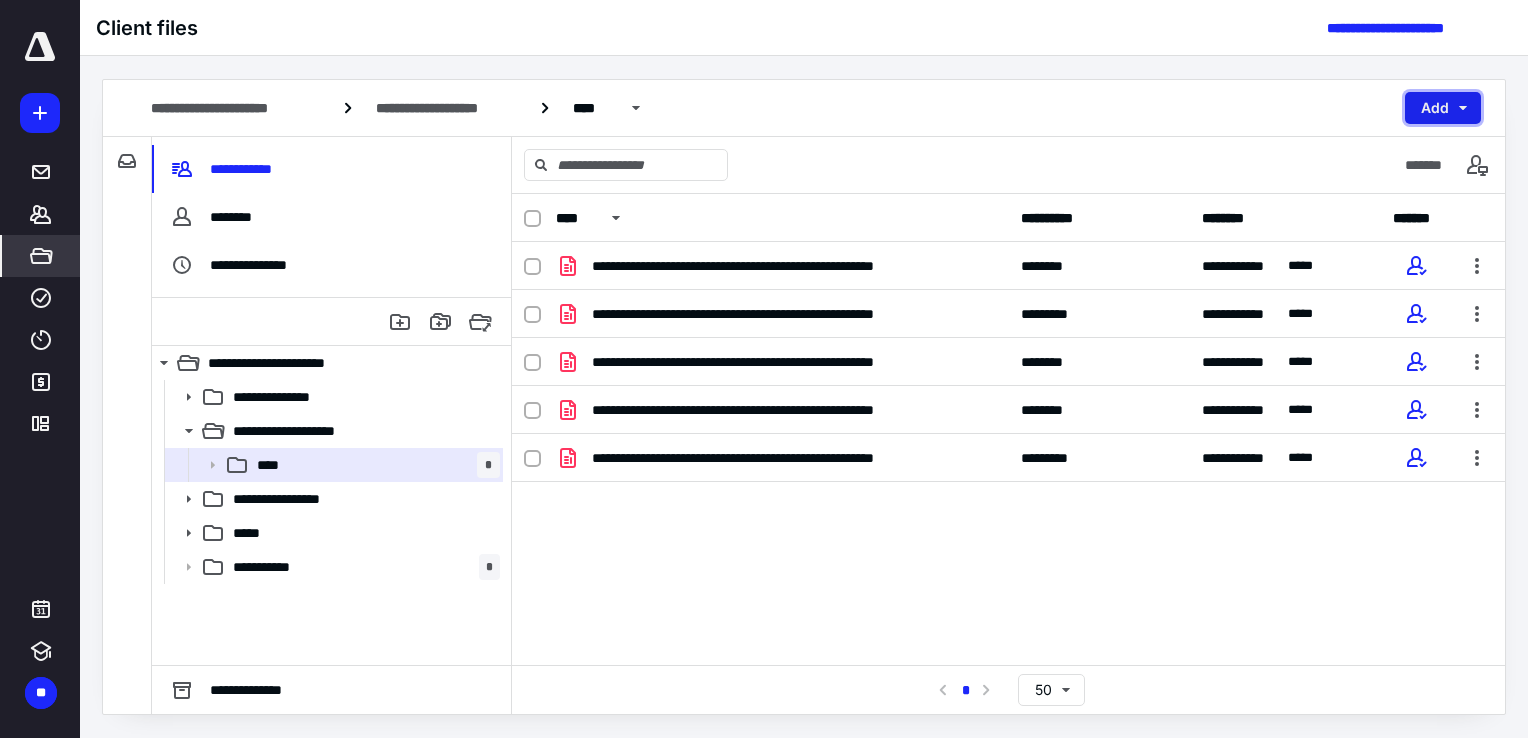 click on "Add" at bounding box center [1443, 108] 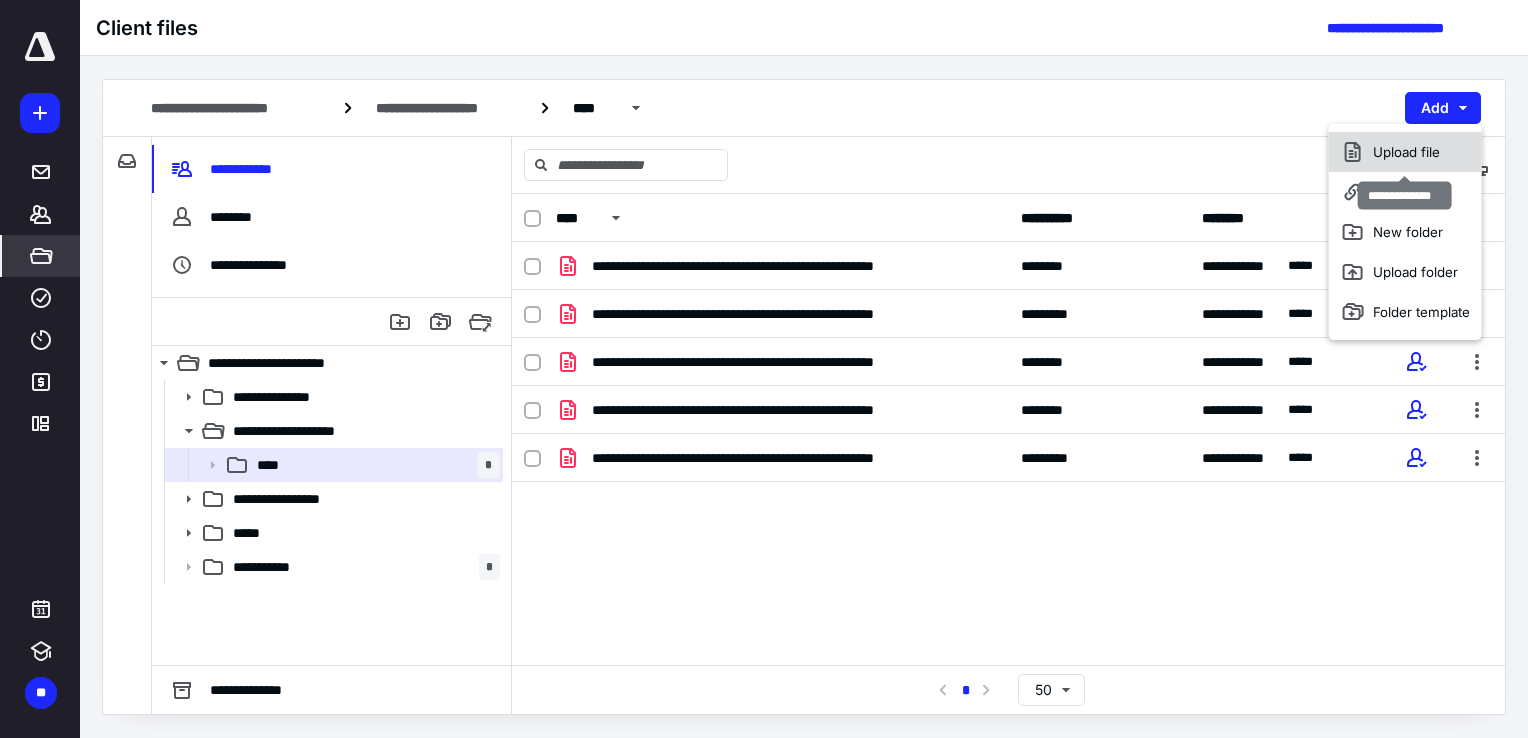 click on "Upload file" at bounding box center (1405, 152) 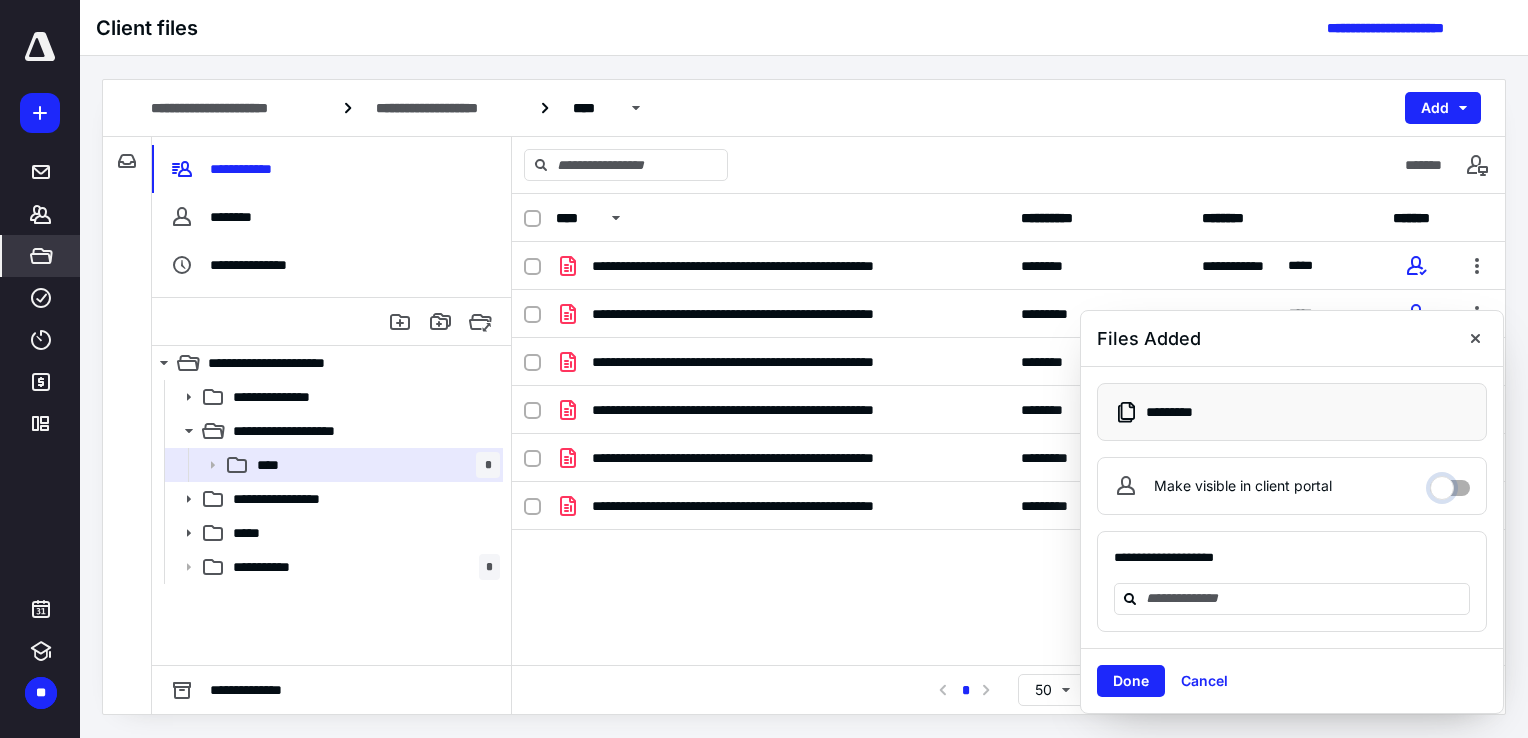 click on "Make visible in client portal" at bounding box center [1450, 483] 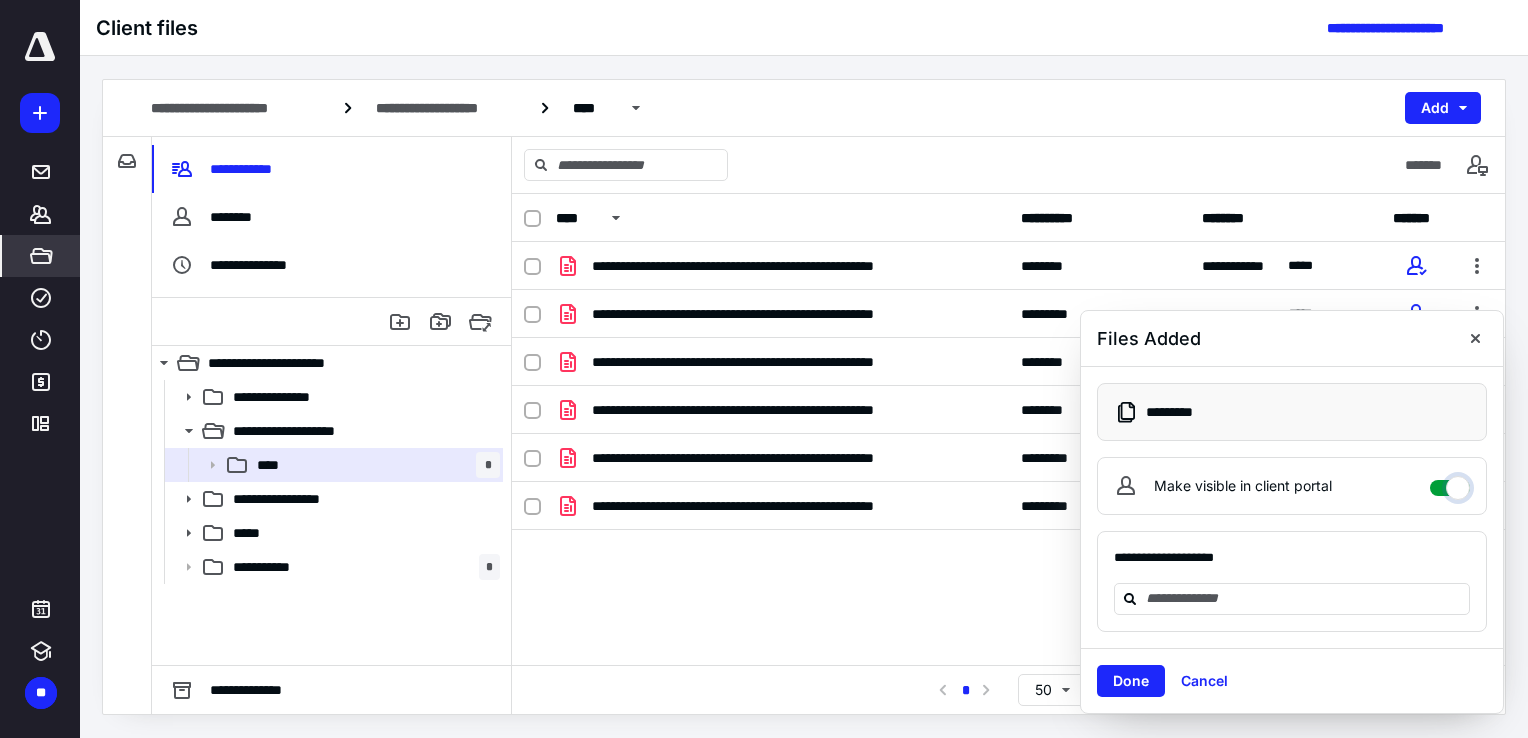 checkbox on "****" 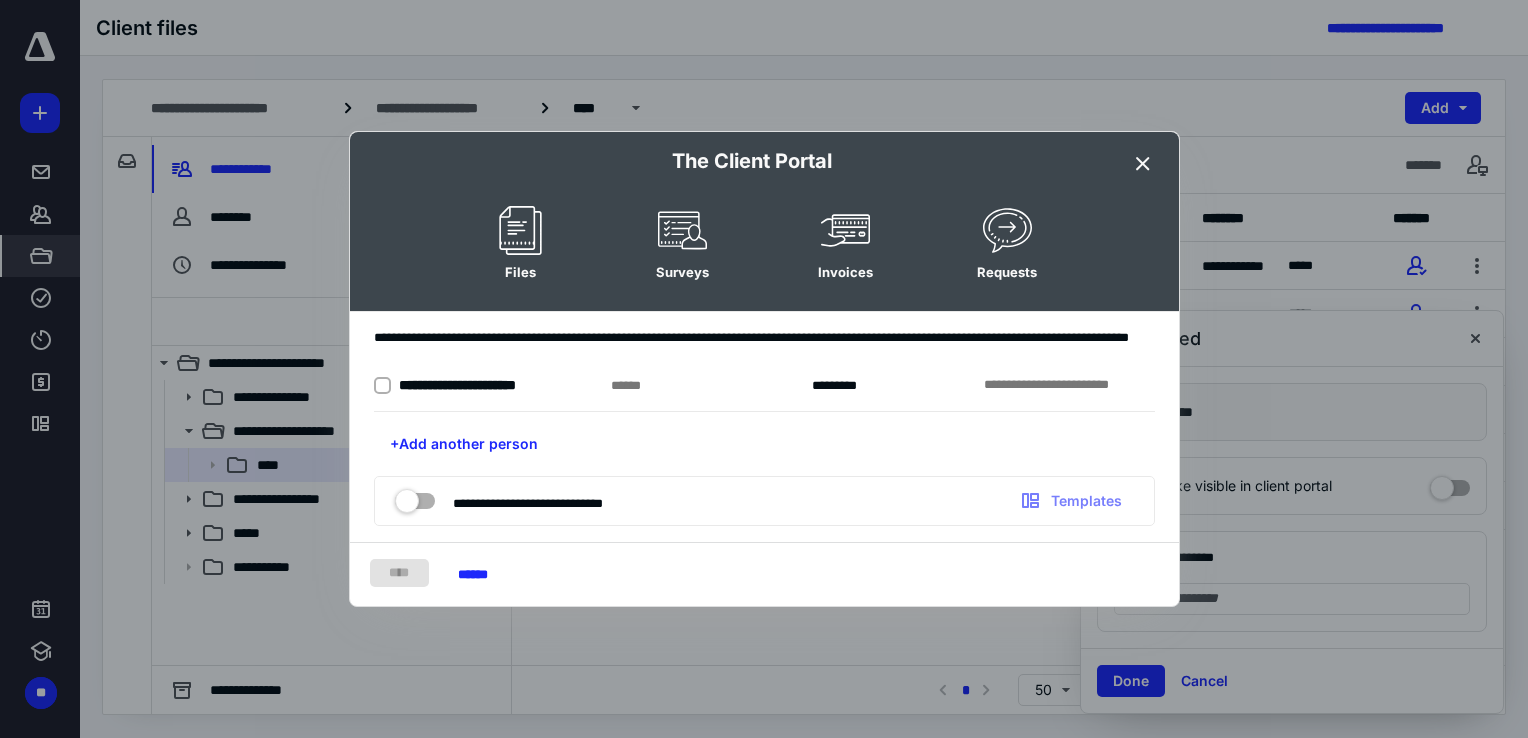 click at bounding box center (1143, 164) 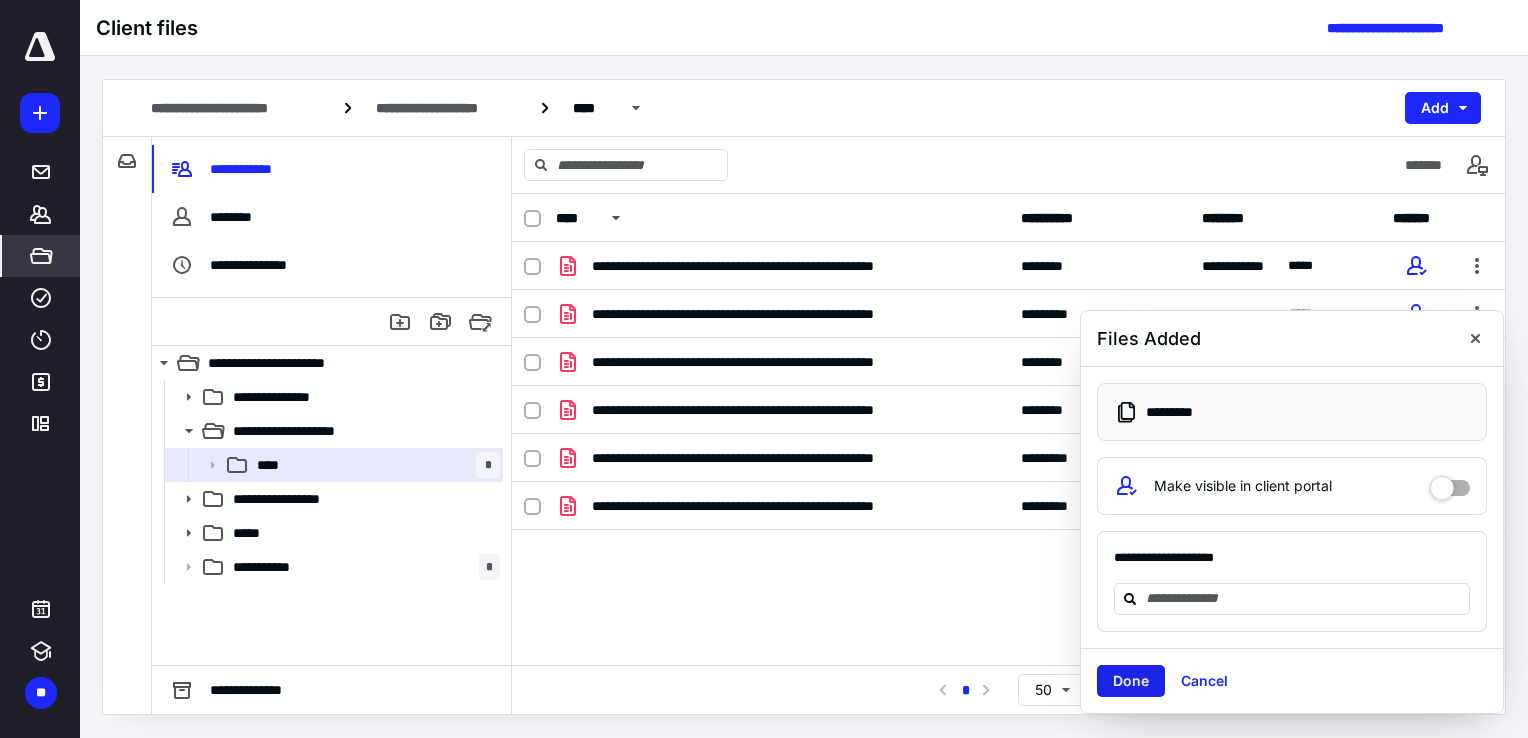 click on "Done" at bounding box center [1131, 681] 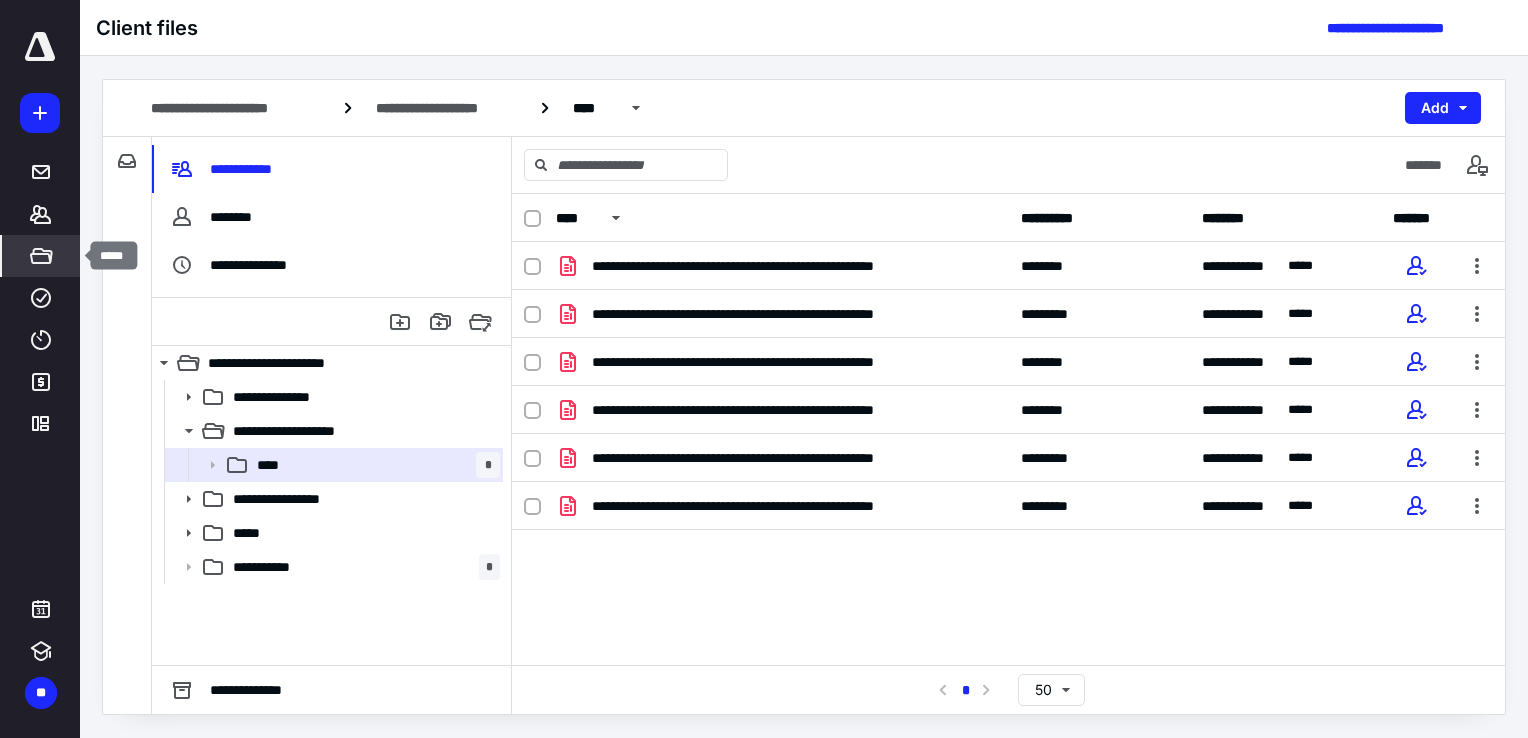 click 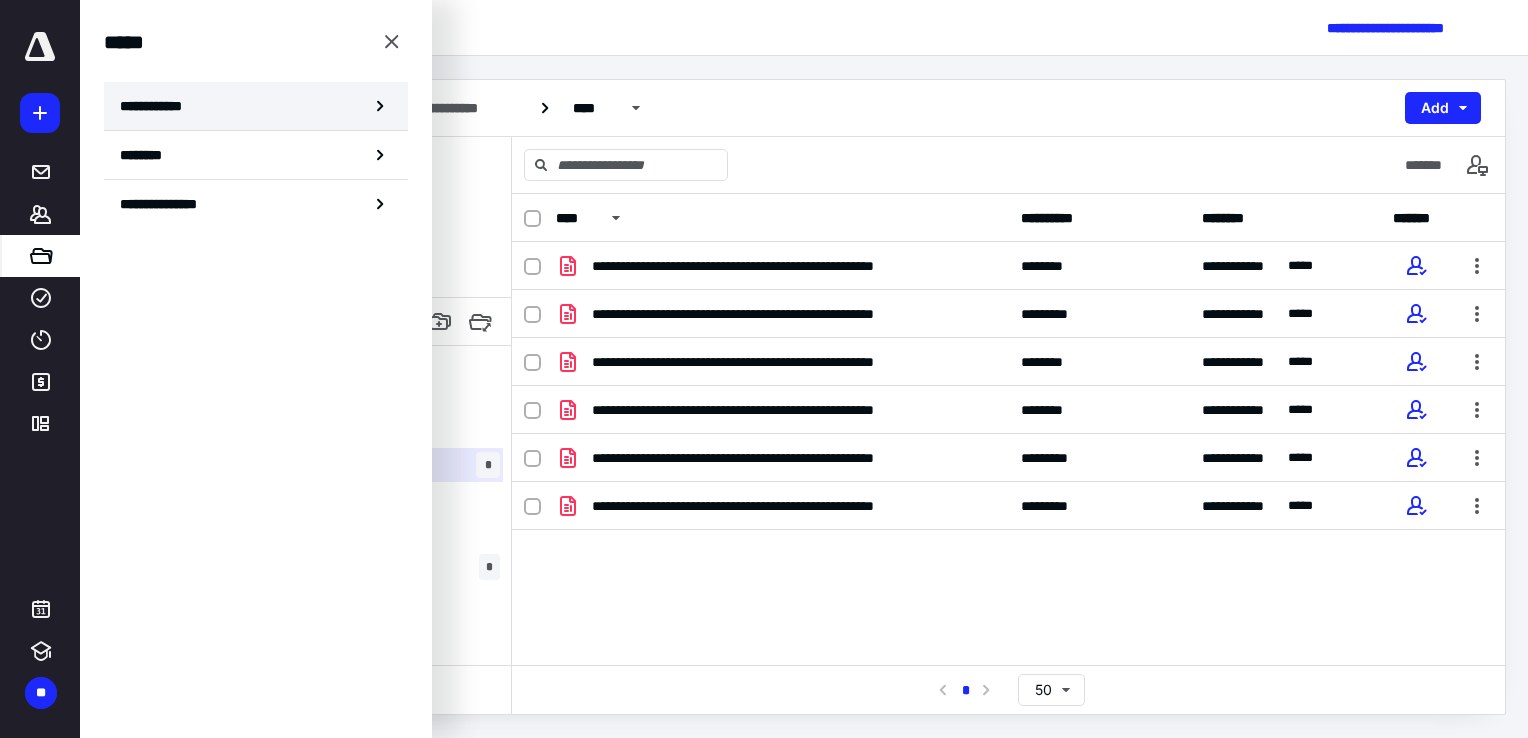 click on "**********" at bounding box center (256, 106) 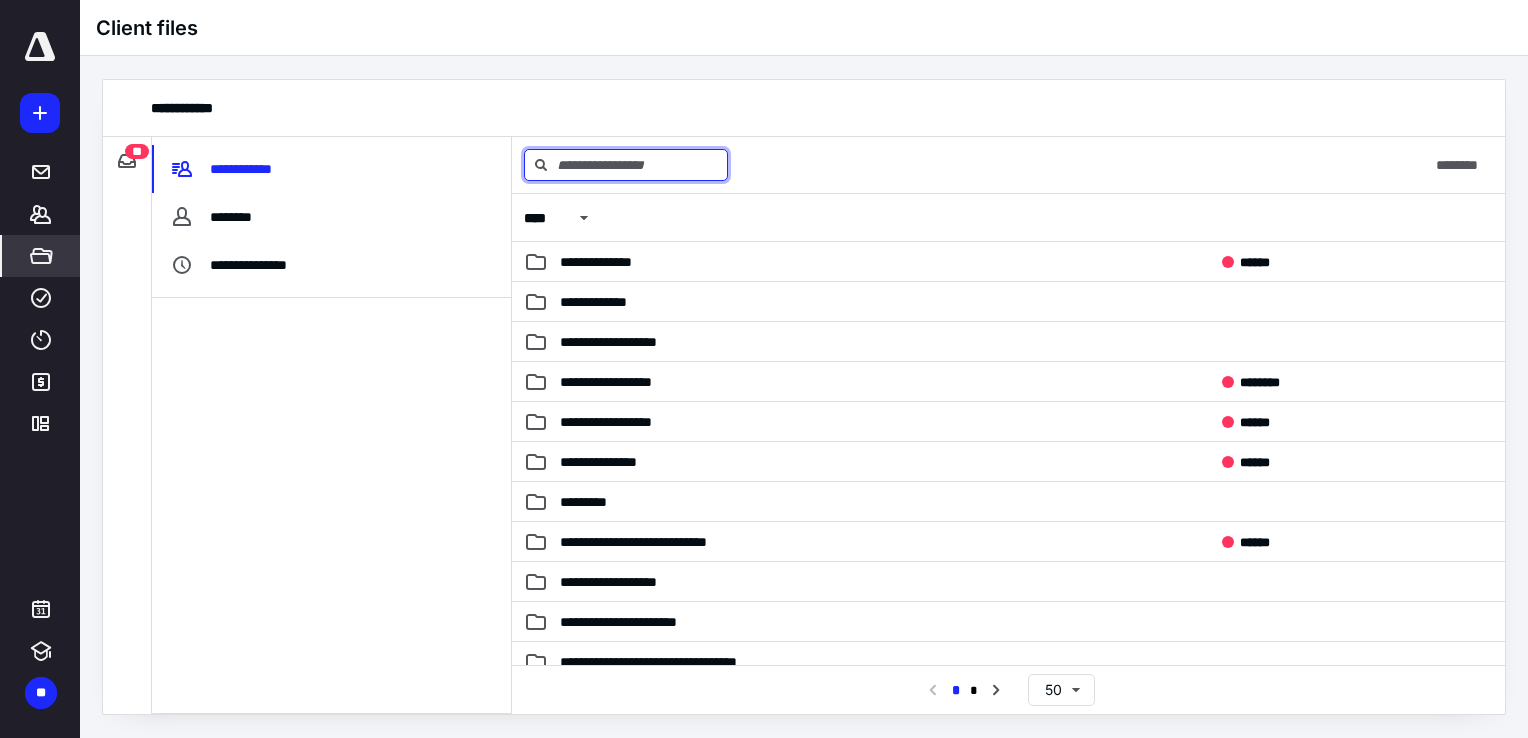 click at bounding box center [626, 165] 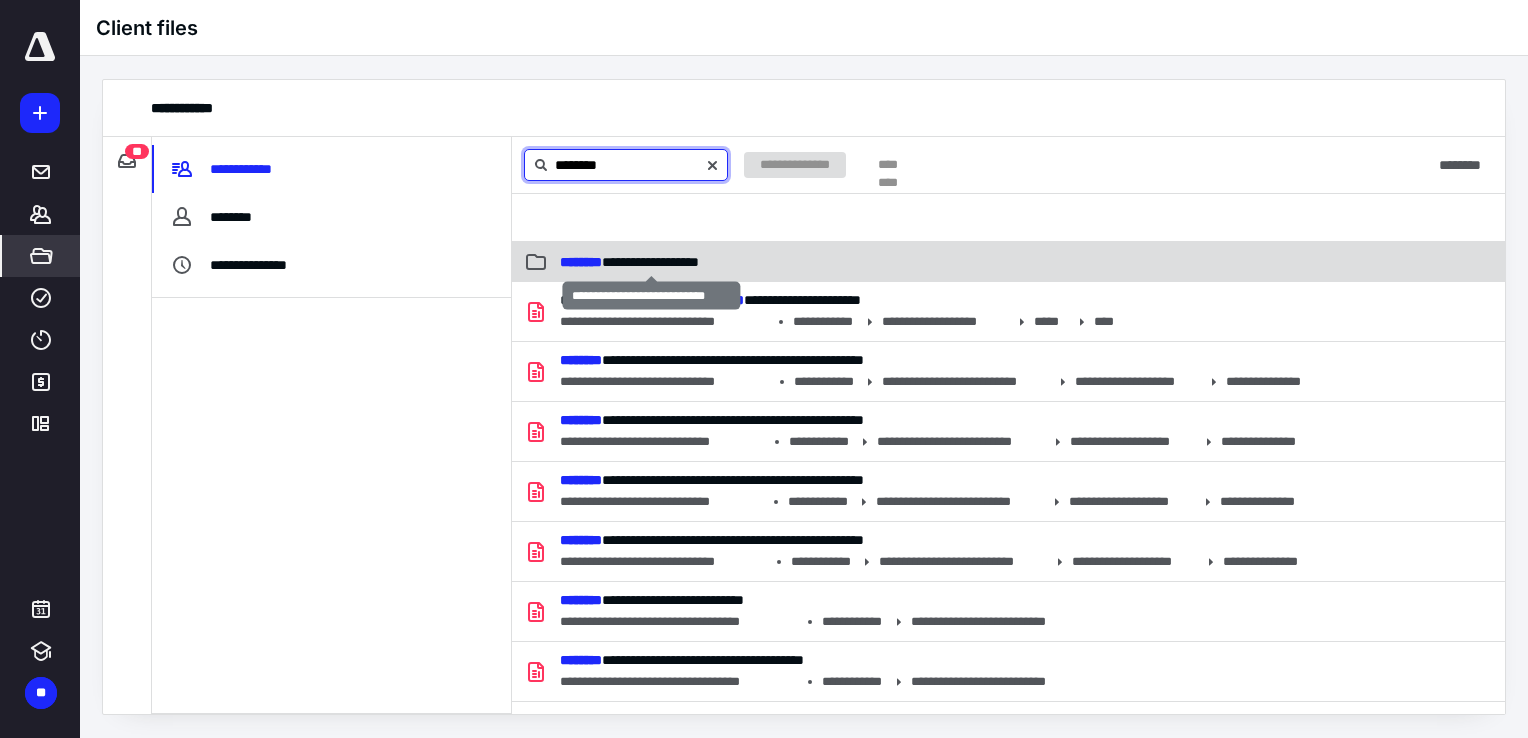 type on "********" 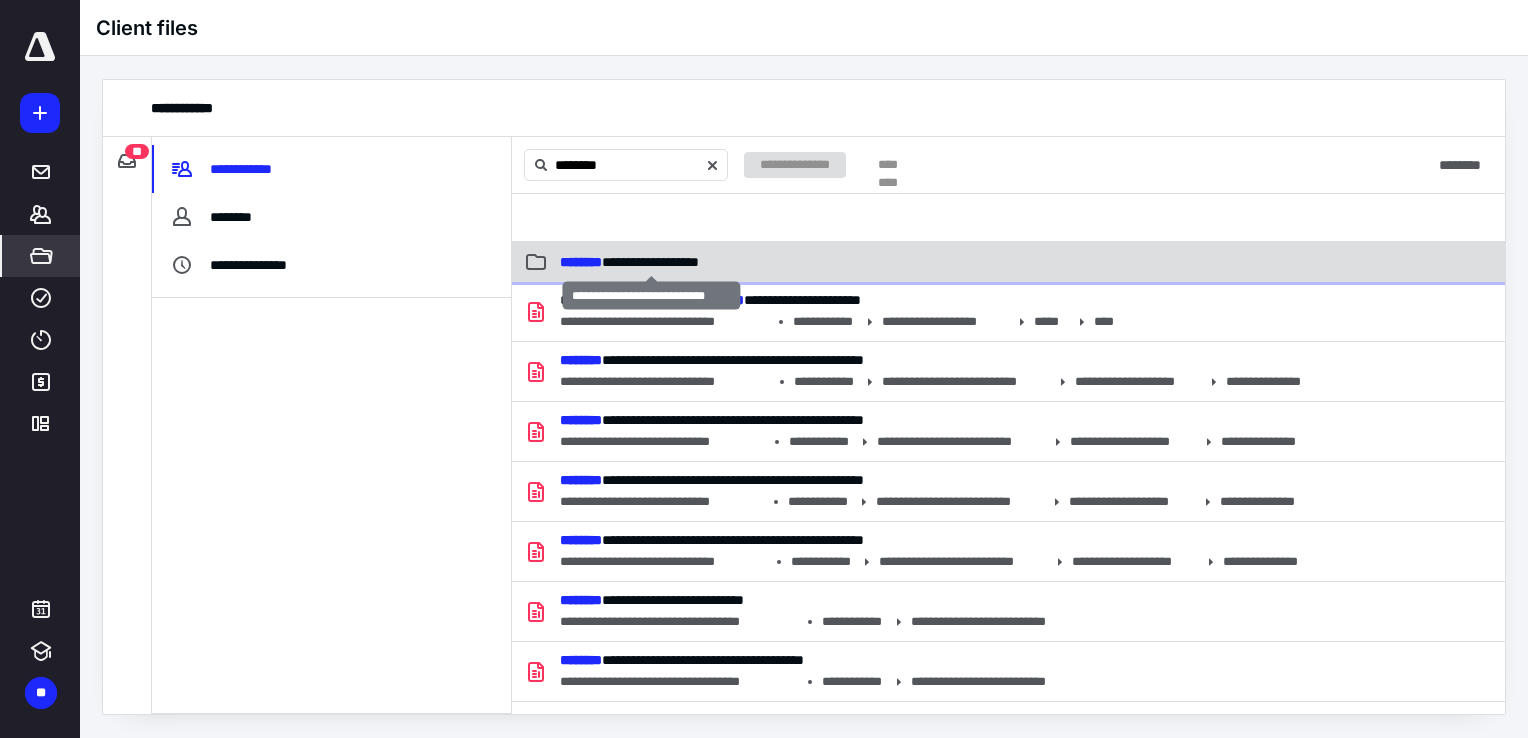 click on "**********" at bounding box center [629, 262] 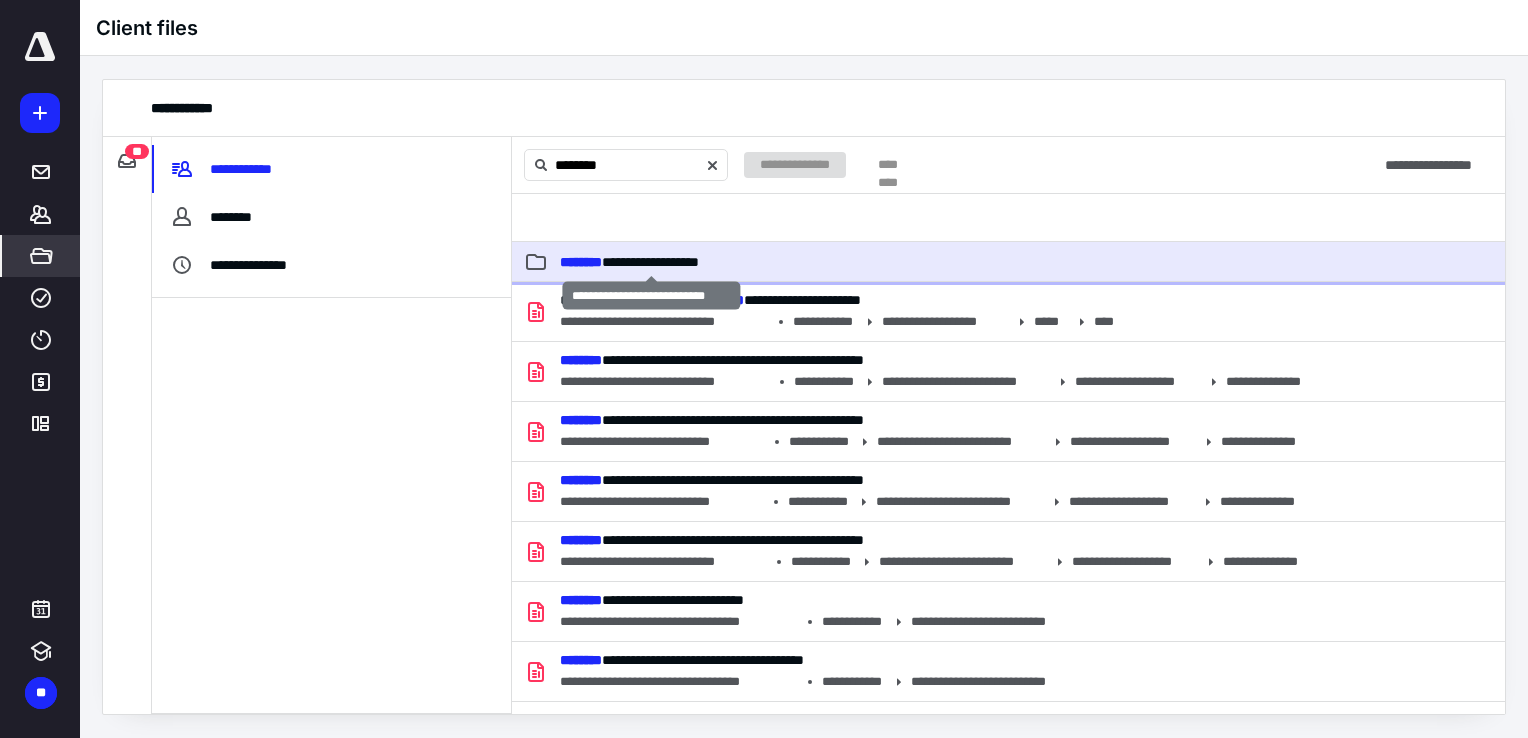 click on "**********" at bounding box center [629, 262] 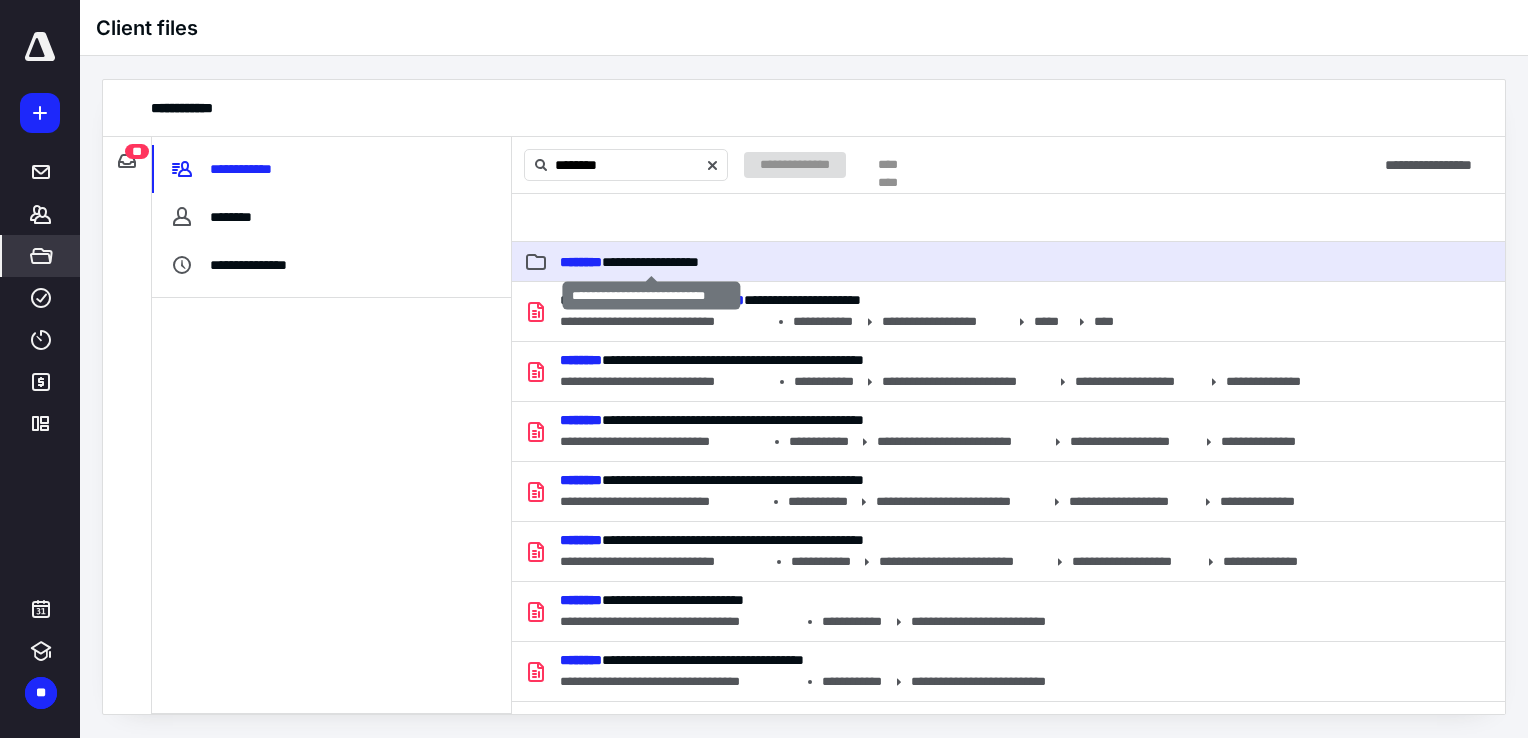 type 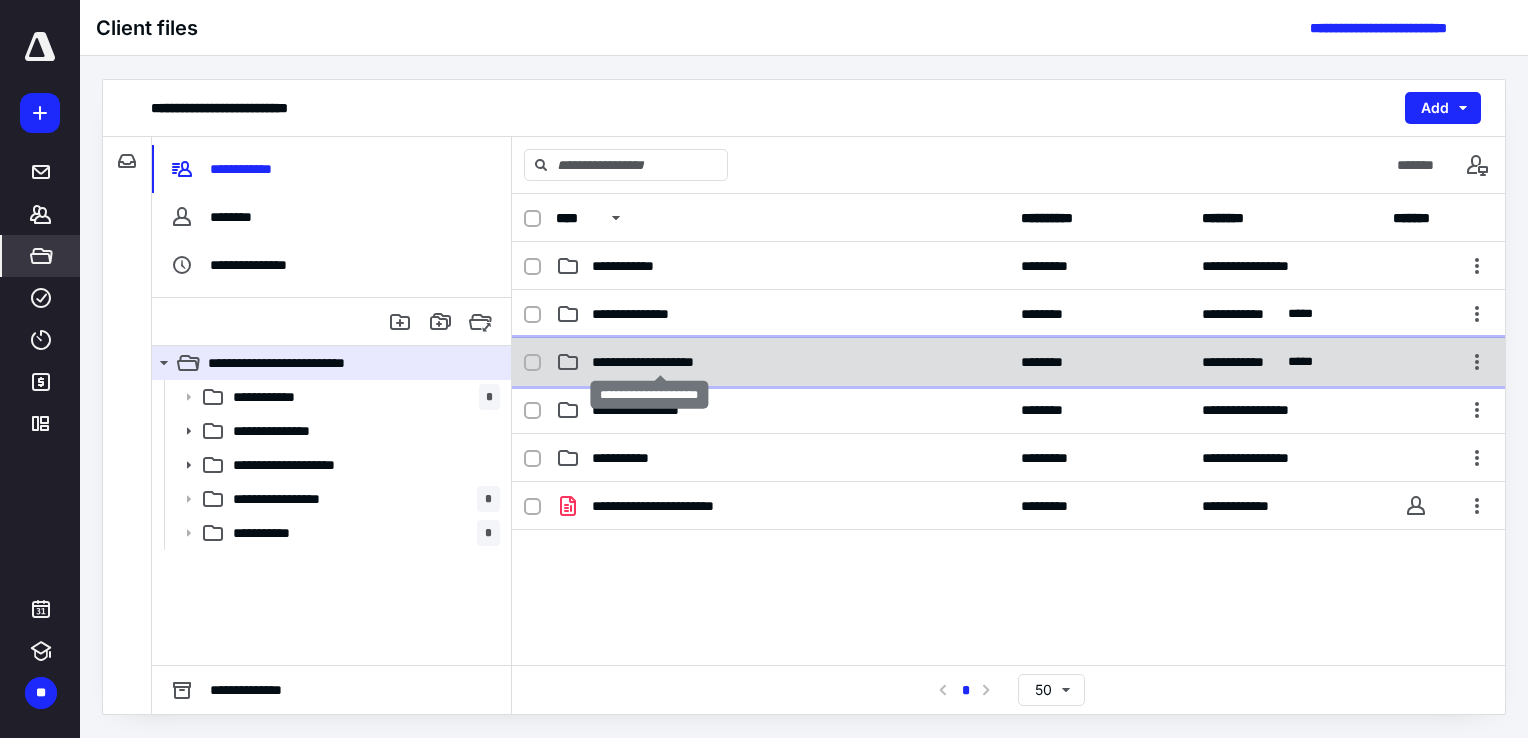 click on "**********" at bounding box center (660, 362) 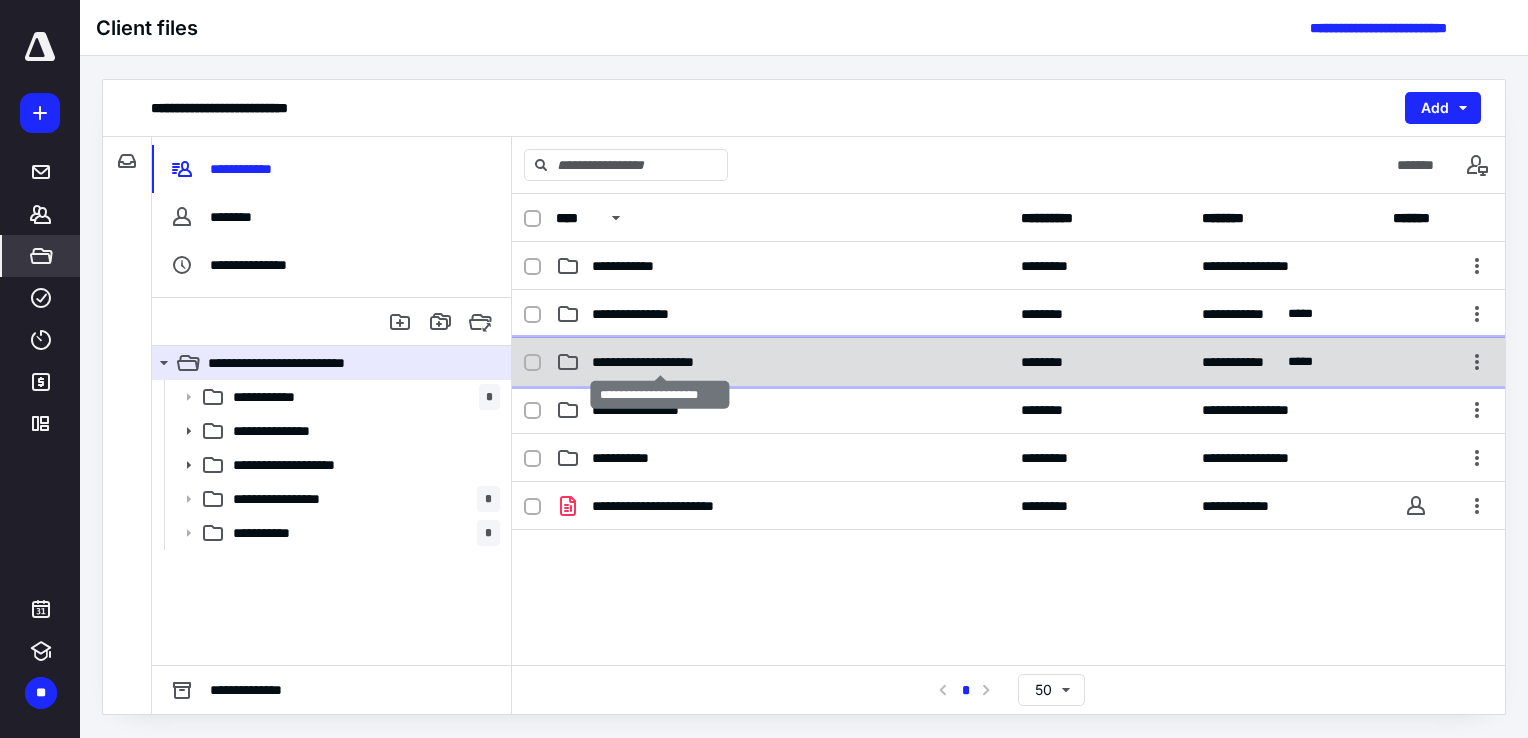 click on "**********" at bounding box center [660, 362] 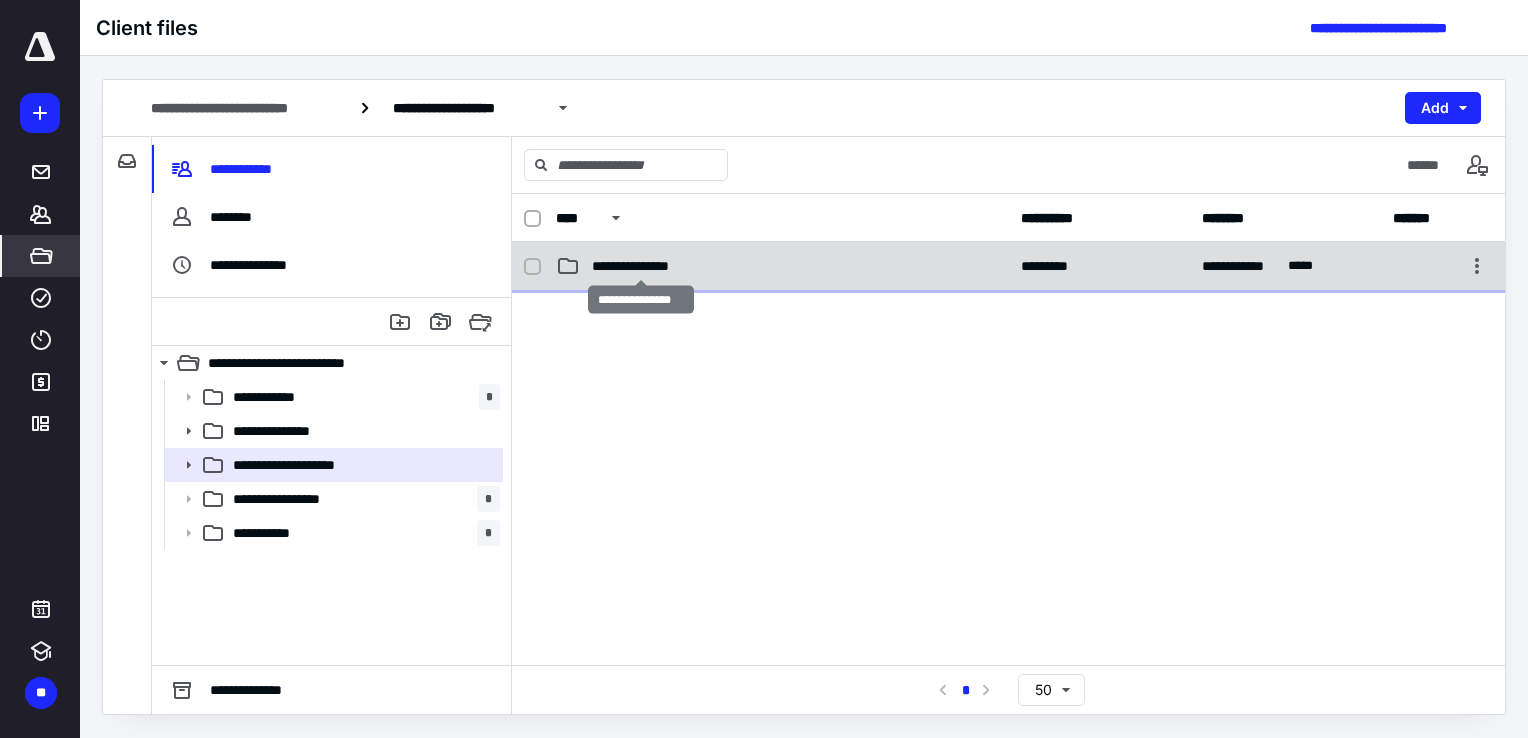 click on "**********" at bounding box center [641, 266] 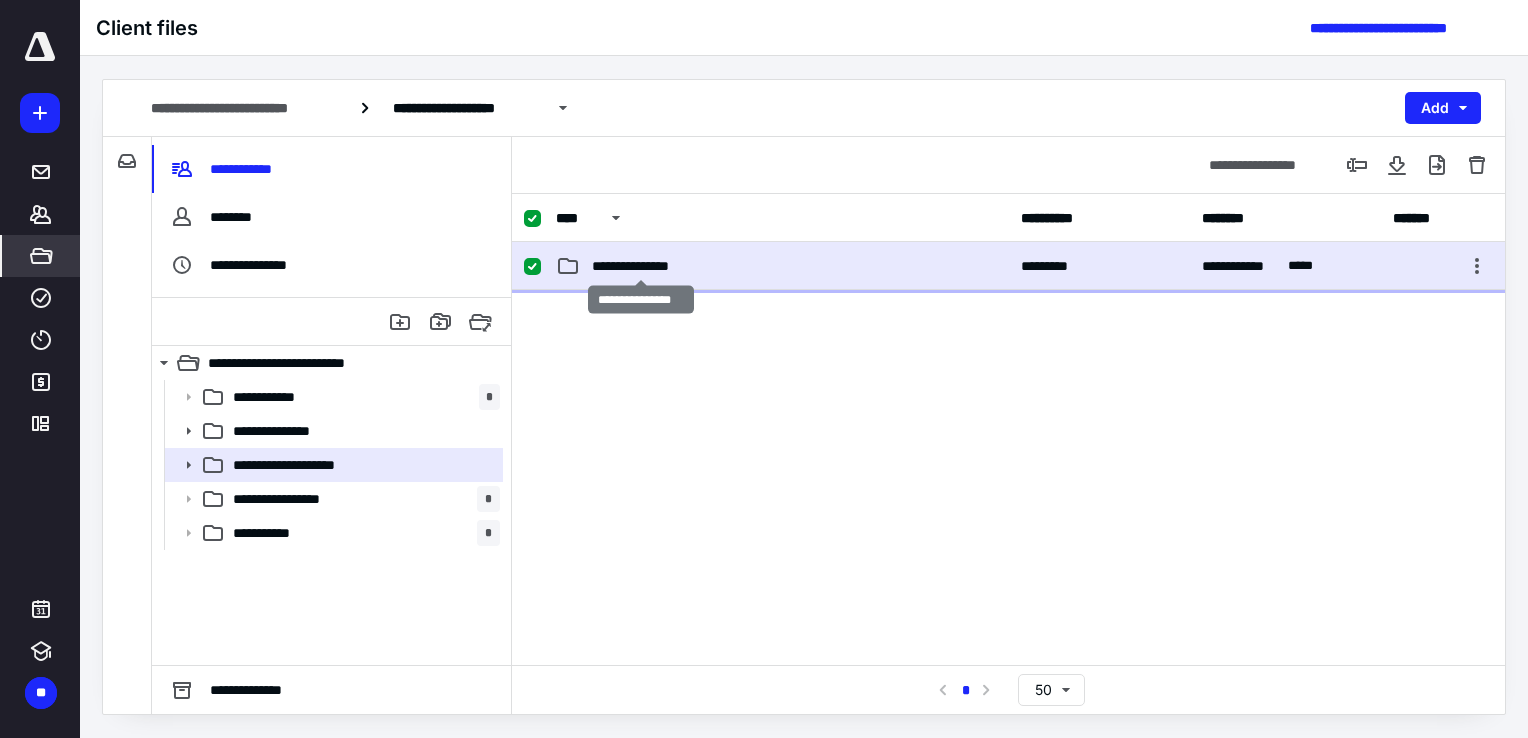 click on "**********" at bounding box center [641, 266] 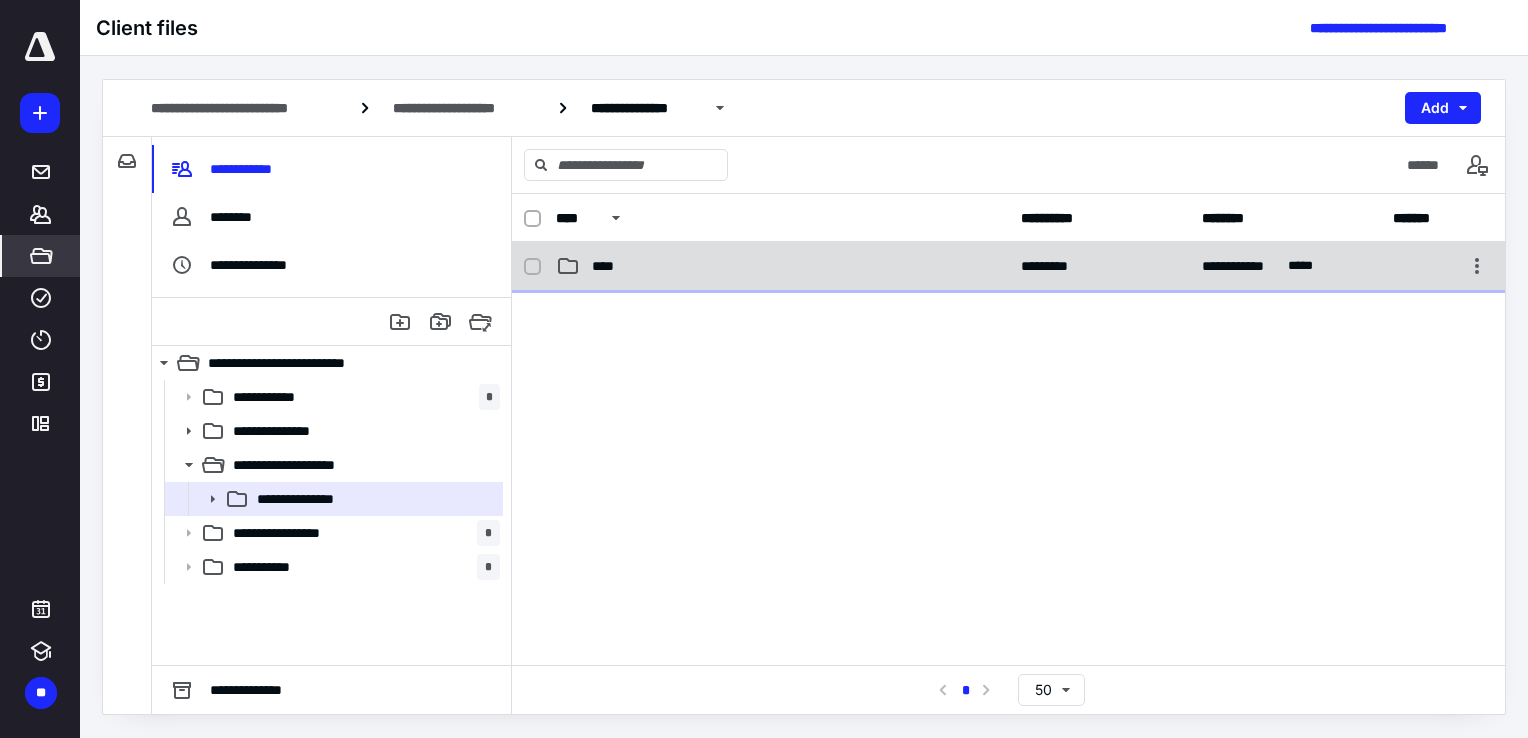 click on "*********" at bounding box center (1054, 266) 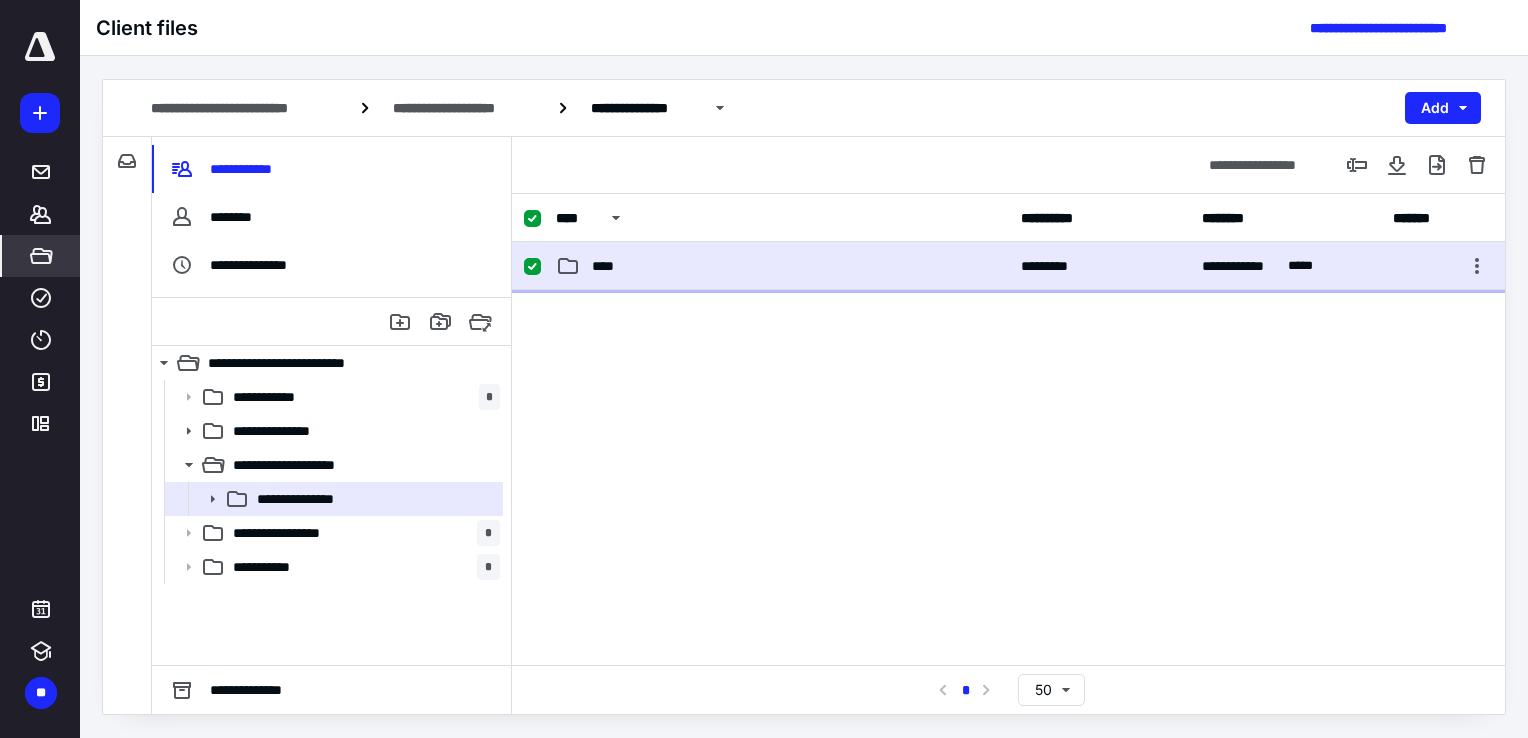 click on "*********" at bounding box center [1054, 266] 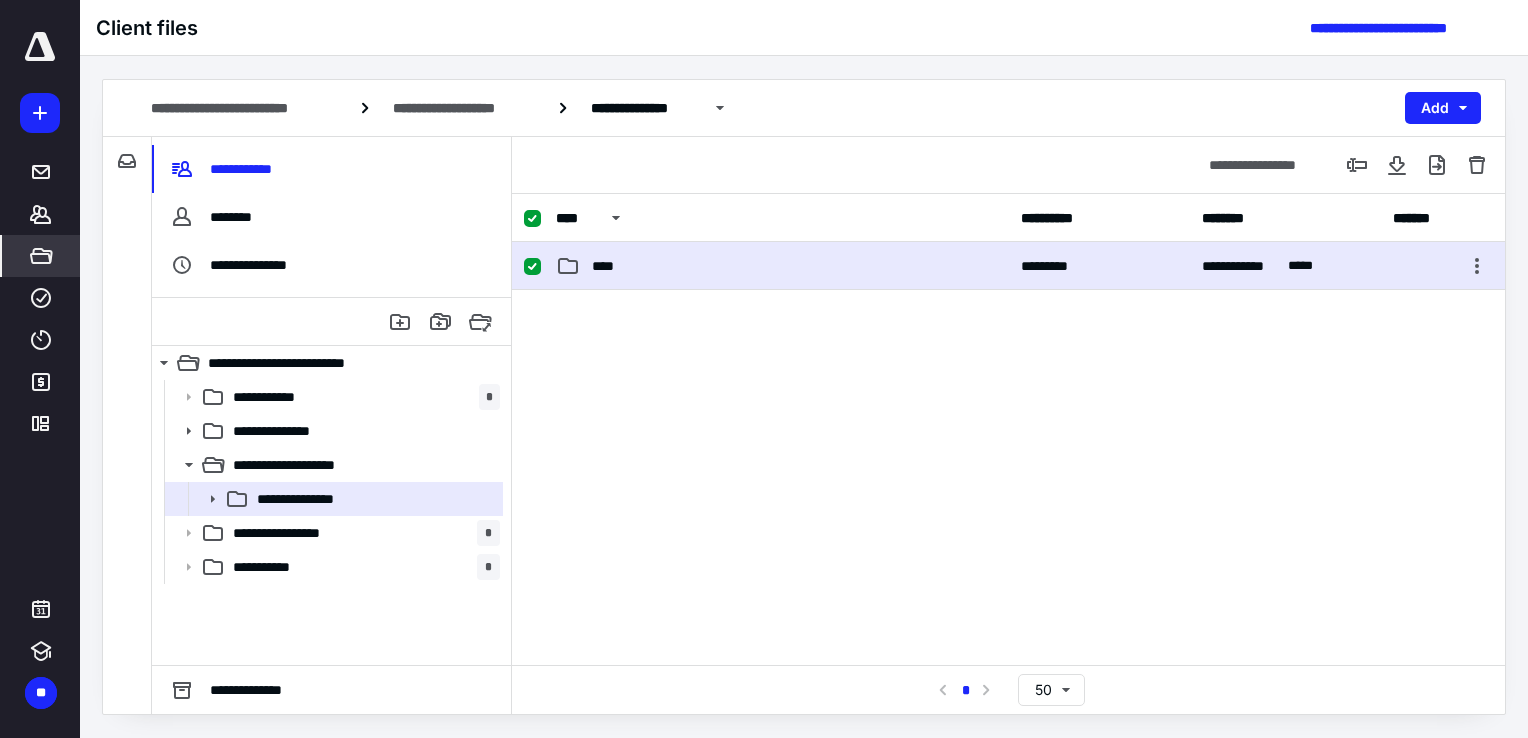 checkbox on "false" 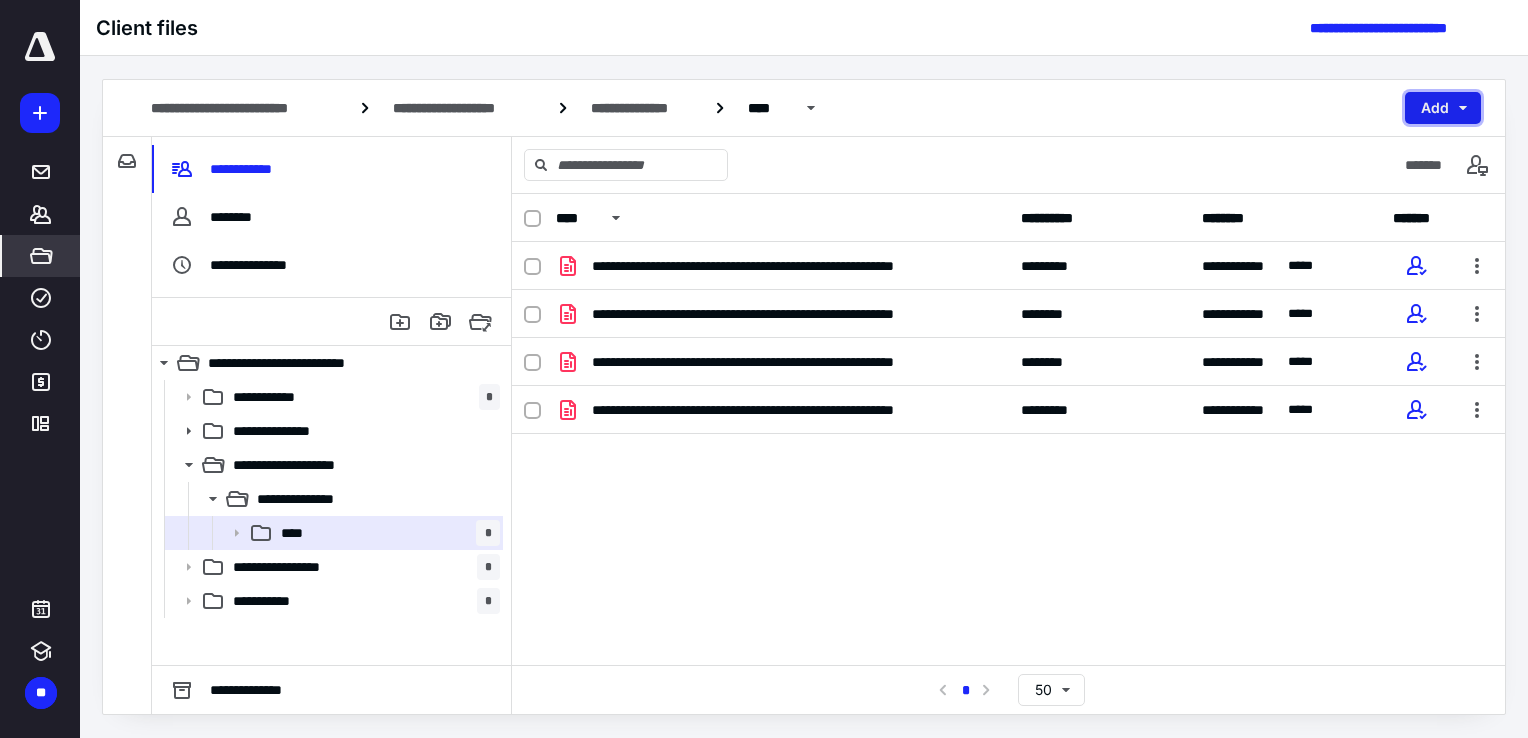 click on "Add" at bounding box center [1443, 108] 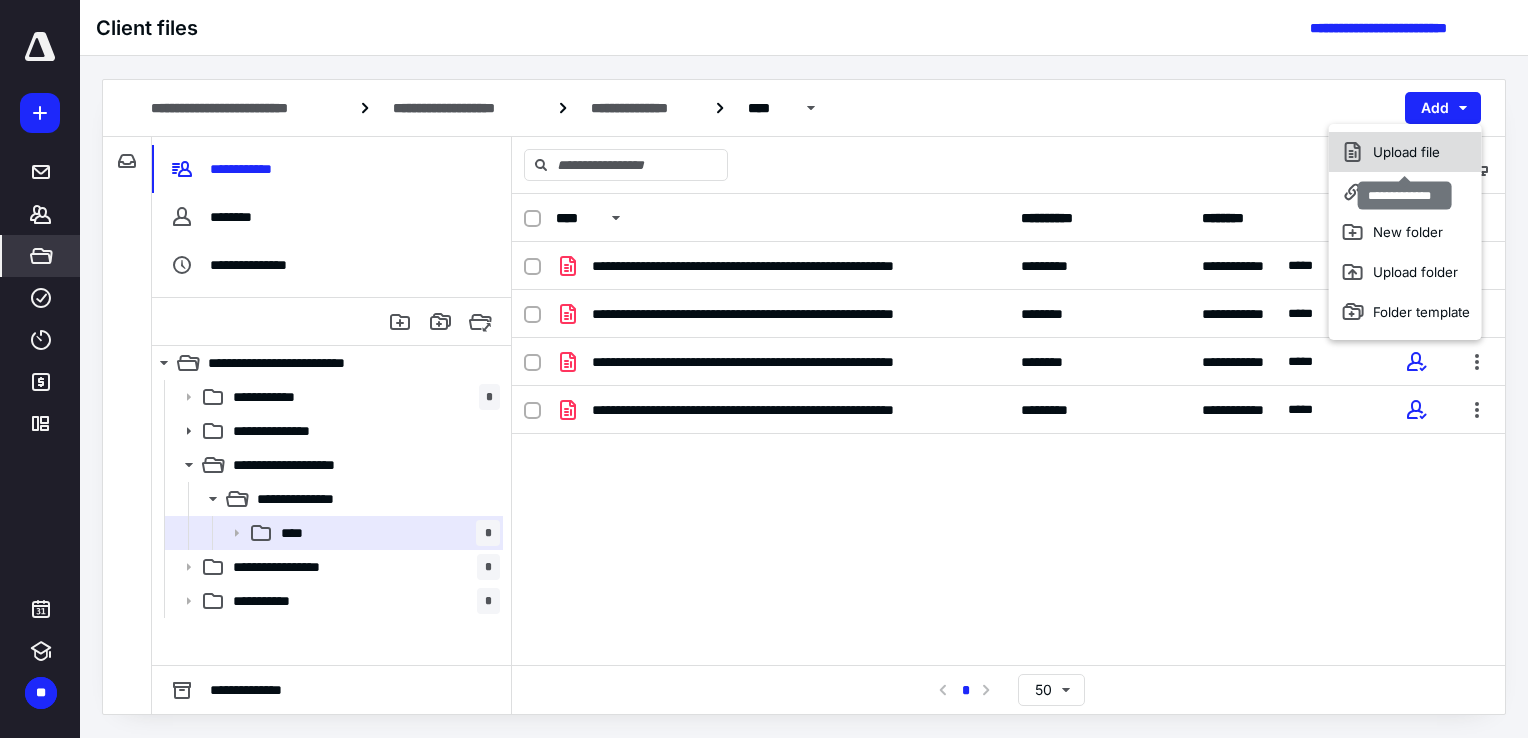 click on "Upload file" at bounding box center (1405, 152) 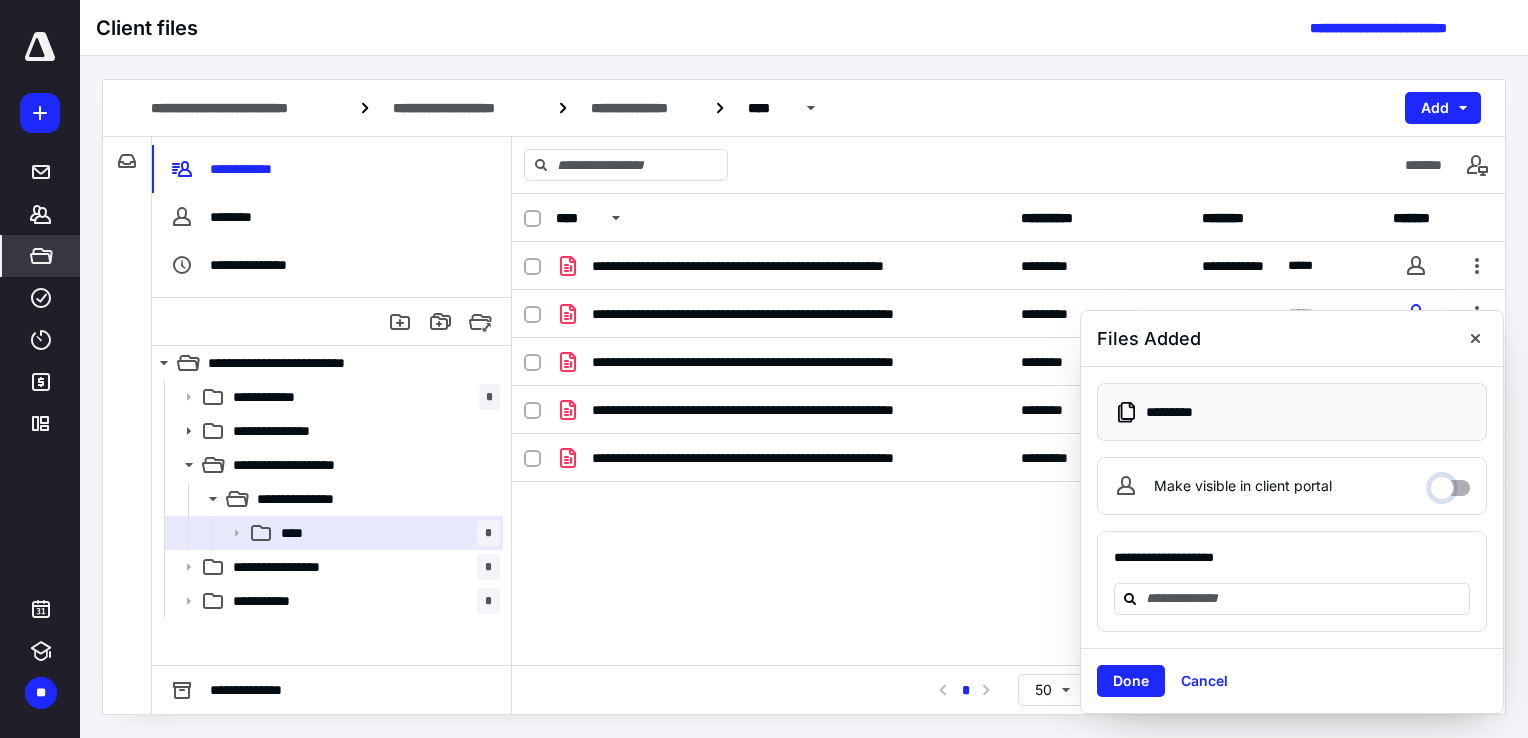 click on "Make visible in client portal" at bounding box center (1450, 483) 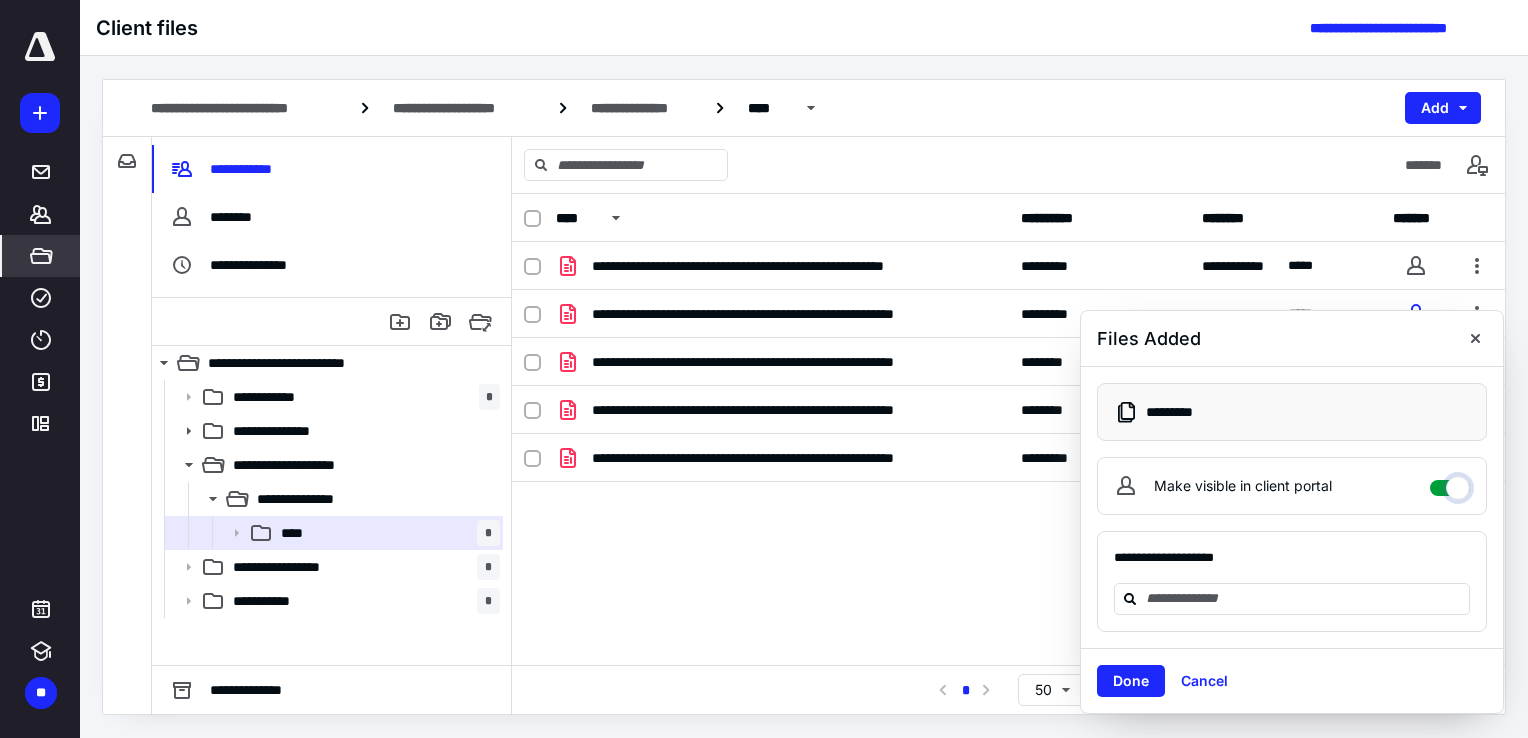 checkbox on "****" 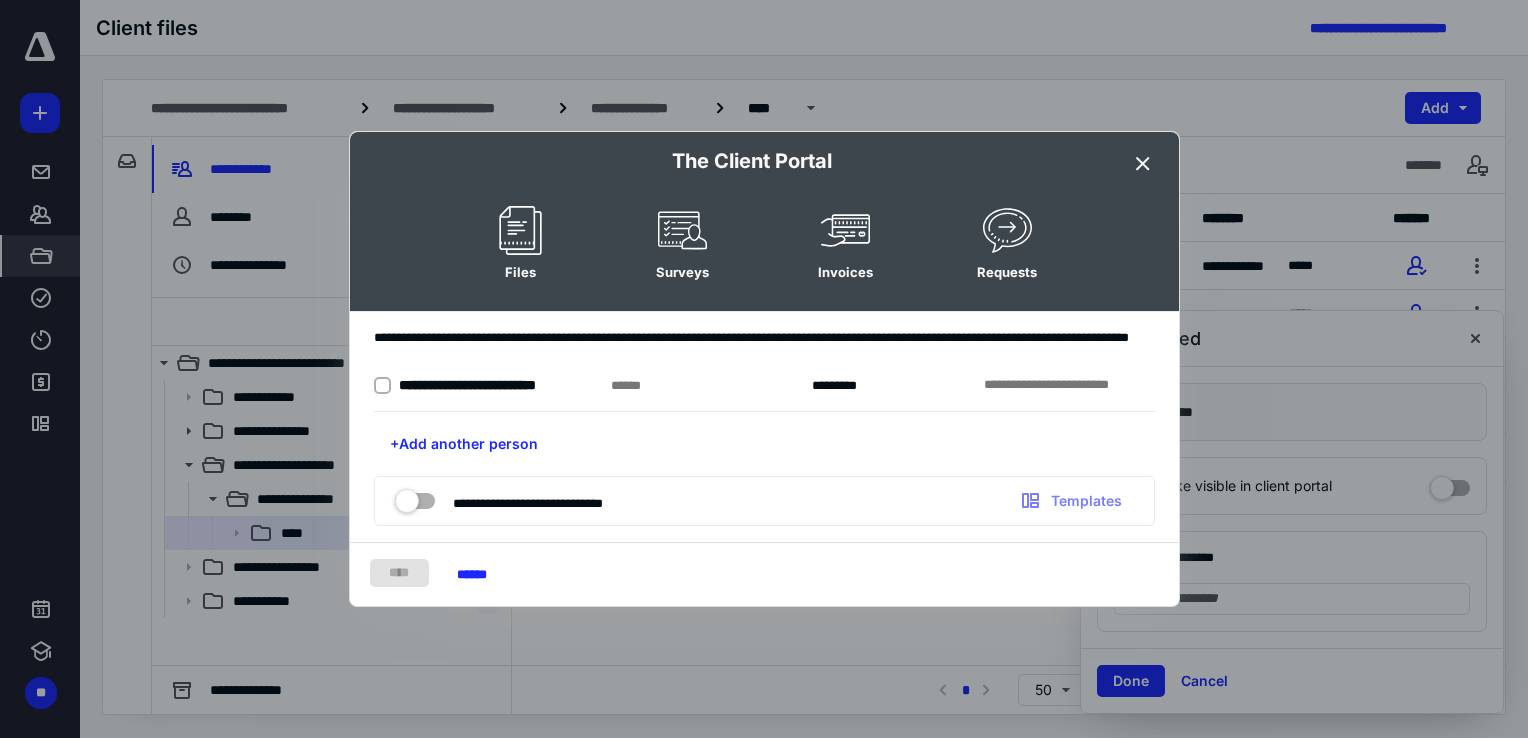 click at bounding box center (1143, 164) 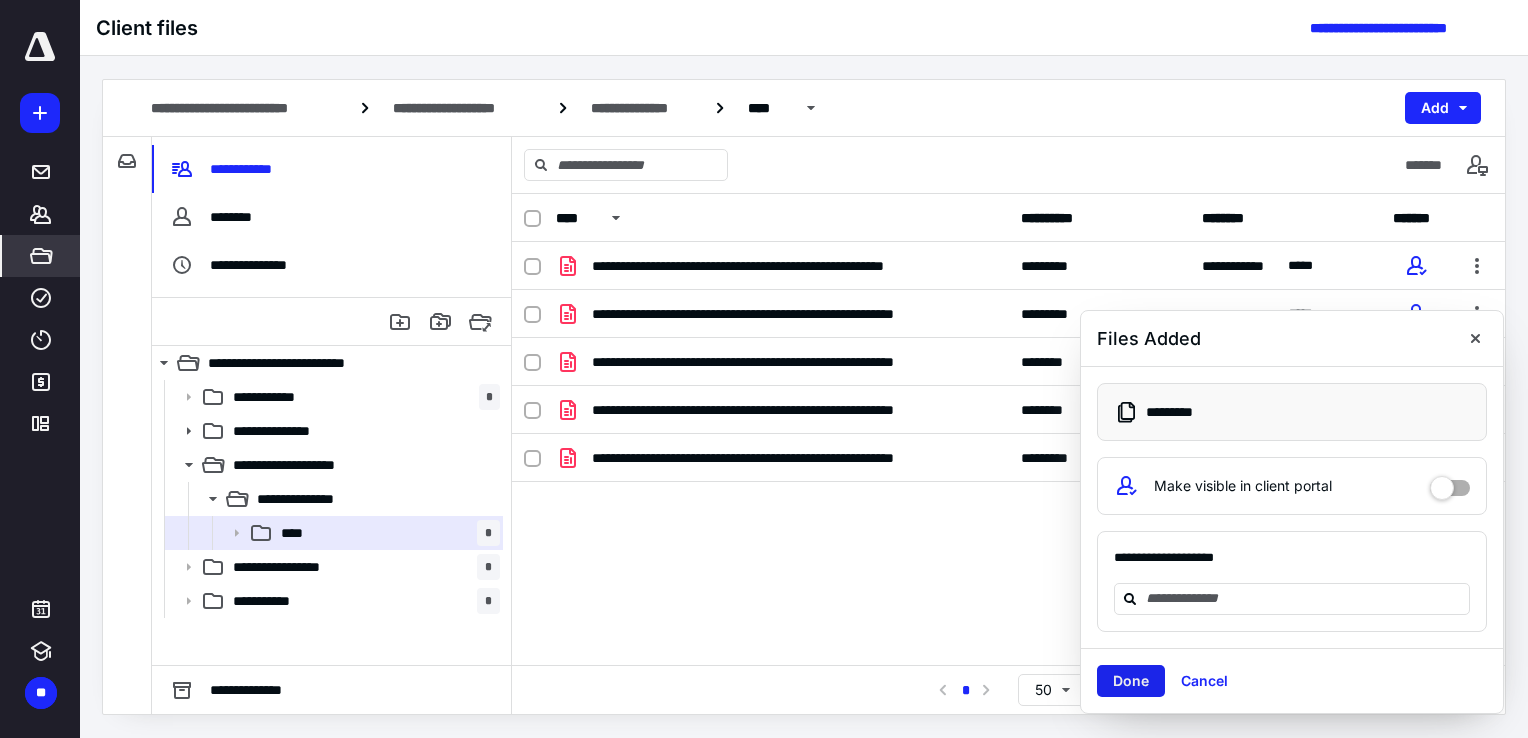 click on "Done" at bounding box center [1131, 681] 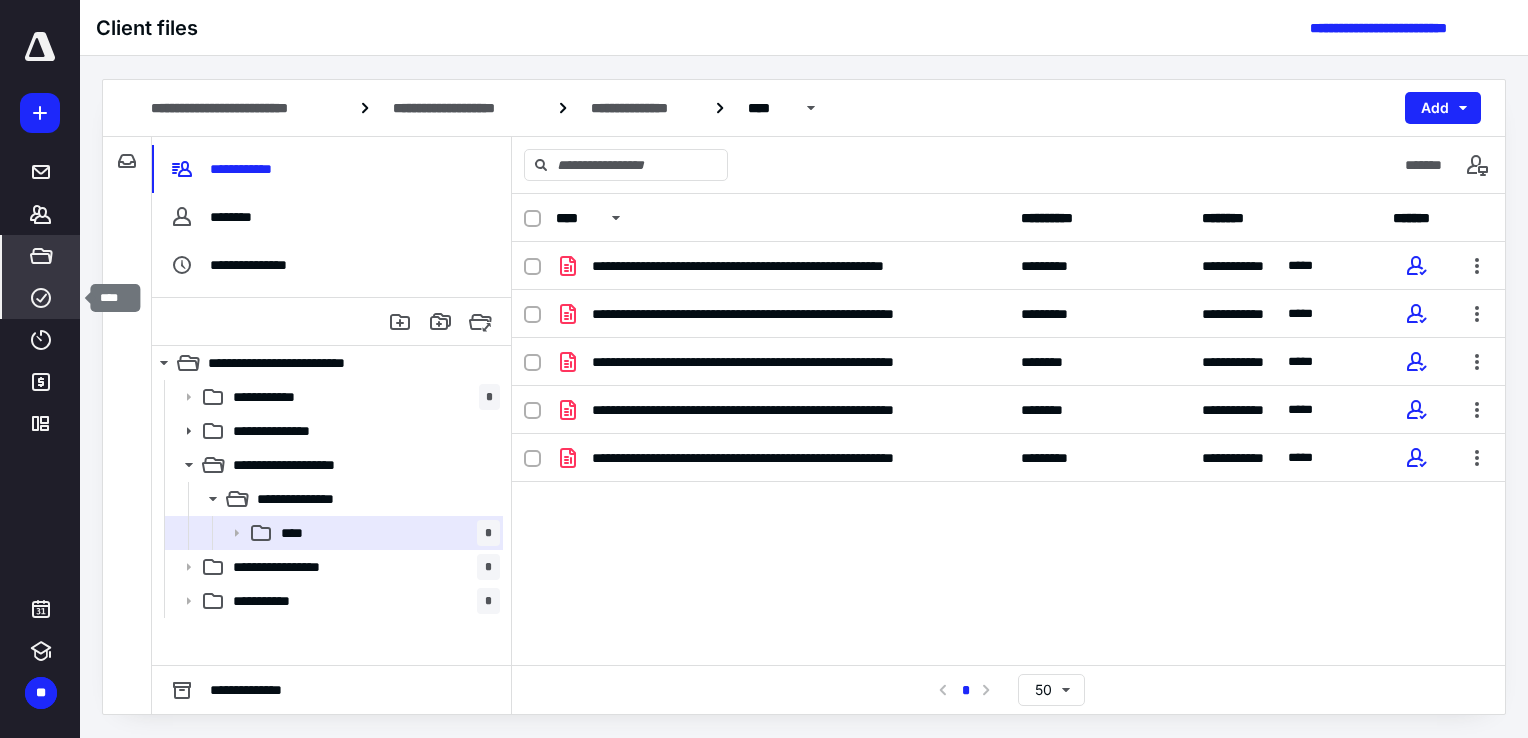 click 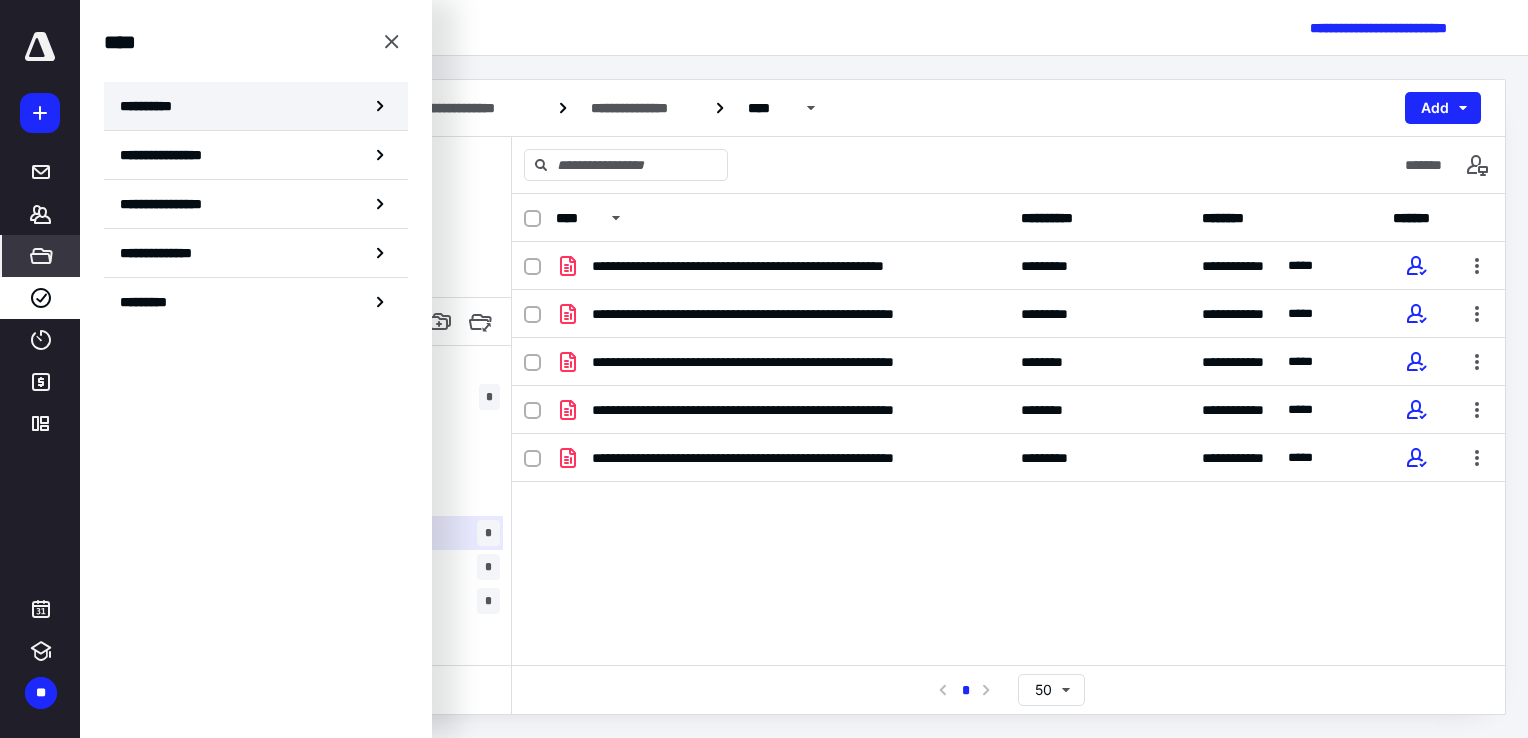 click on "**********" at bounding box center [153, 106] 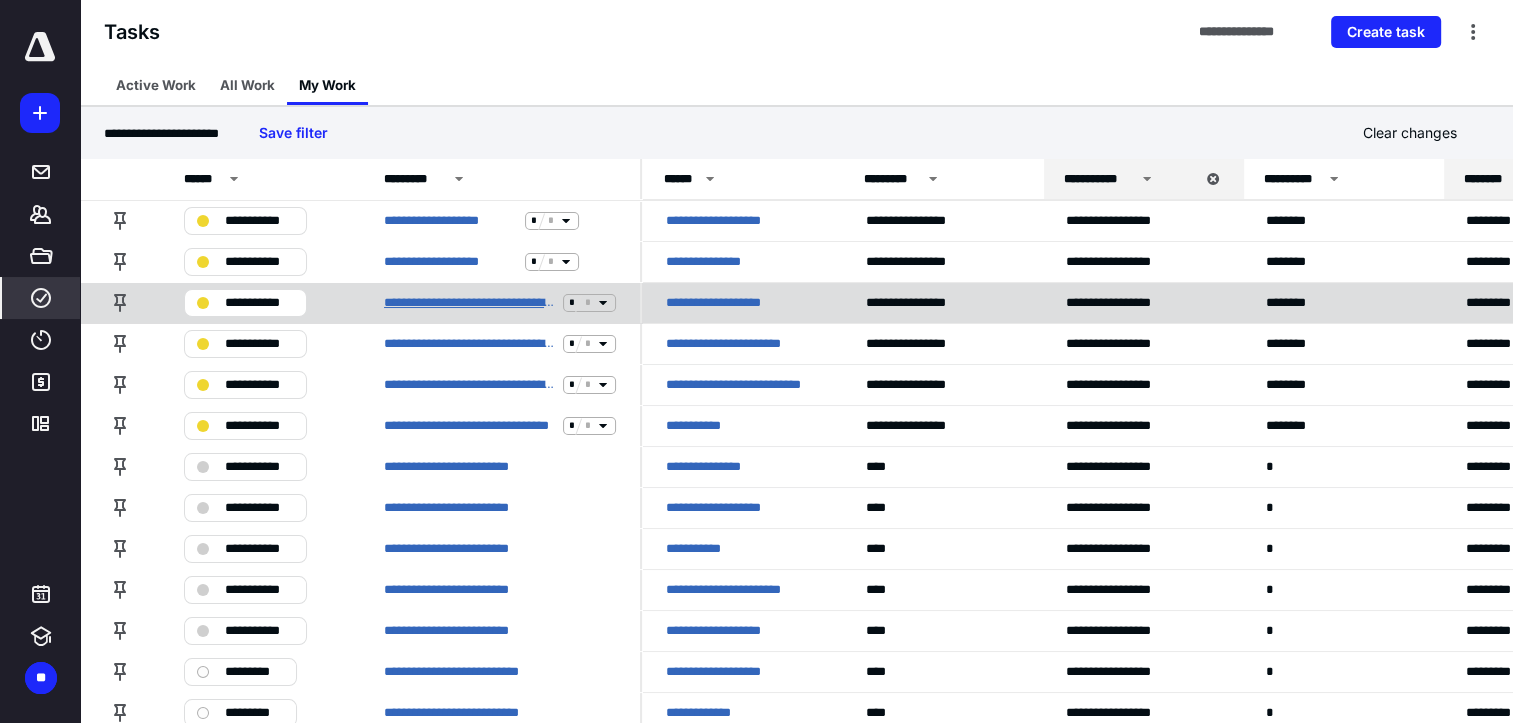 click on "**********" at bounding box center (469, 303) 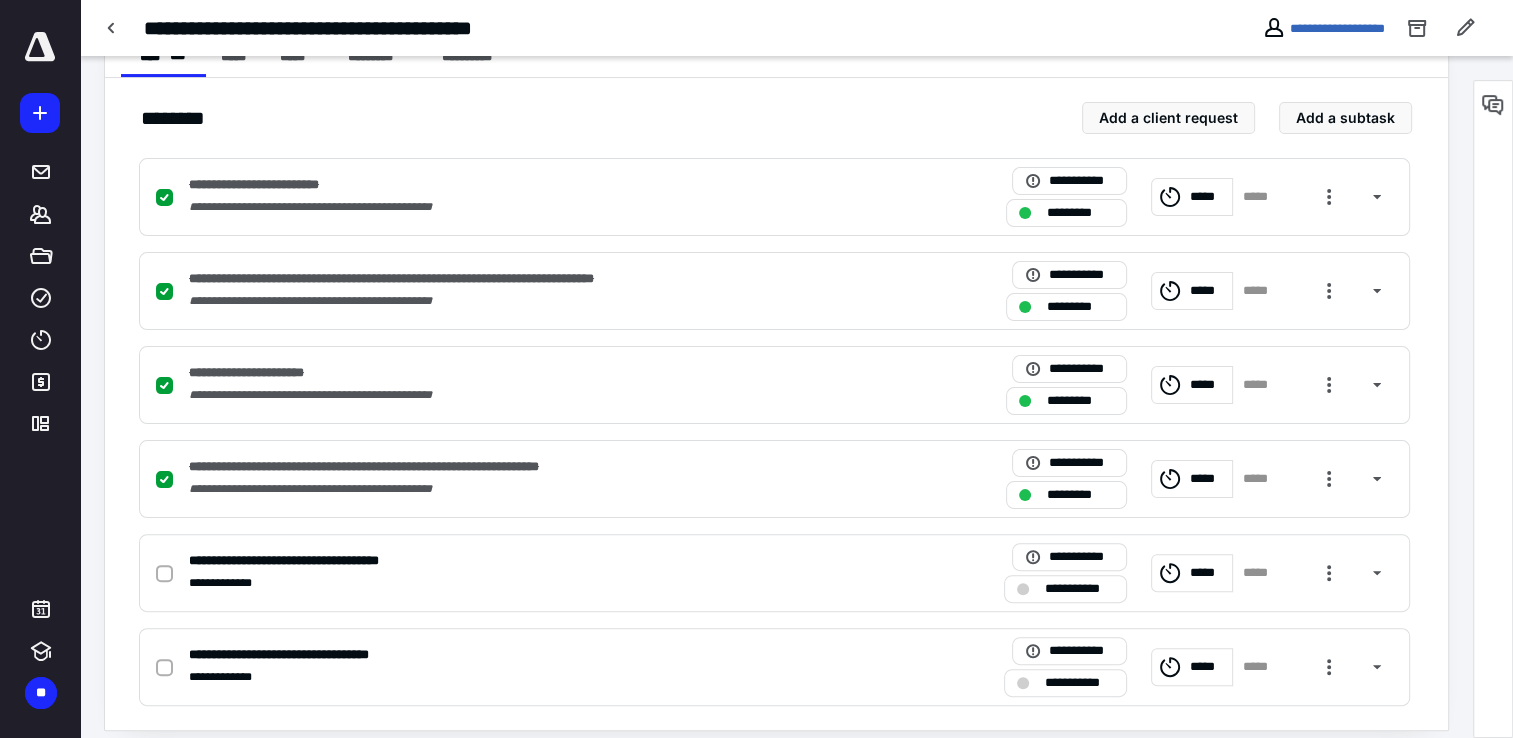 scroll, scrollTop: 422, scrollLeft: 0, axis: vertical 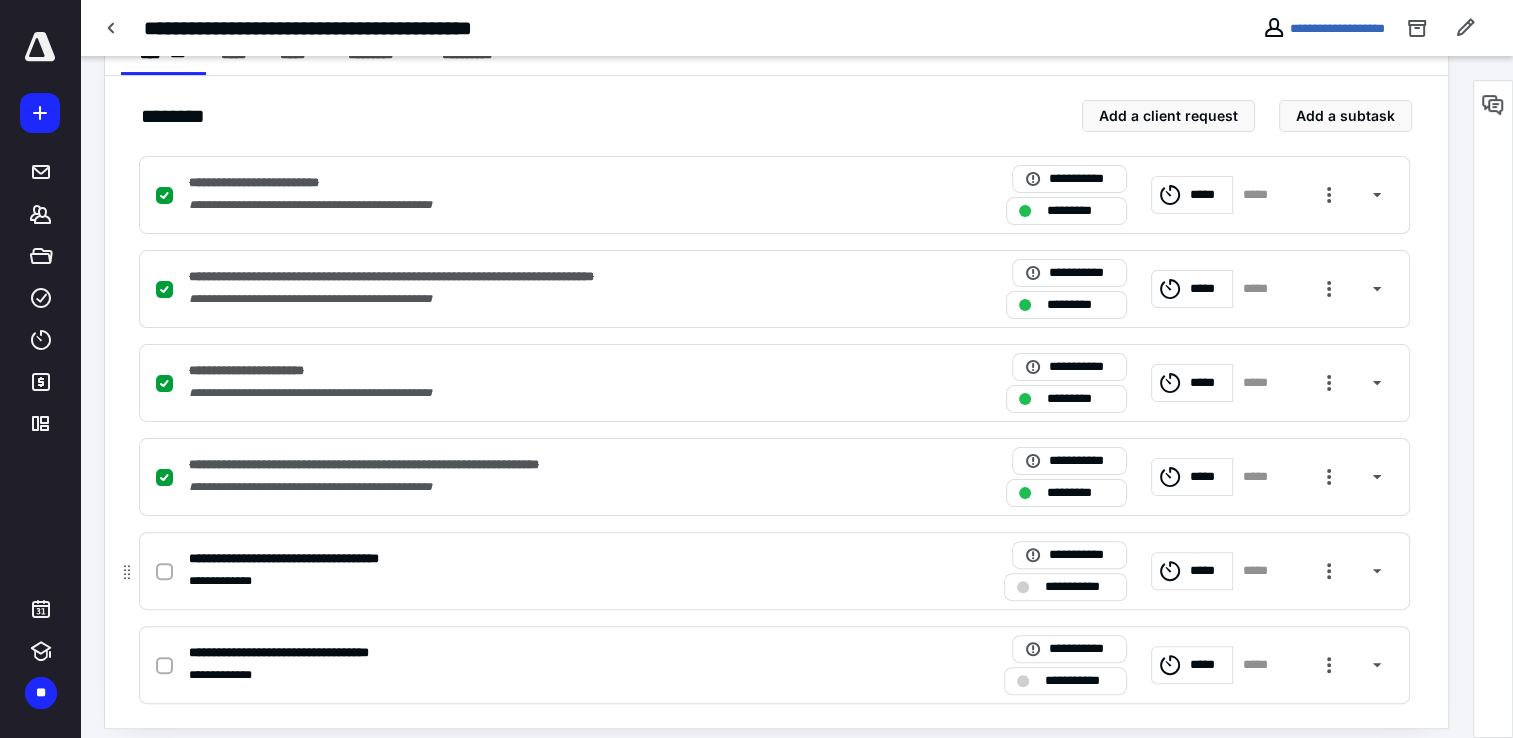 click 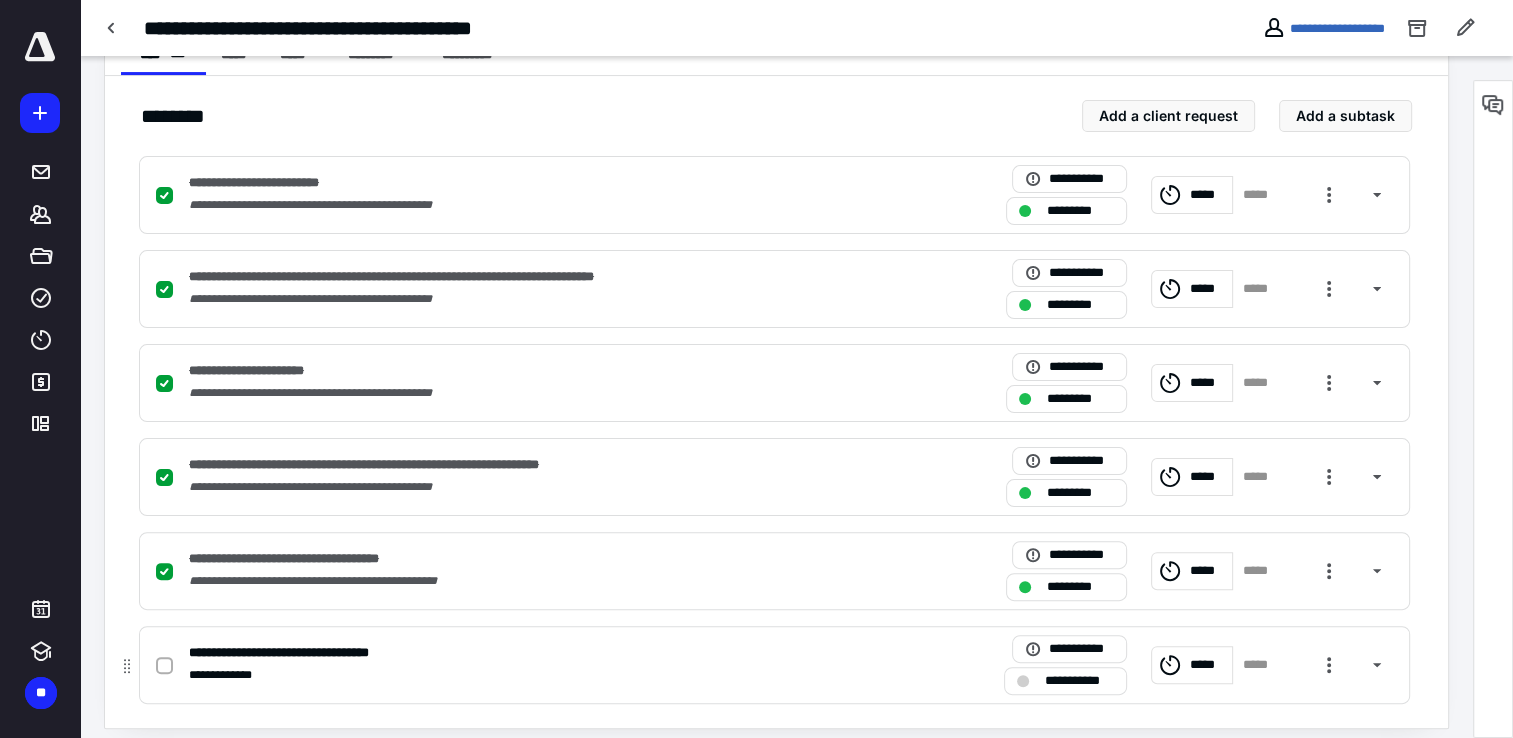 click 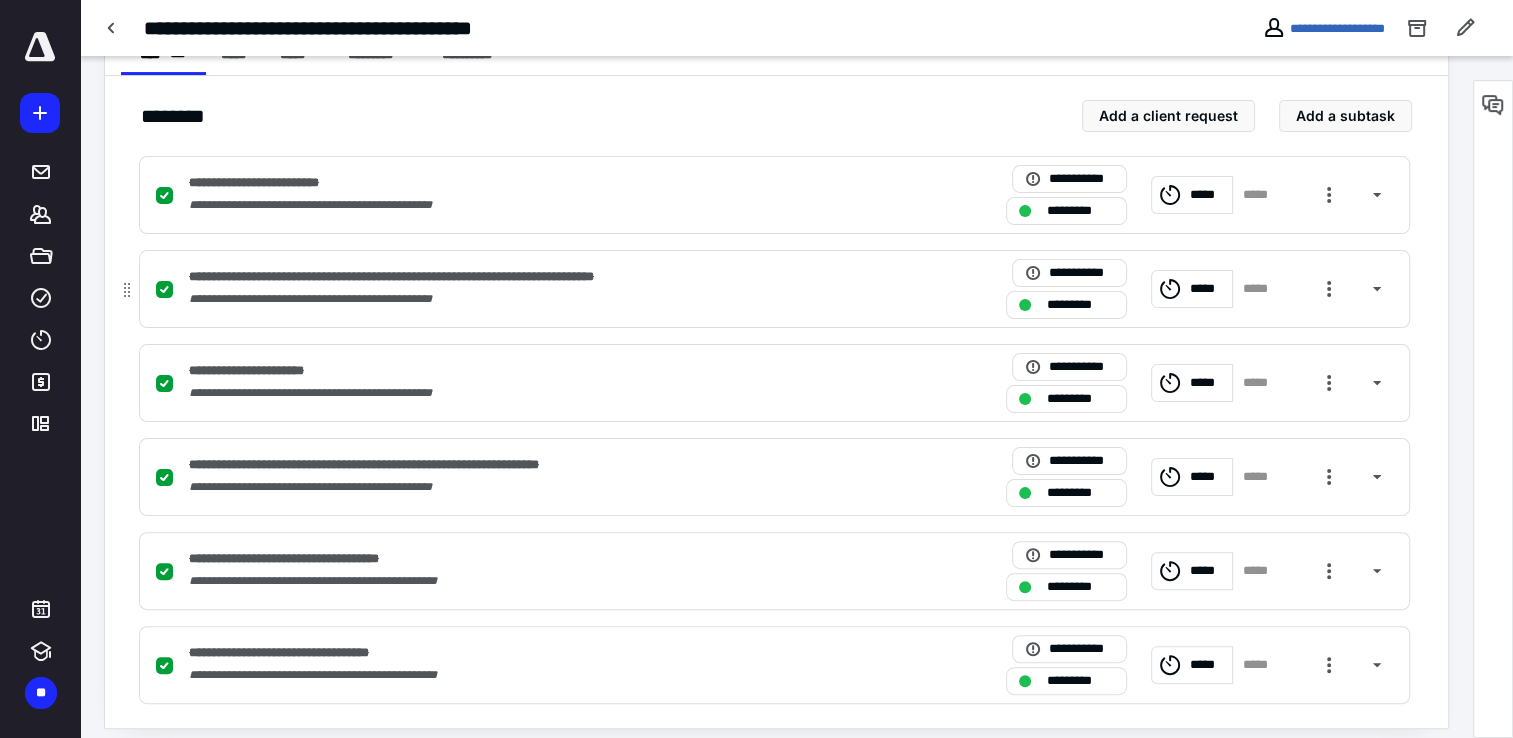 scroll, scrollTop: 0, scrollLeft: 0, axis: both 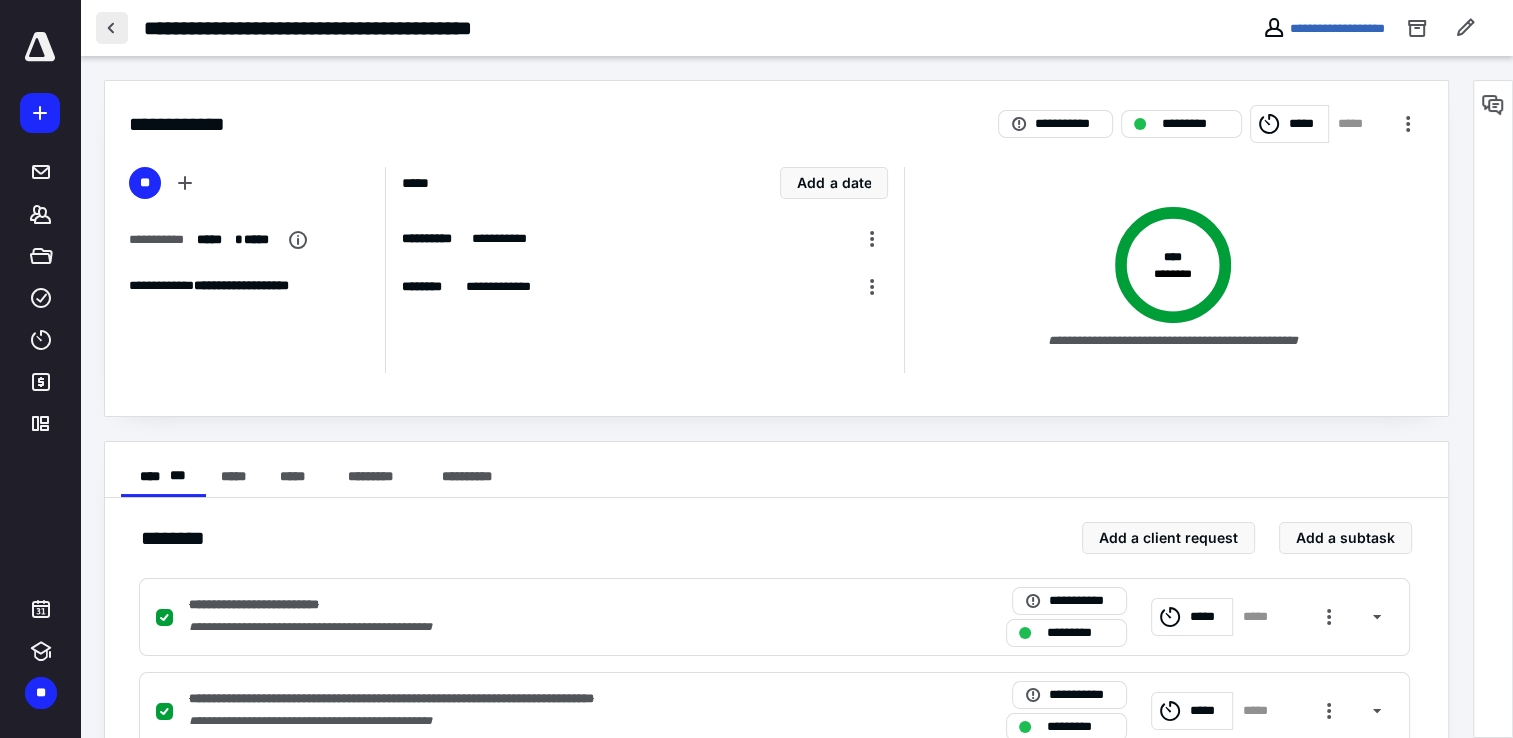 click at bounding box center (112, 28) 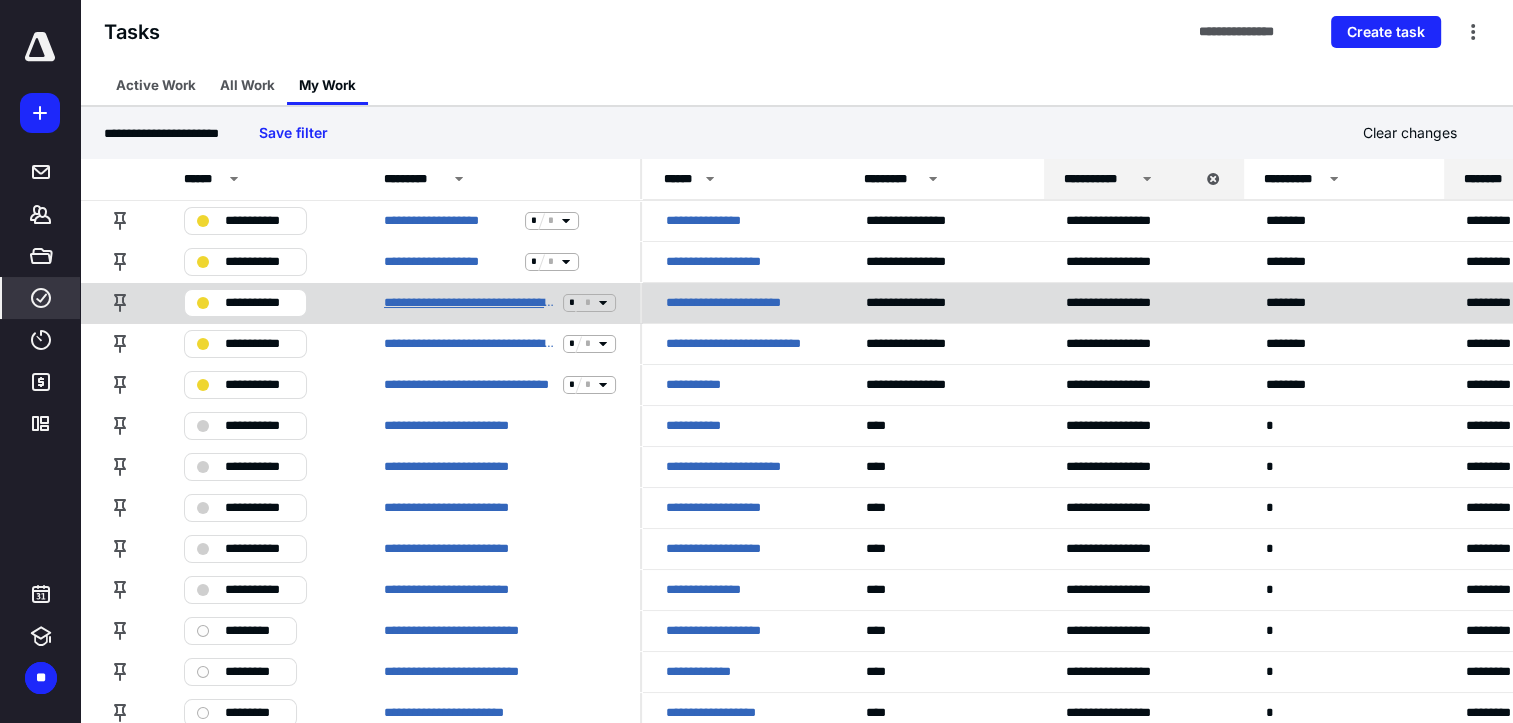 click on "**********" at bounding box center [469, 303] 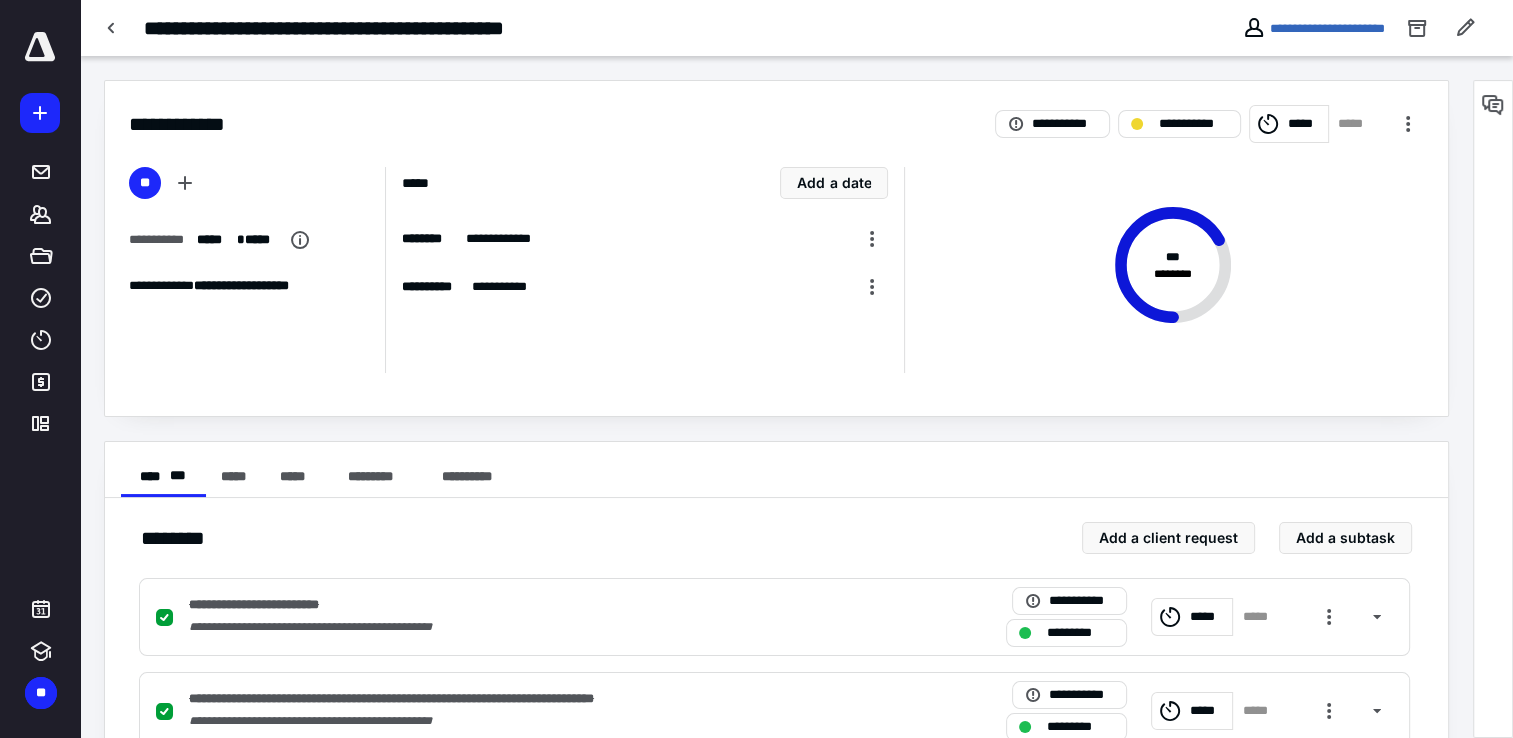 scroll, scrollTop: 436, scrollLeft: 0, axis: vertical 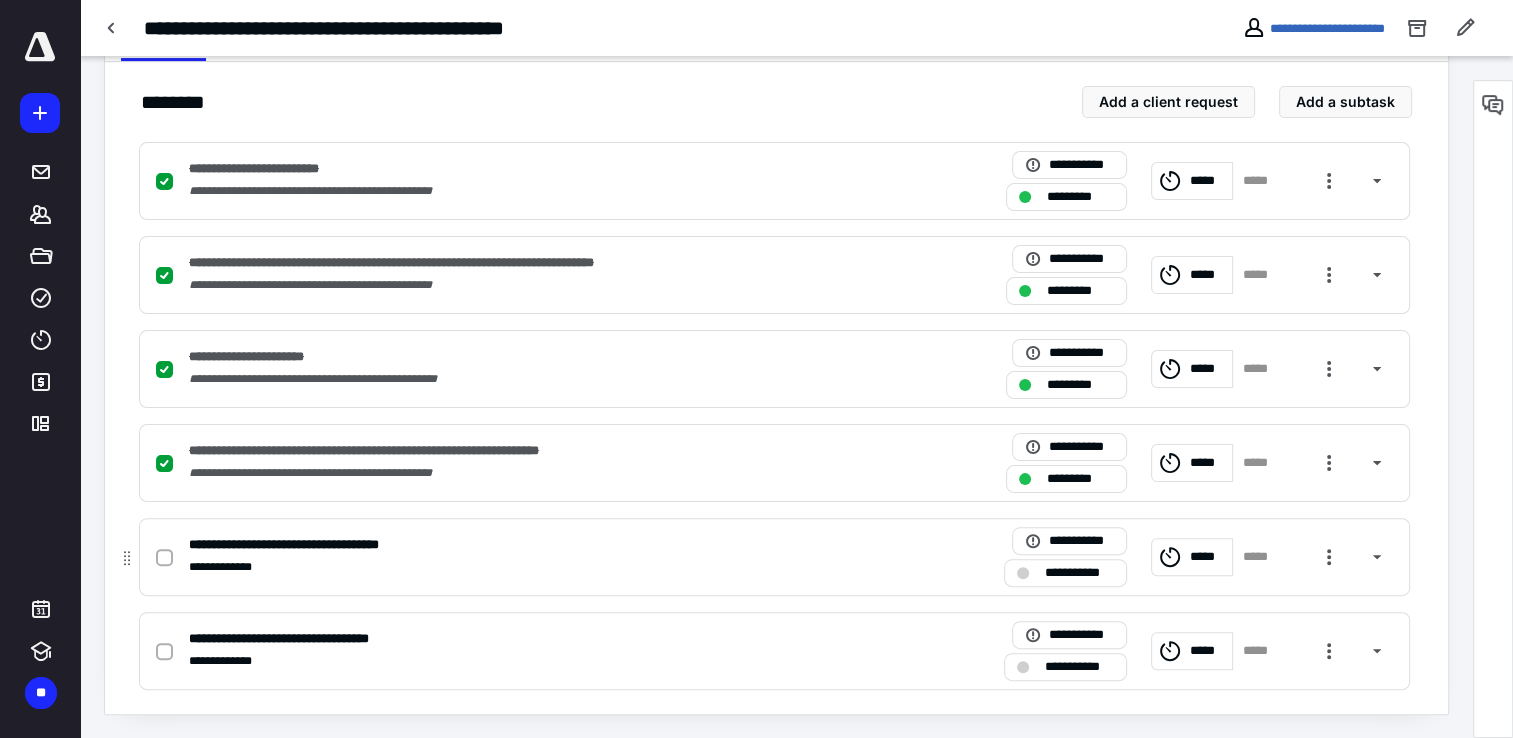 click at bounding box center [164, 558] 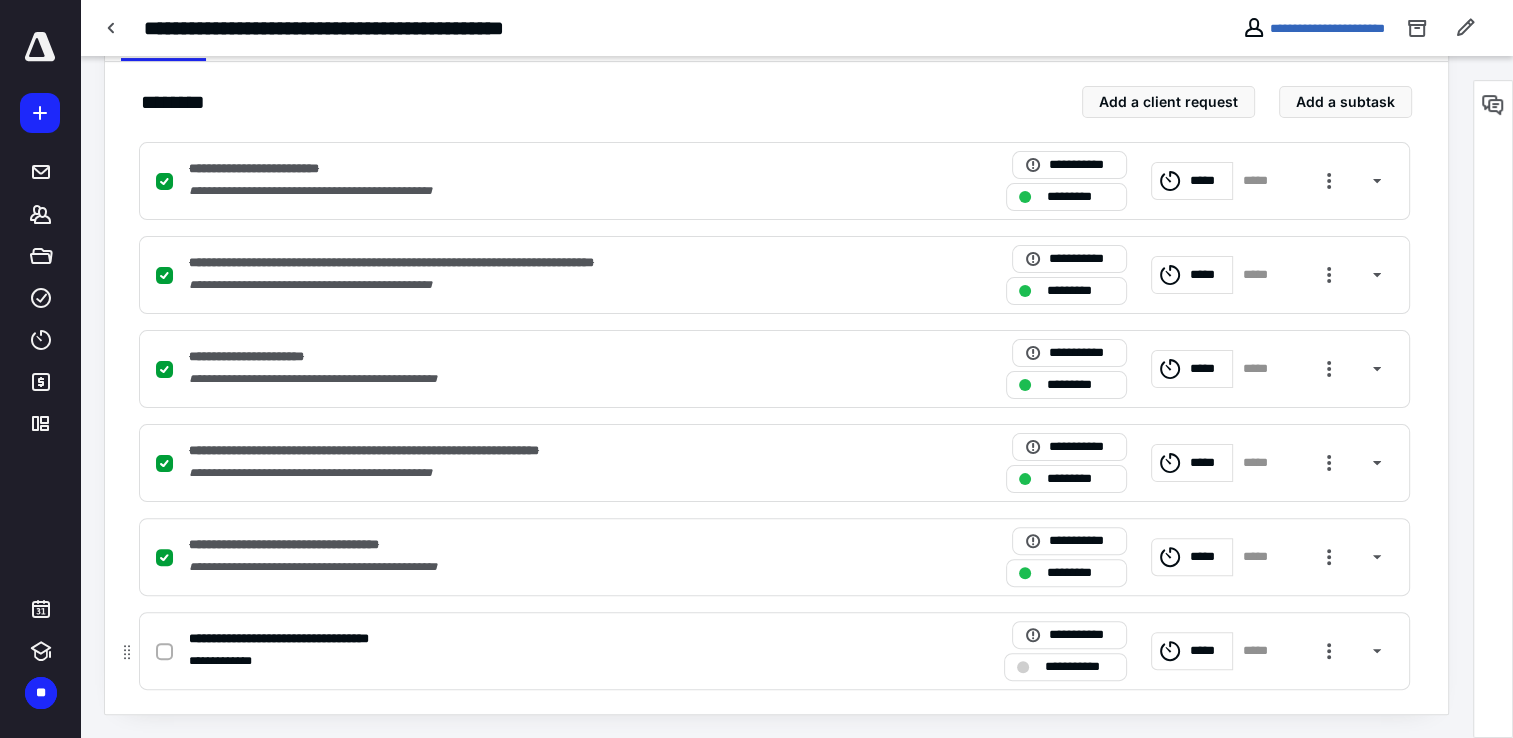 click at bounding box center (164, 652) 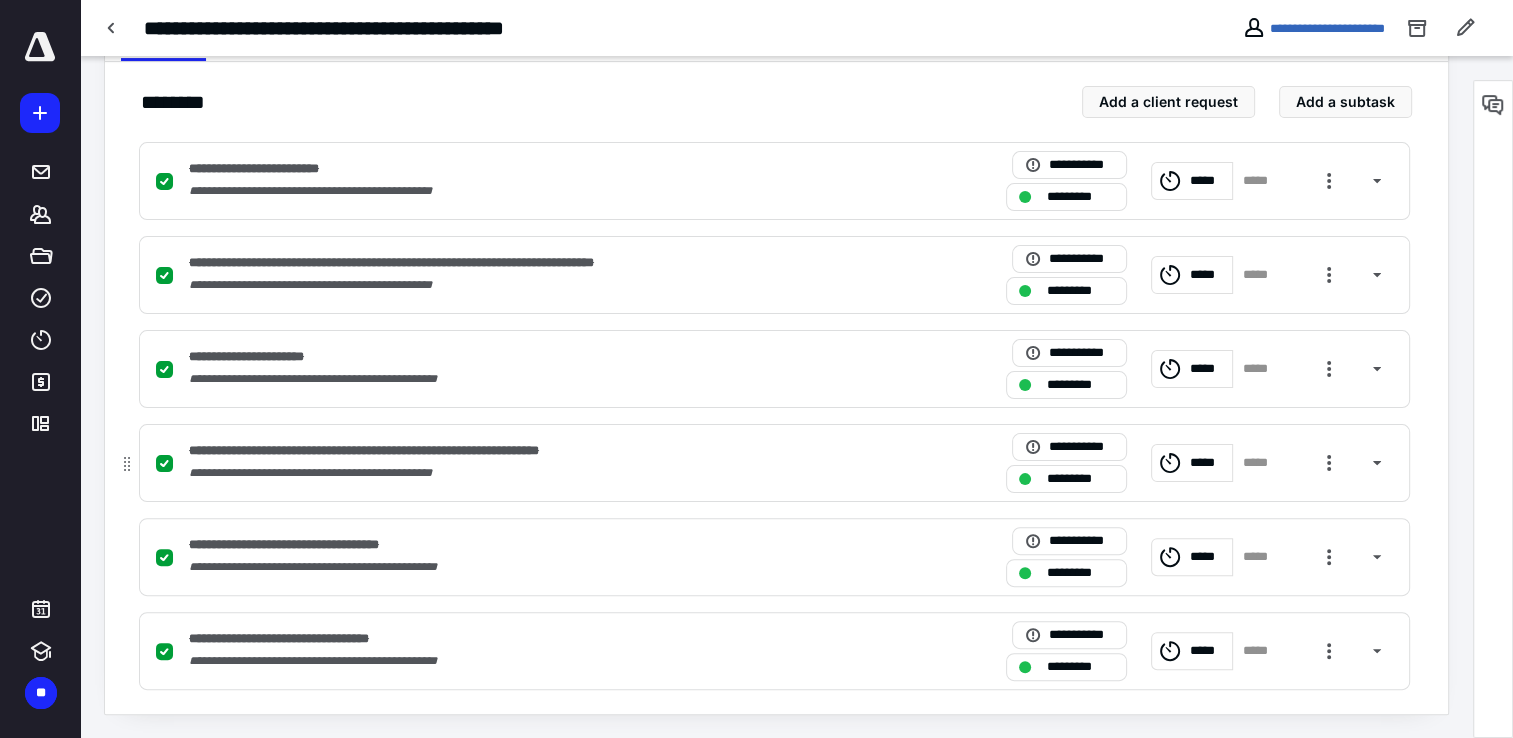 scroll, scrollTop: 0, scrollLeft: 0, axis: both 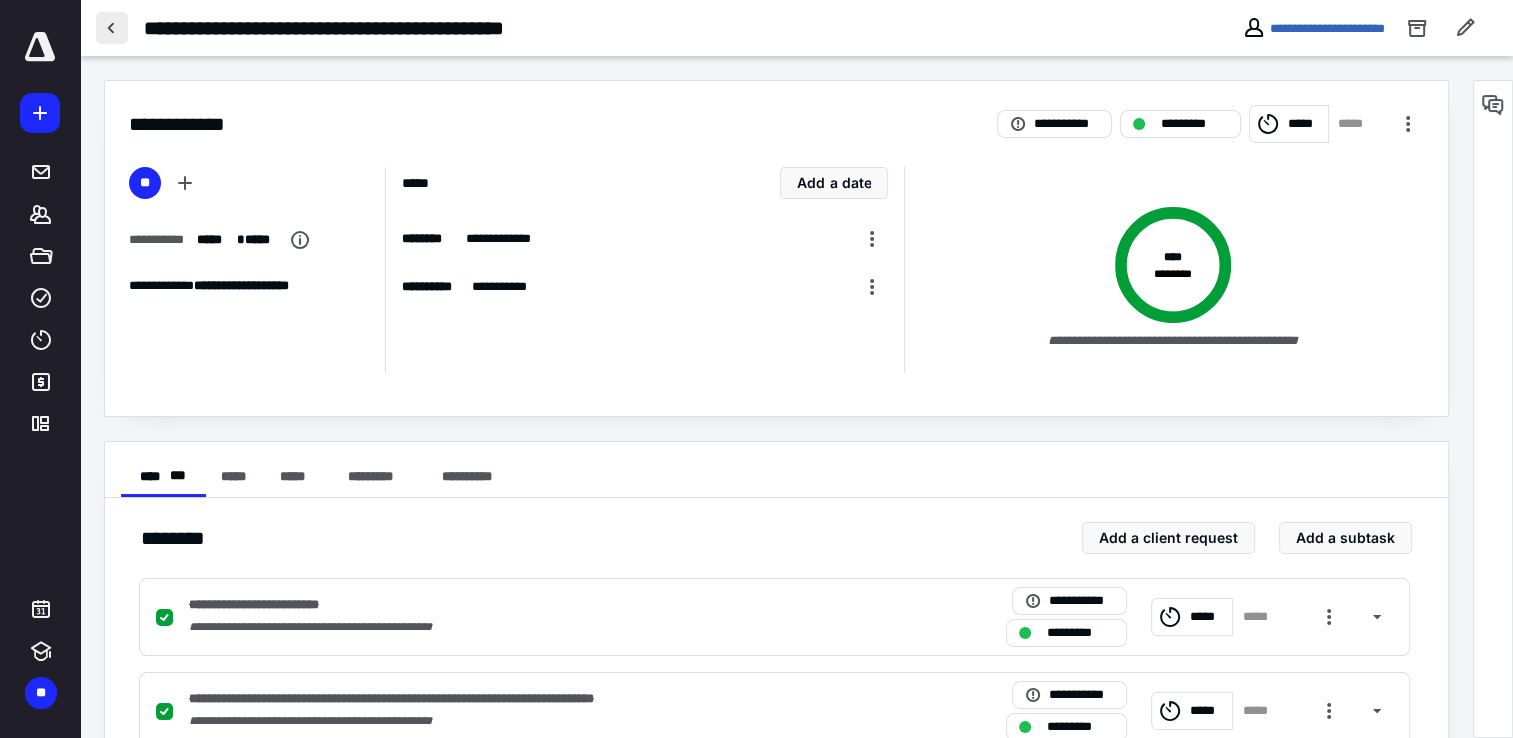 click at bounding box center [112, 28] 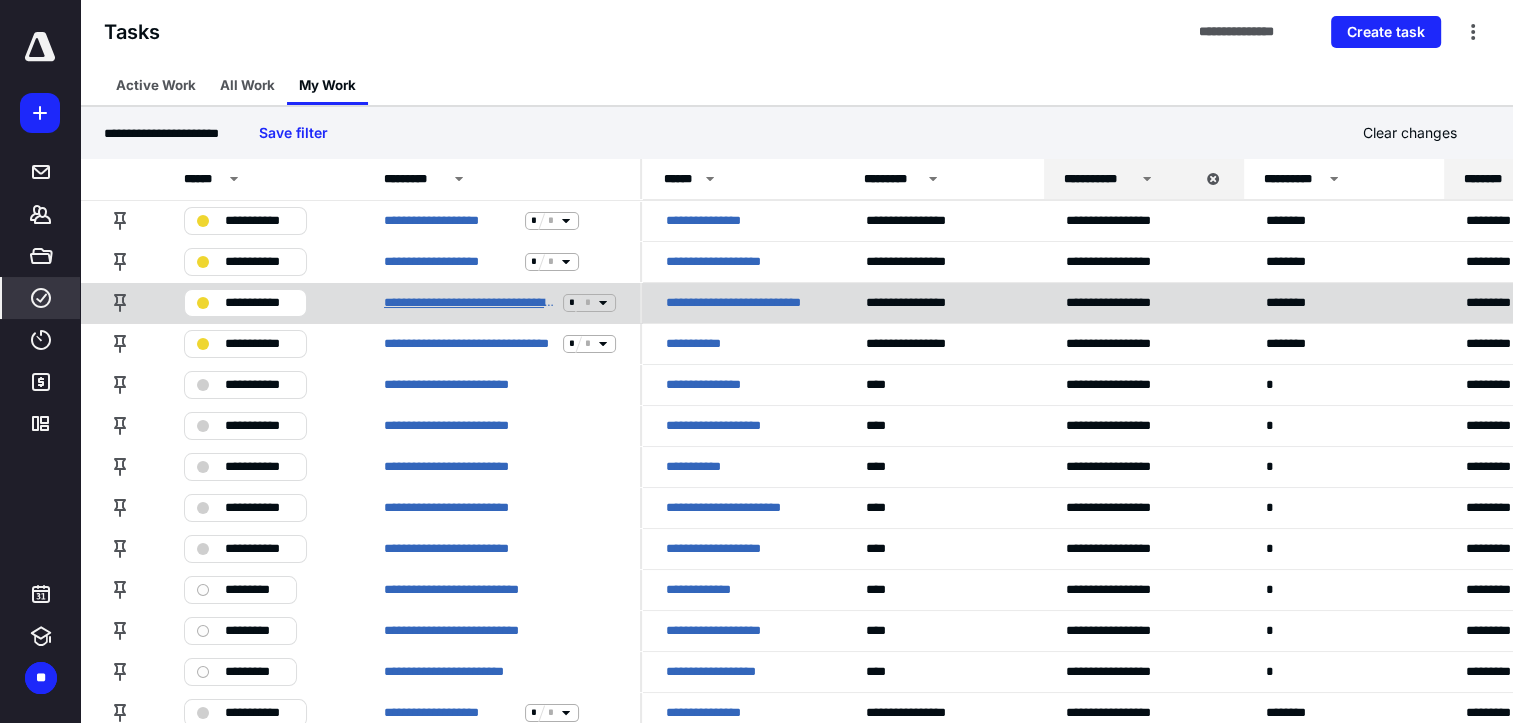 click on "**********" at bounding box center [469, 303] 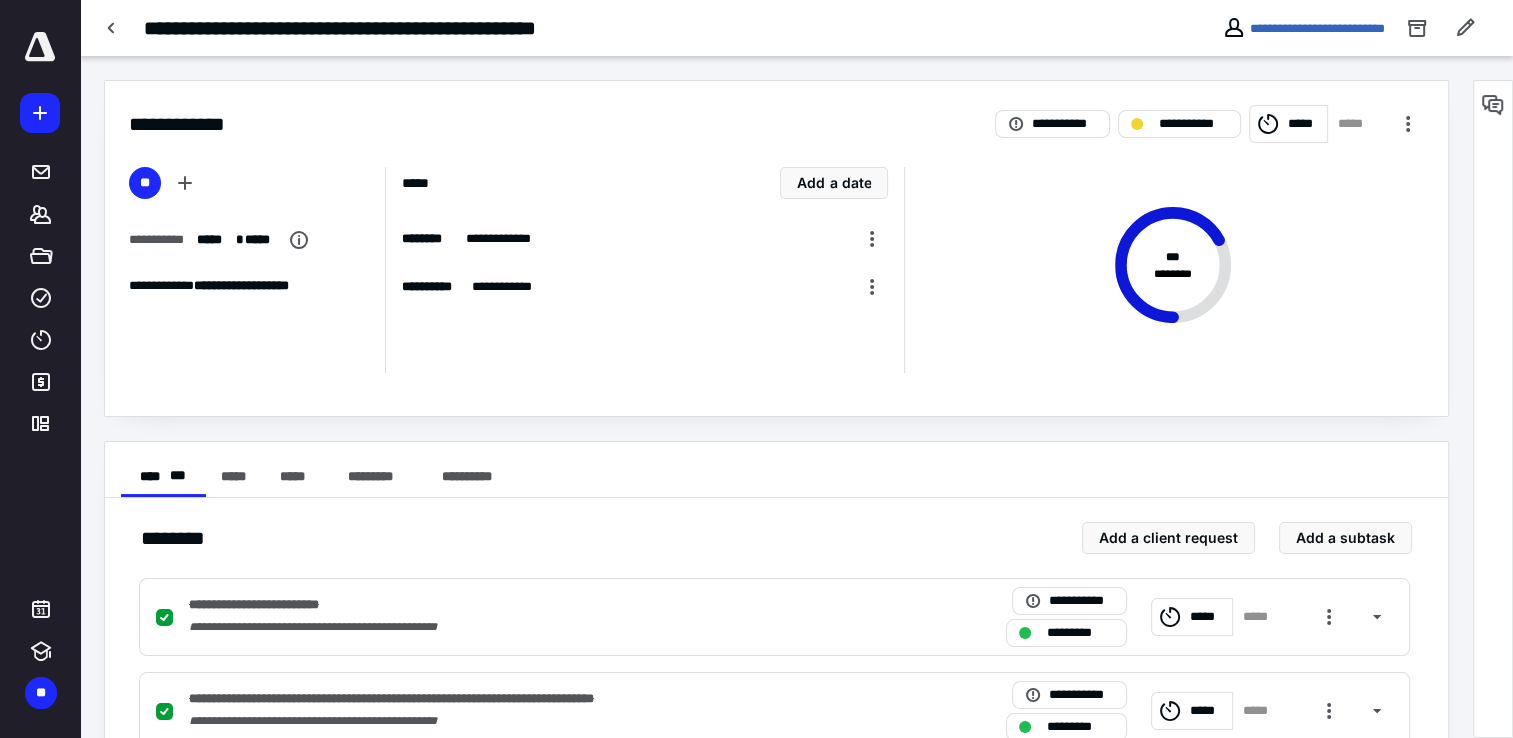 scroll, scrollTop: 436, scrollLeft: 0, axis: vertical 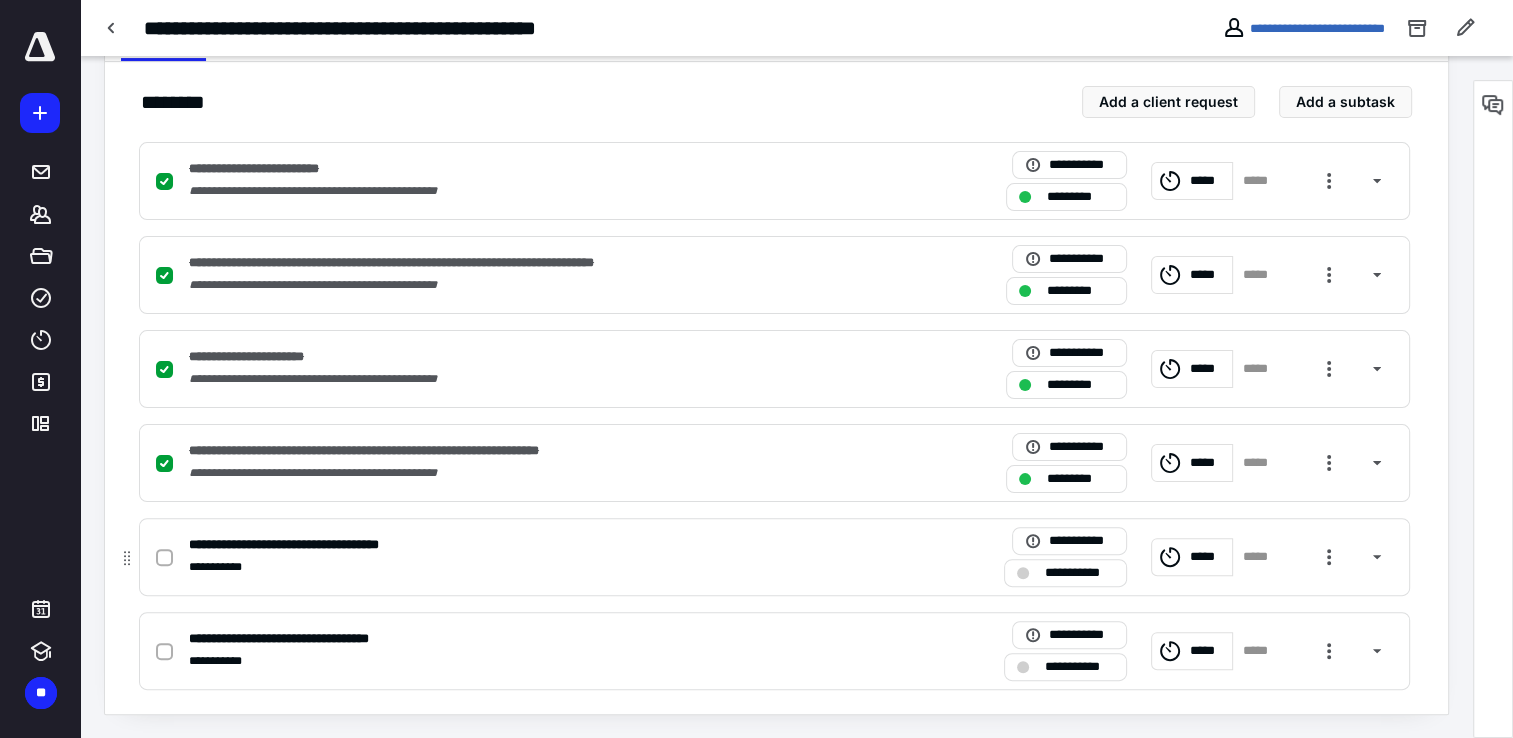 click at bounding box center [168, 557] 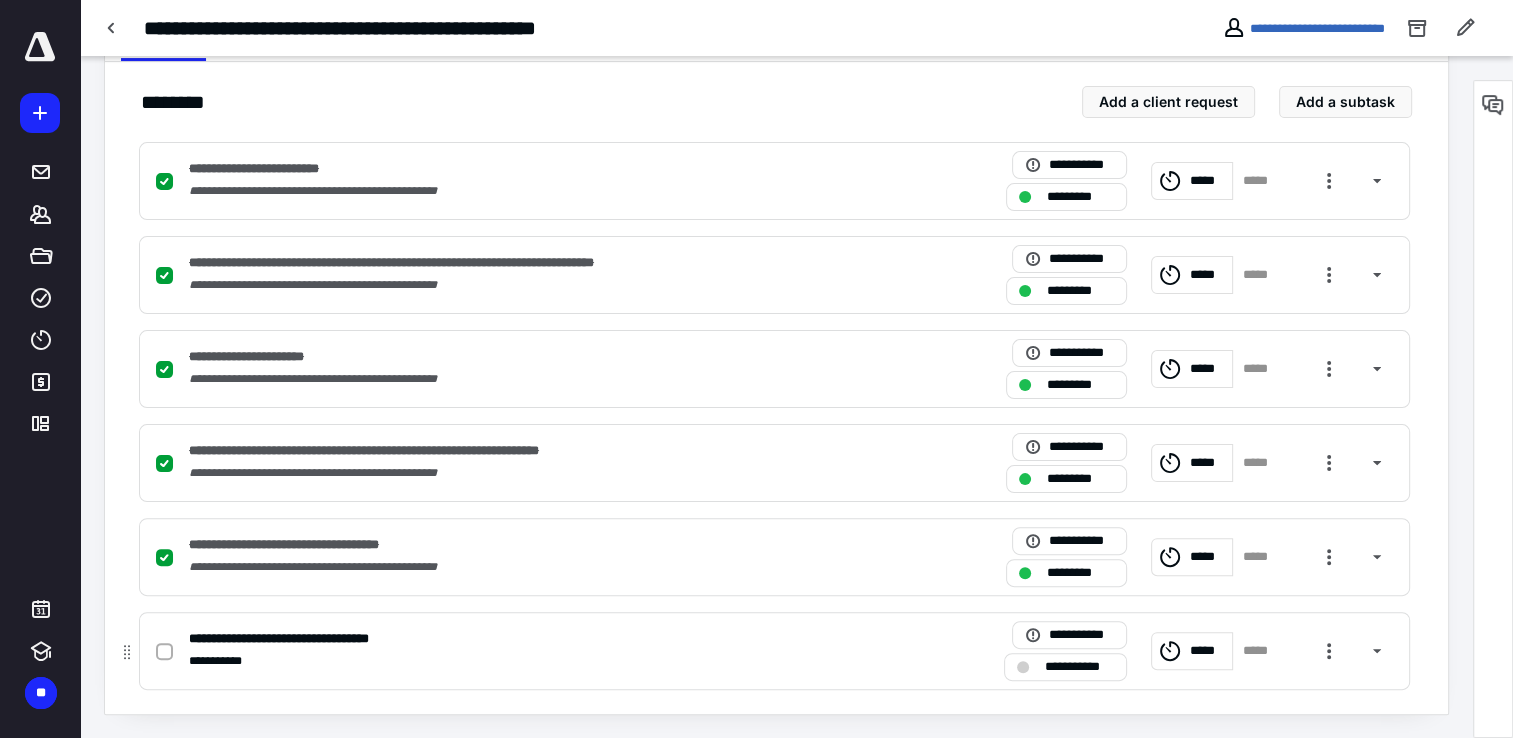 click at bounding box center [164, 652] 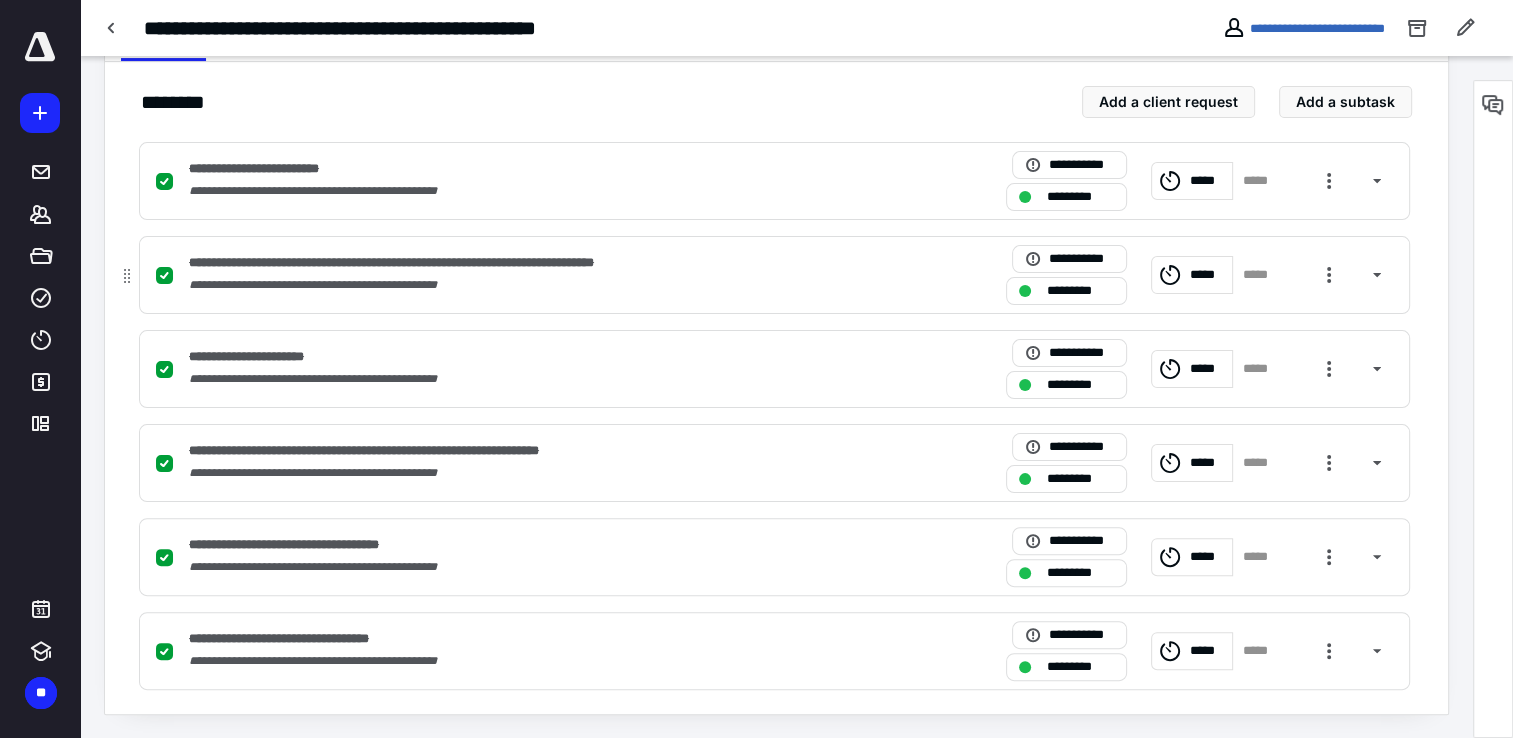scroll, scrollTop: 0, scrollLeft: 0, axis: both 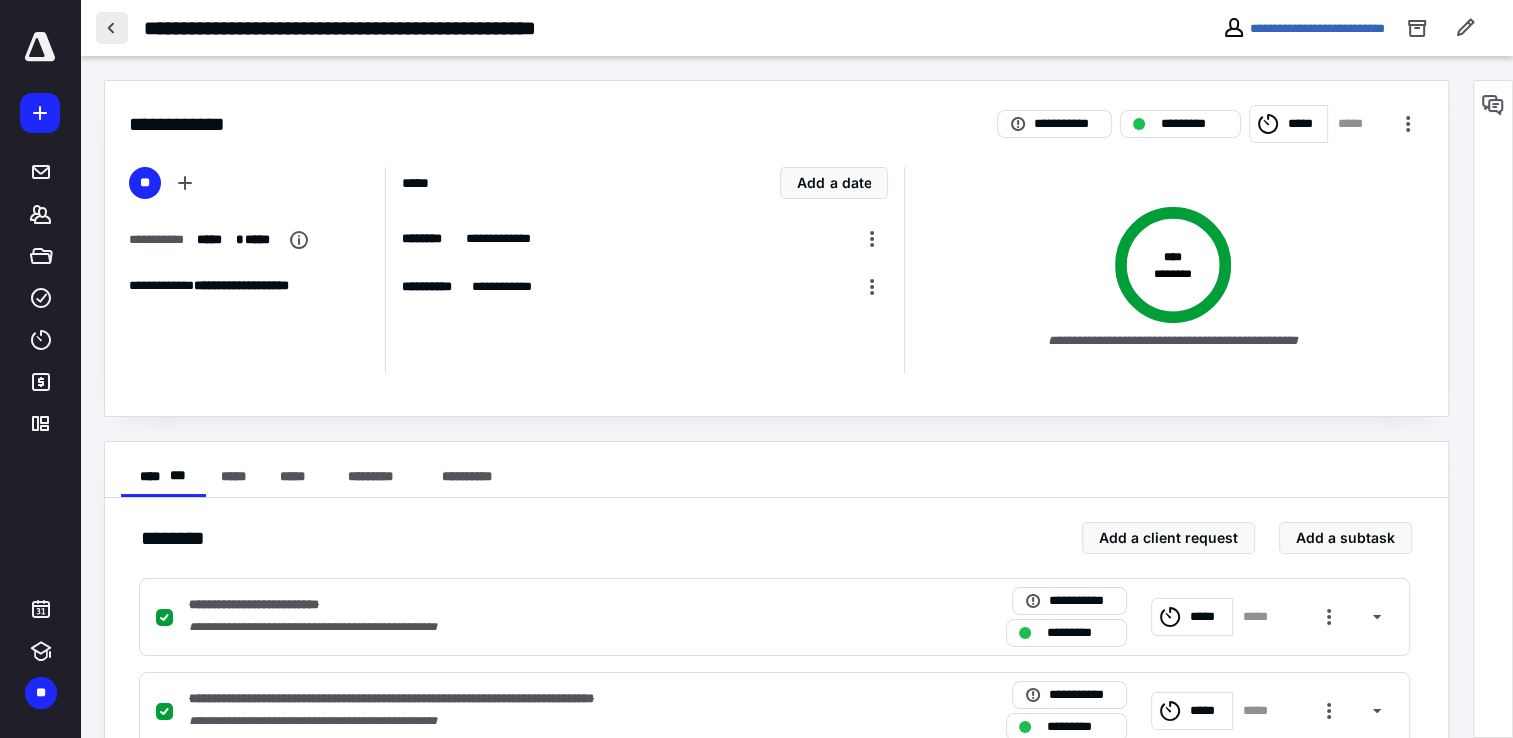 click at bounding box center (112, 28) 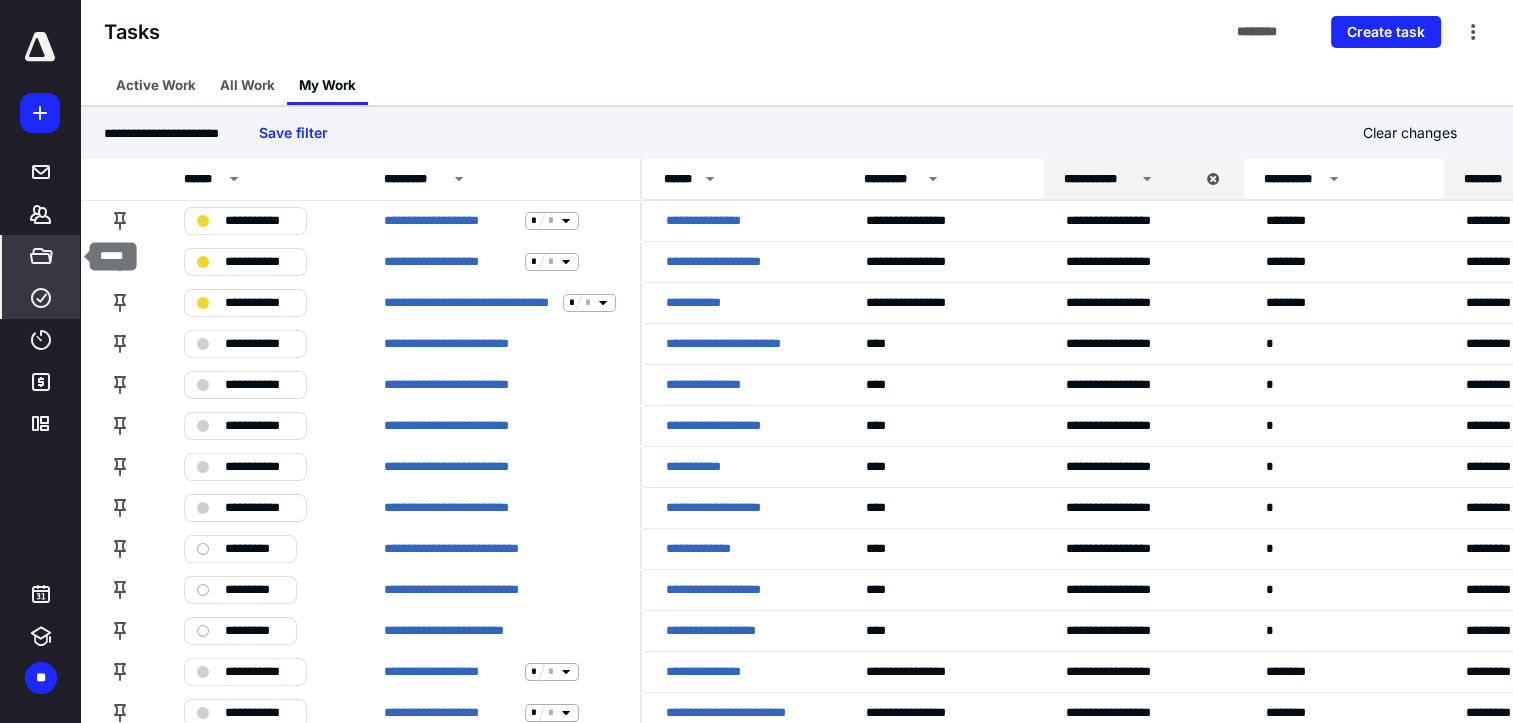 click 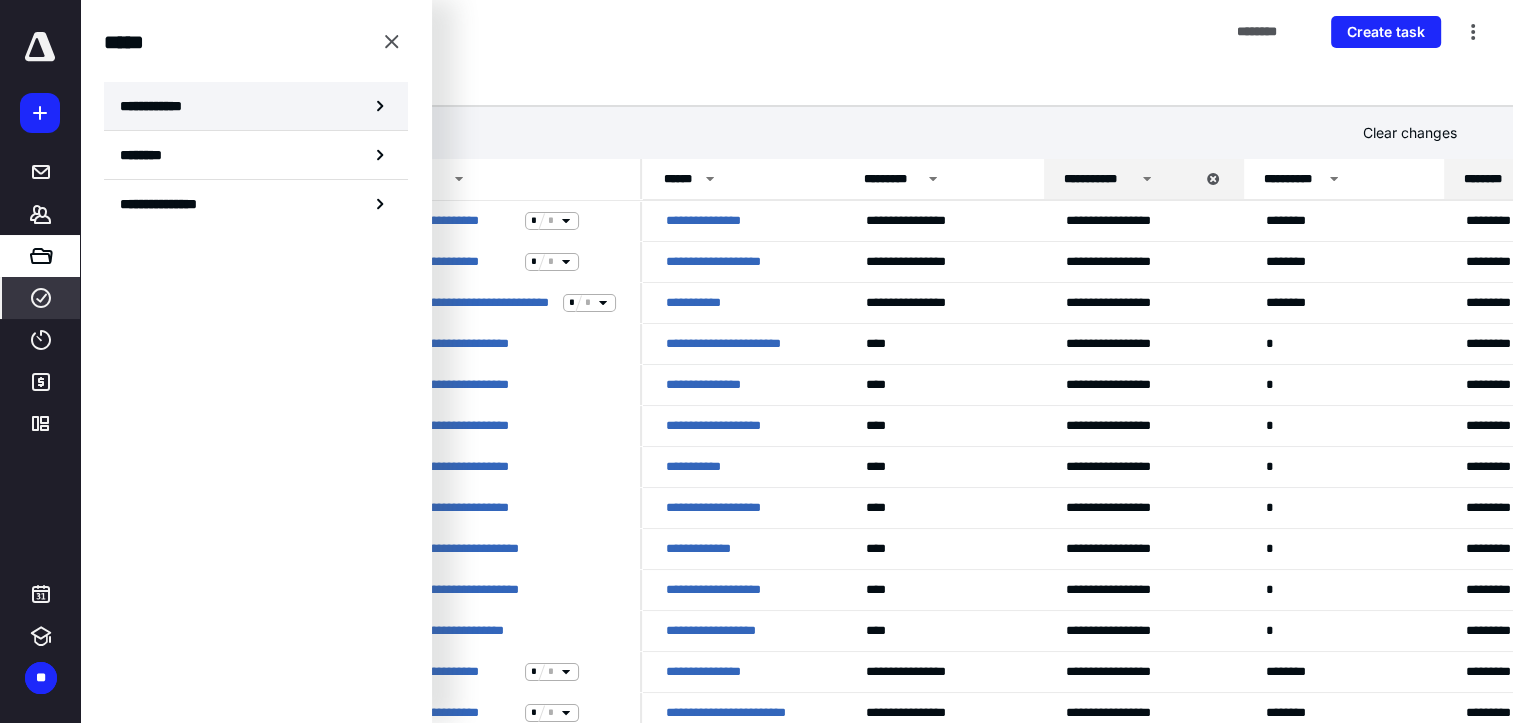 click on "**********" at bounding box center (256, 106) 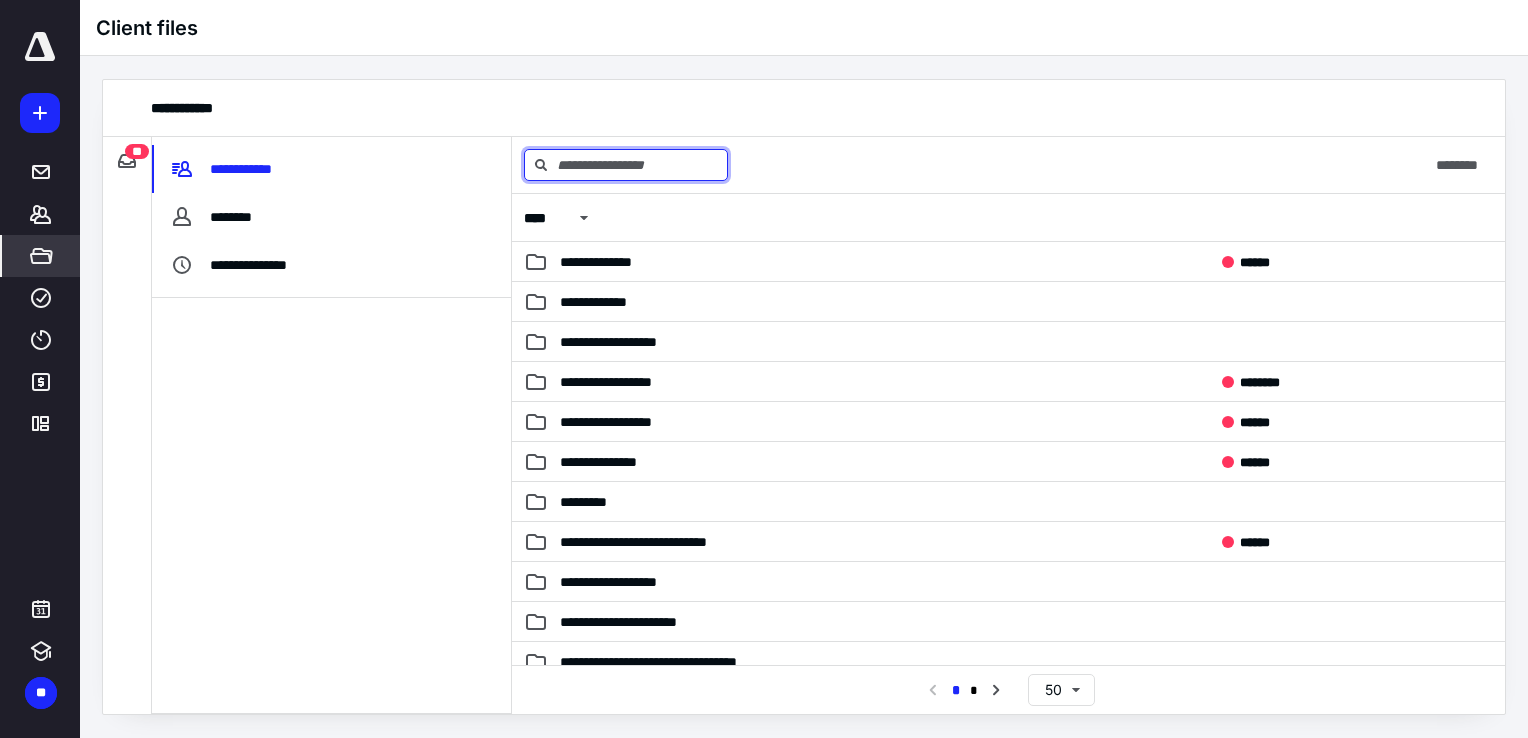 click at bounding box center (626, 165) 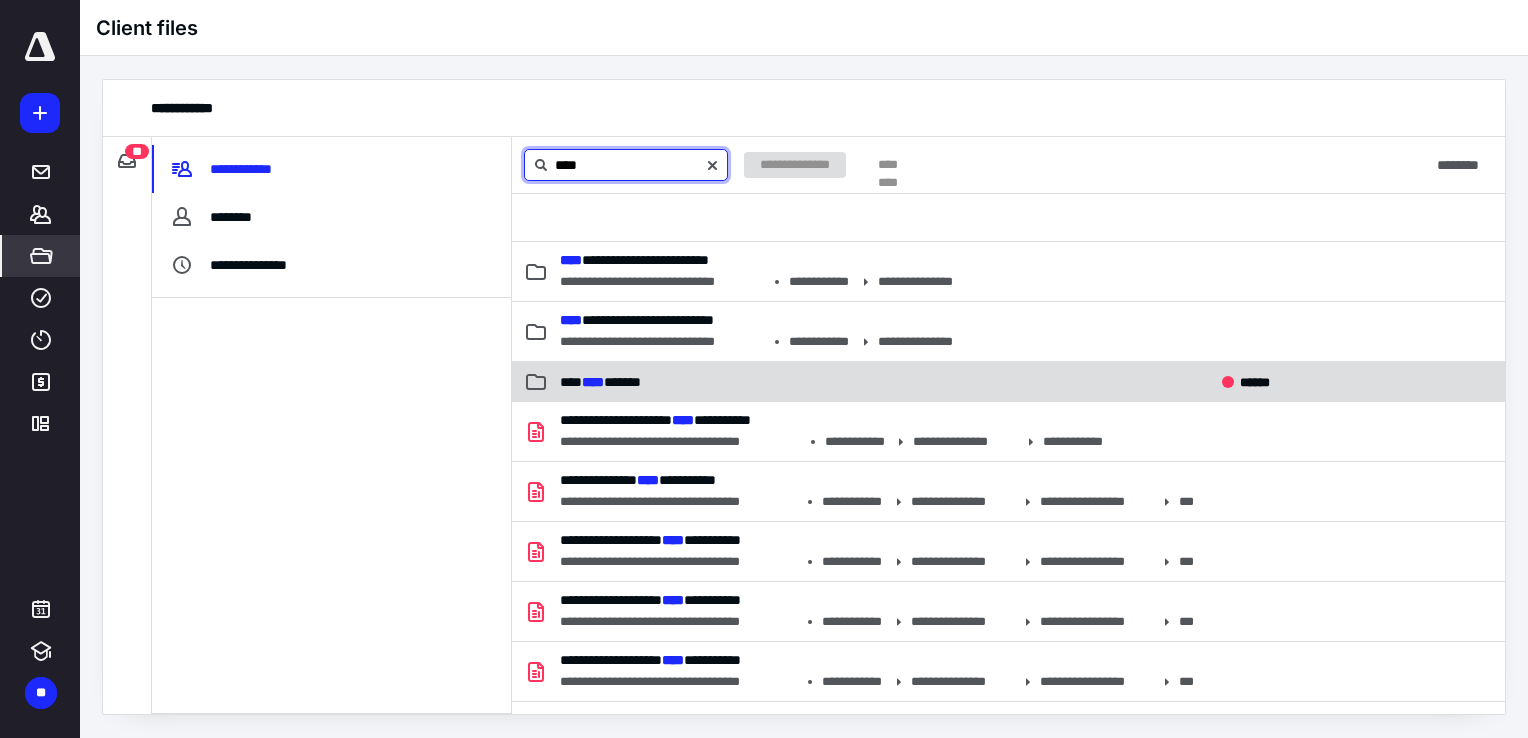 type on "****" 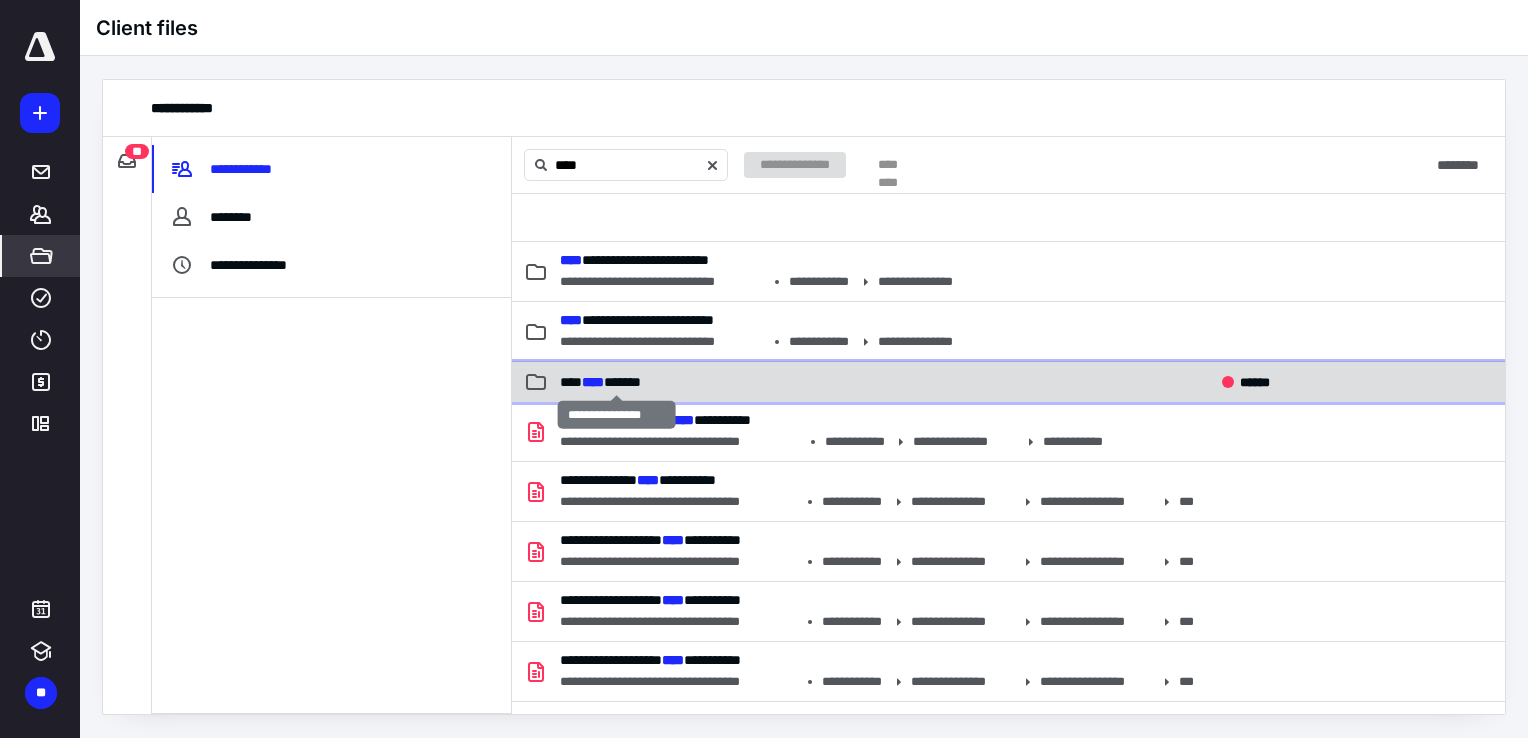 click on "*** **** ******" at bounding box center (600, 382) 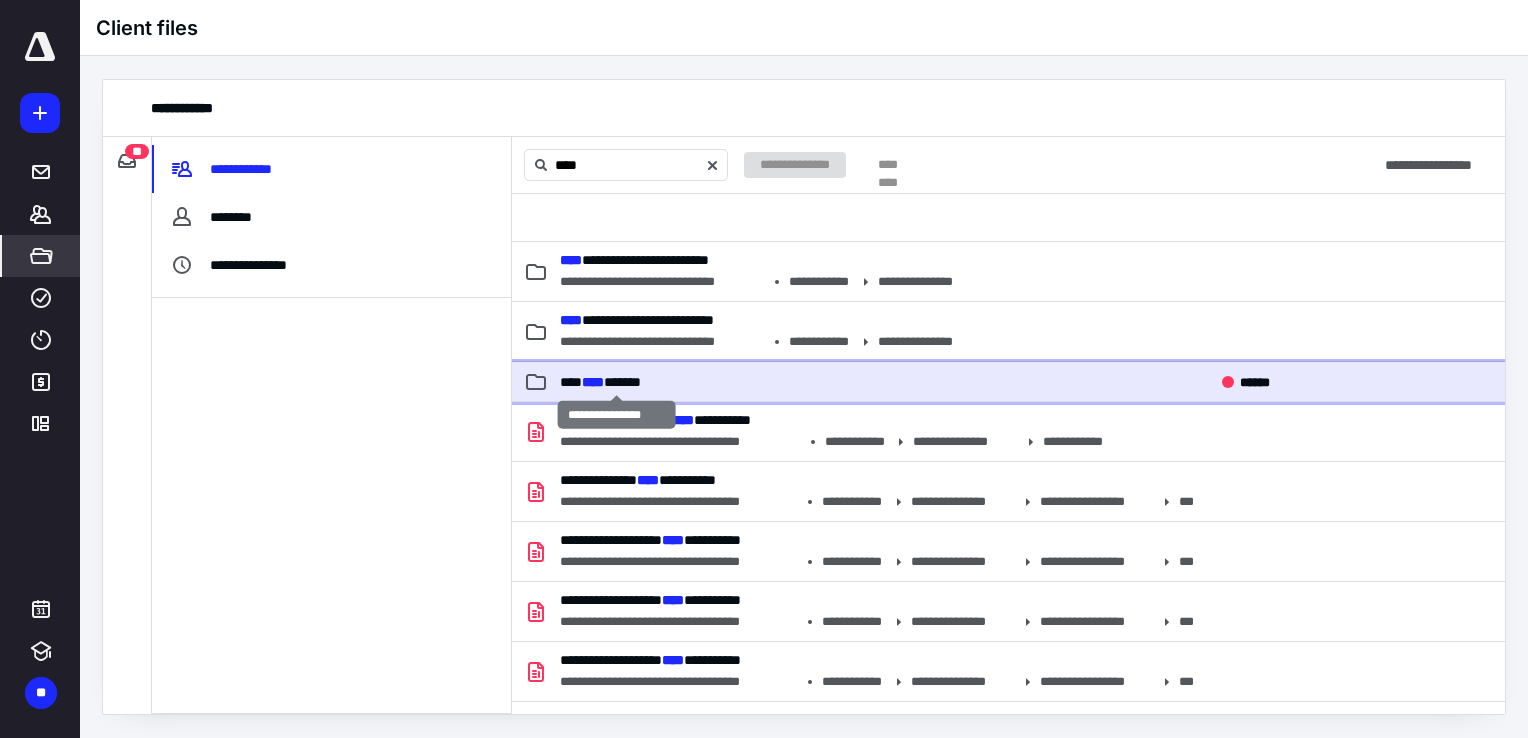 click on "*** **** ******" at bounding box center [600, 382] 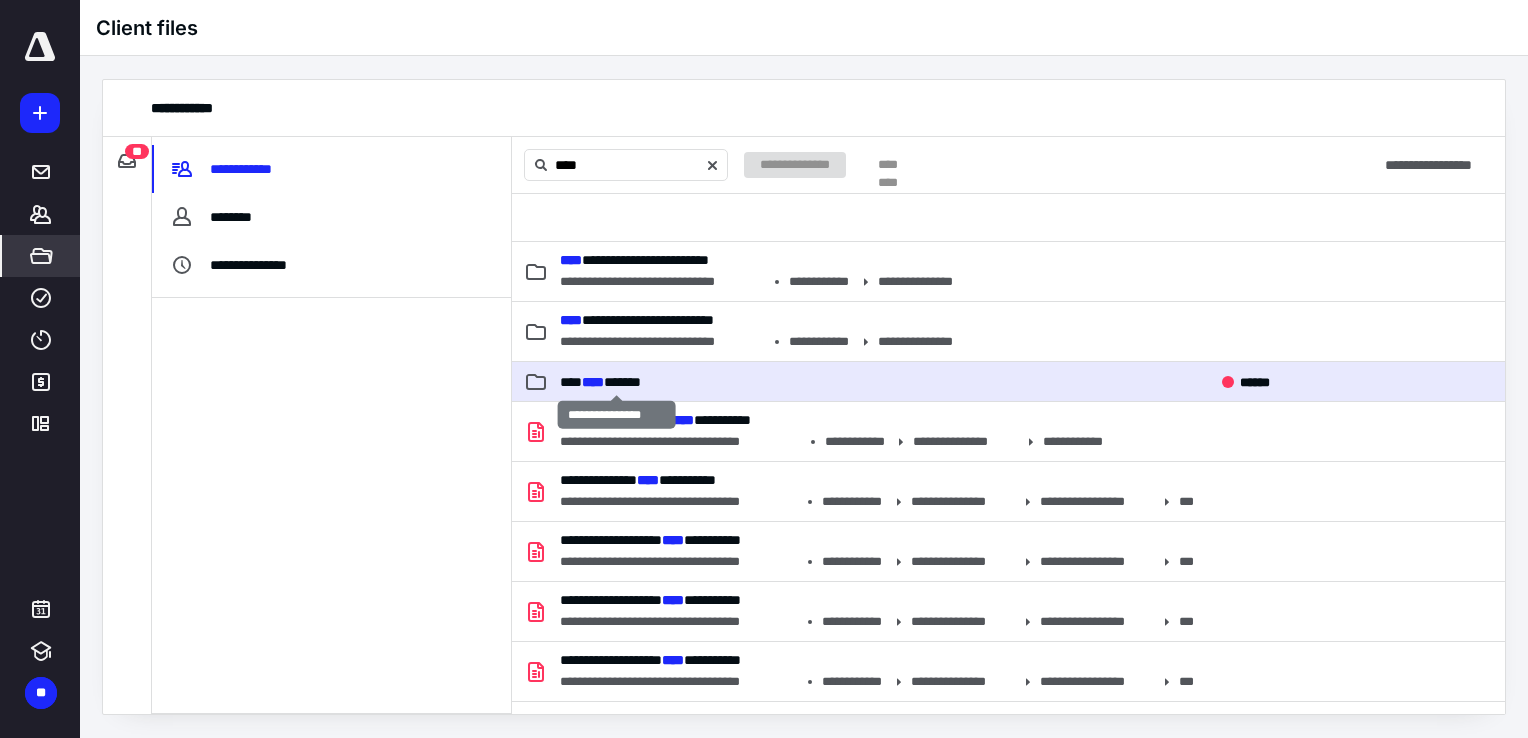 type 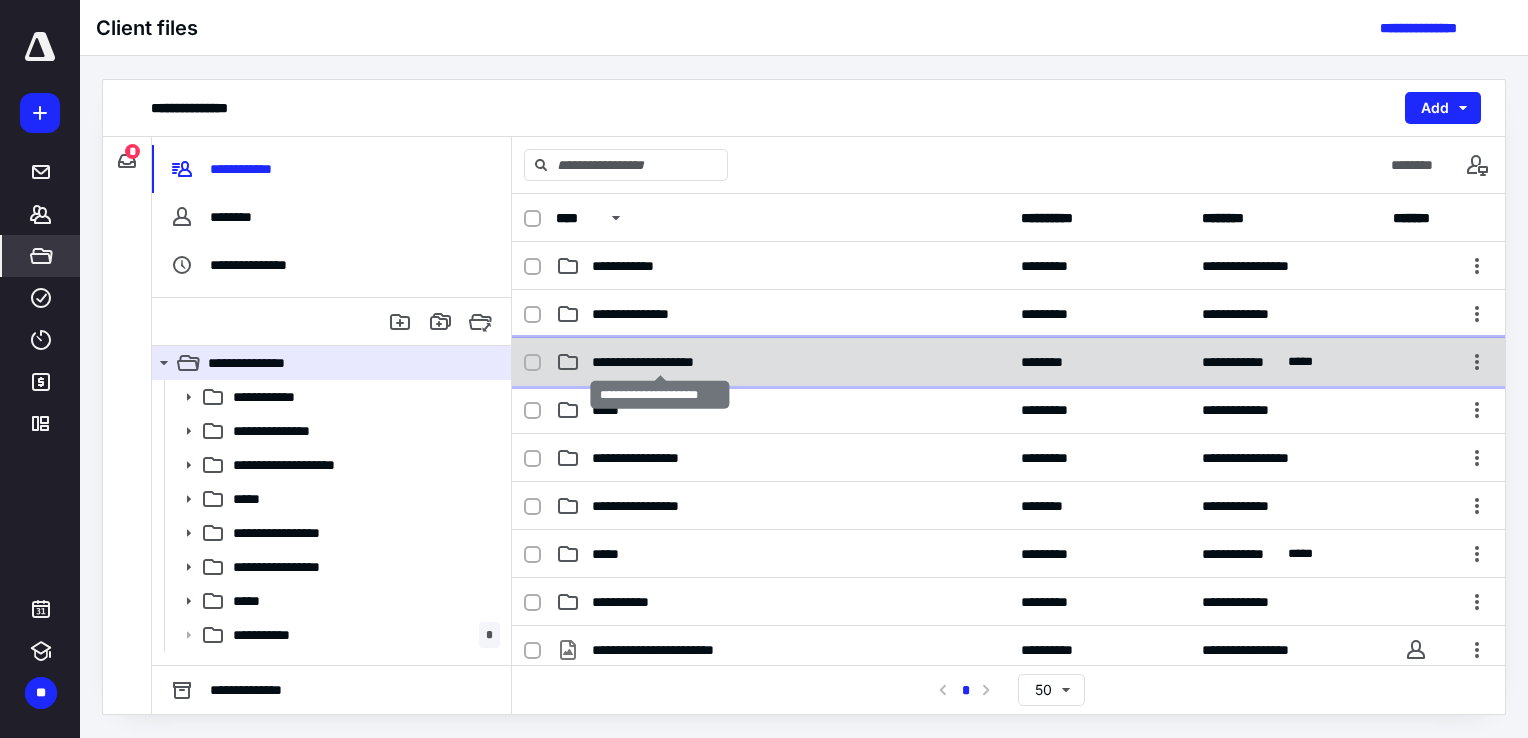 click on "**********" at bounding box center (660, 362) 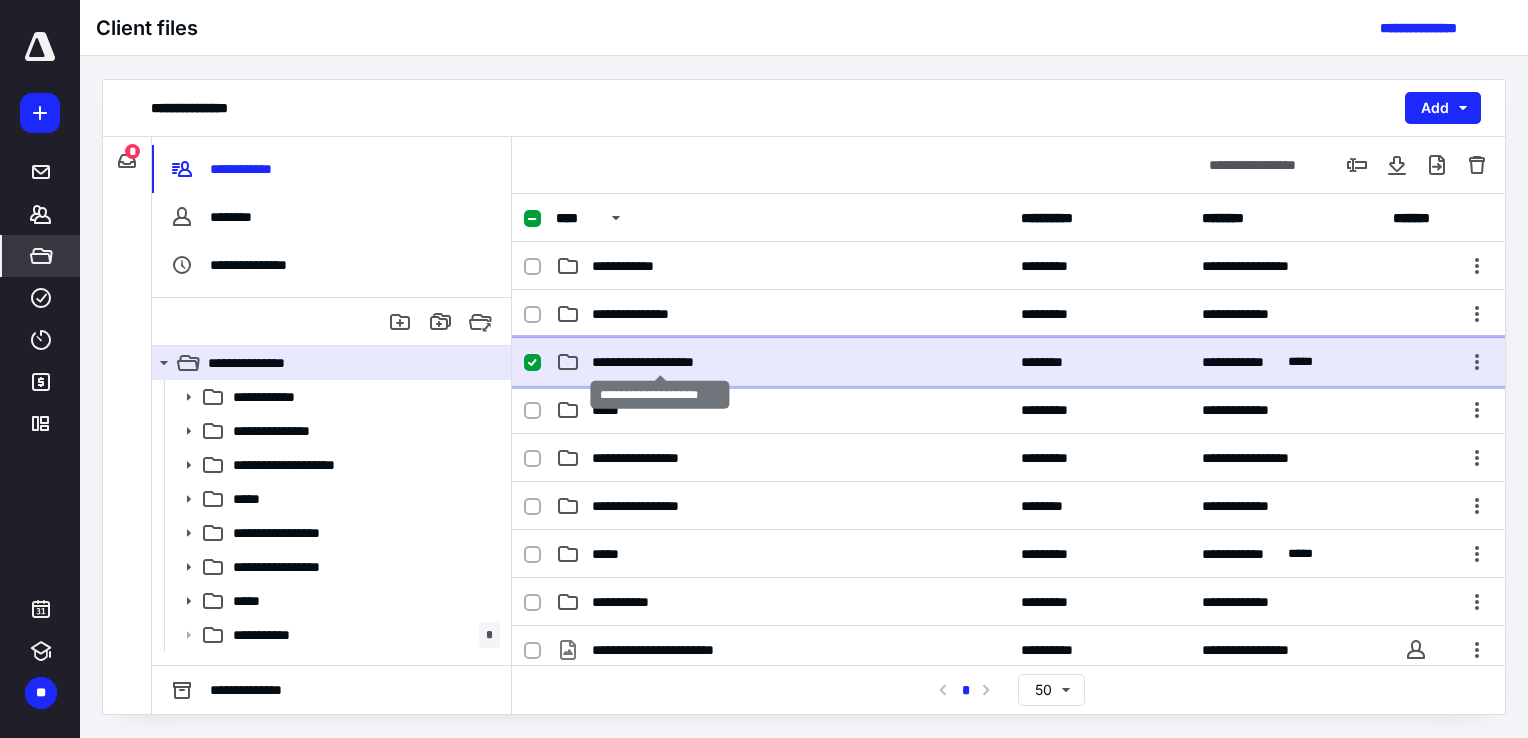 click on "**********" at bounding box center [660, 362] 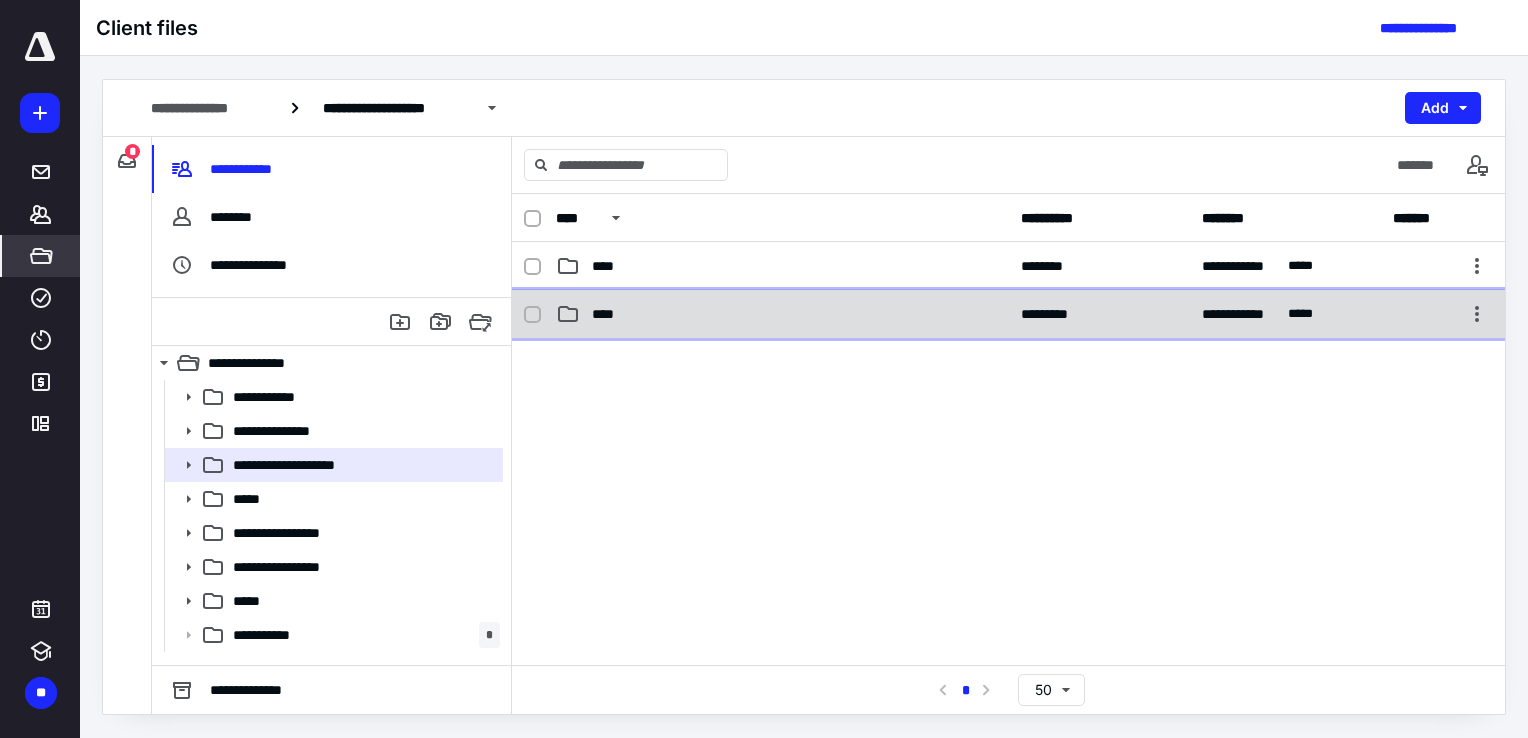 click on "**********" at bounding box center [1008, 314] 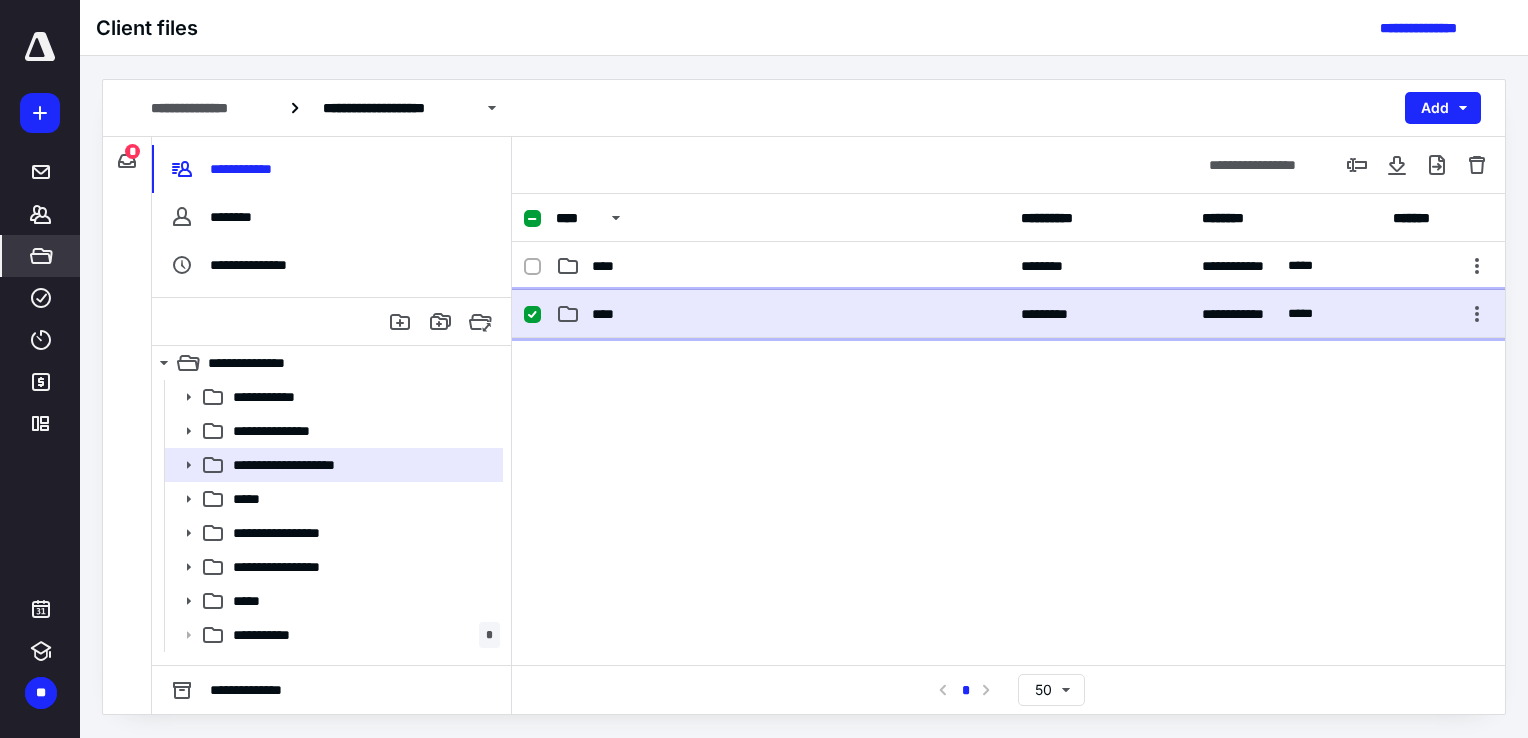click on "**********" at bounding box center (1008, 314) 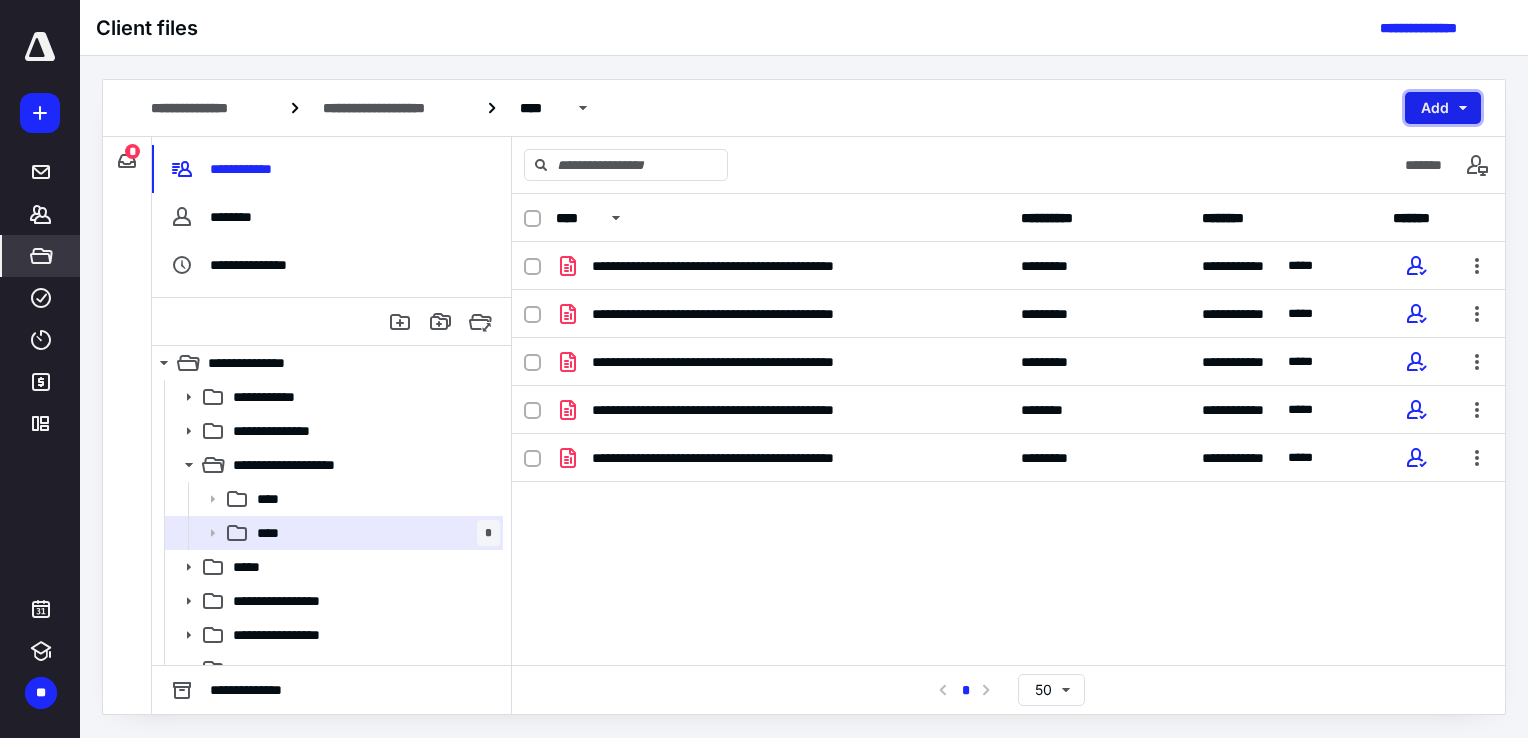 click on "Add" at bounding box center [1443, 108] 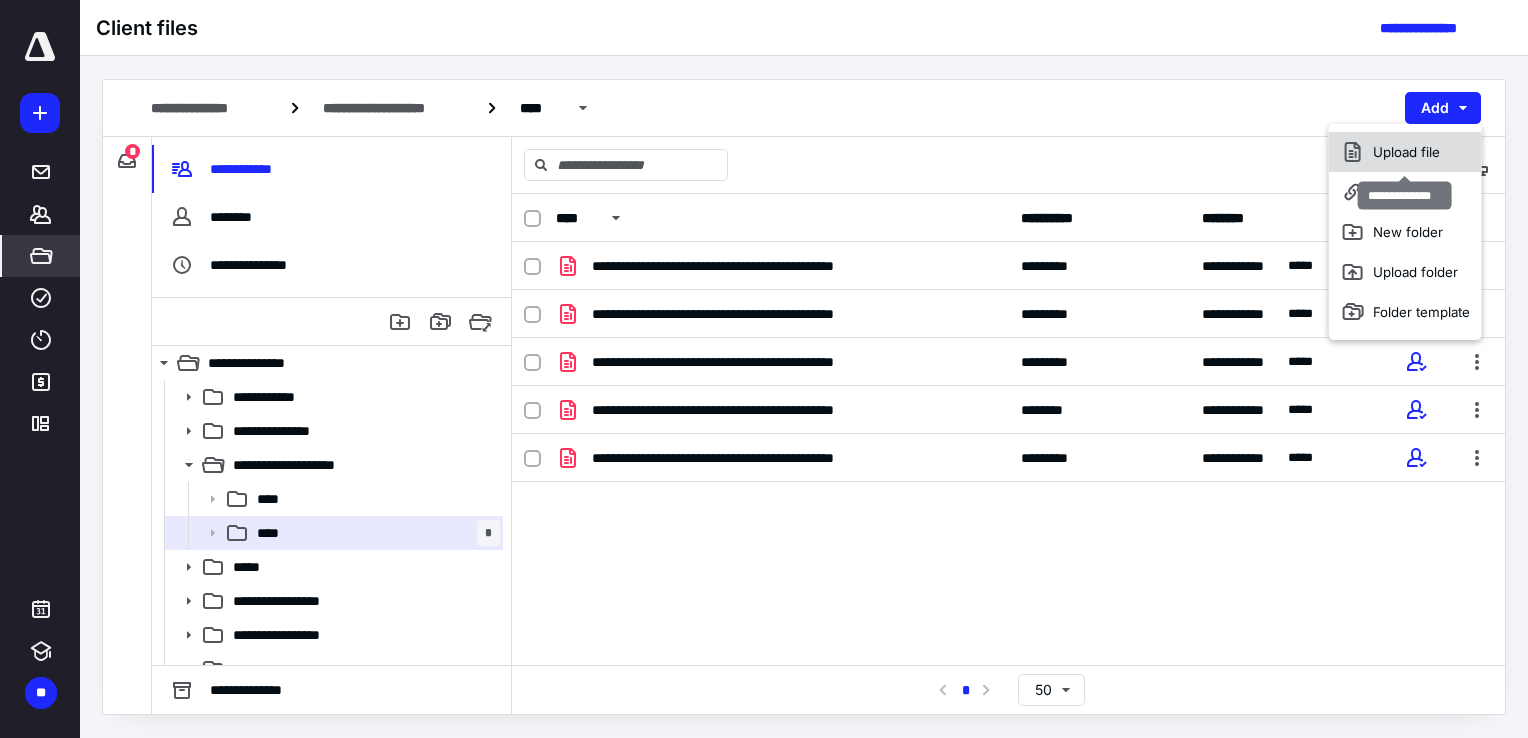 click on "Upload file" at bounding box center [1405, 152] 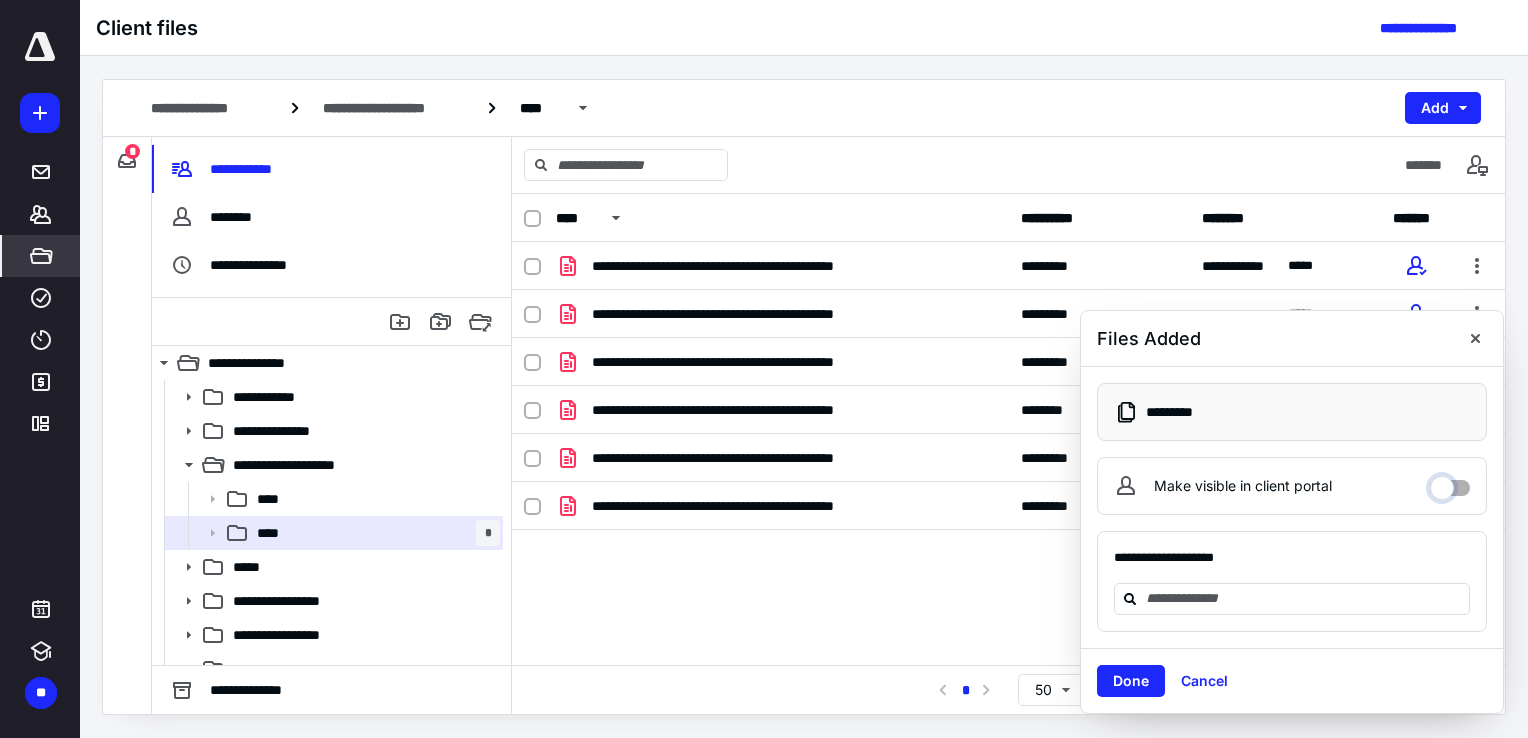 click on "Make visible in client portal" at bounding box center (1450, 483) 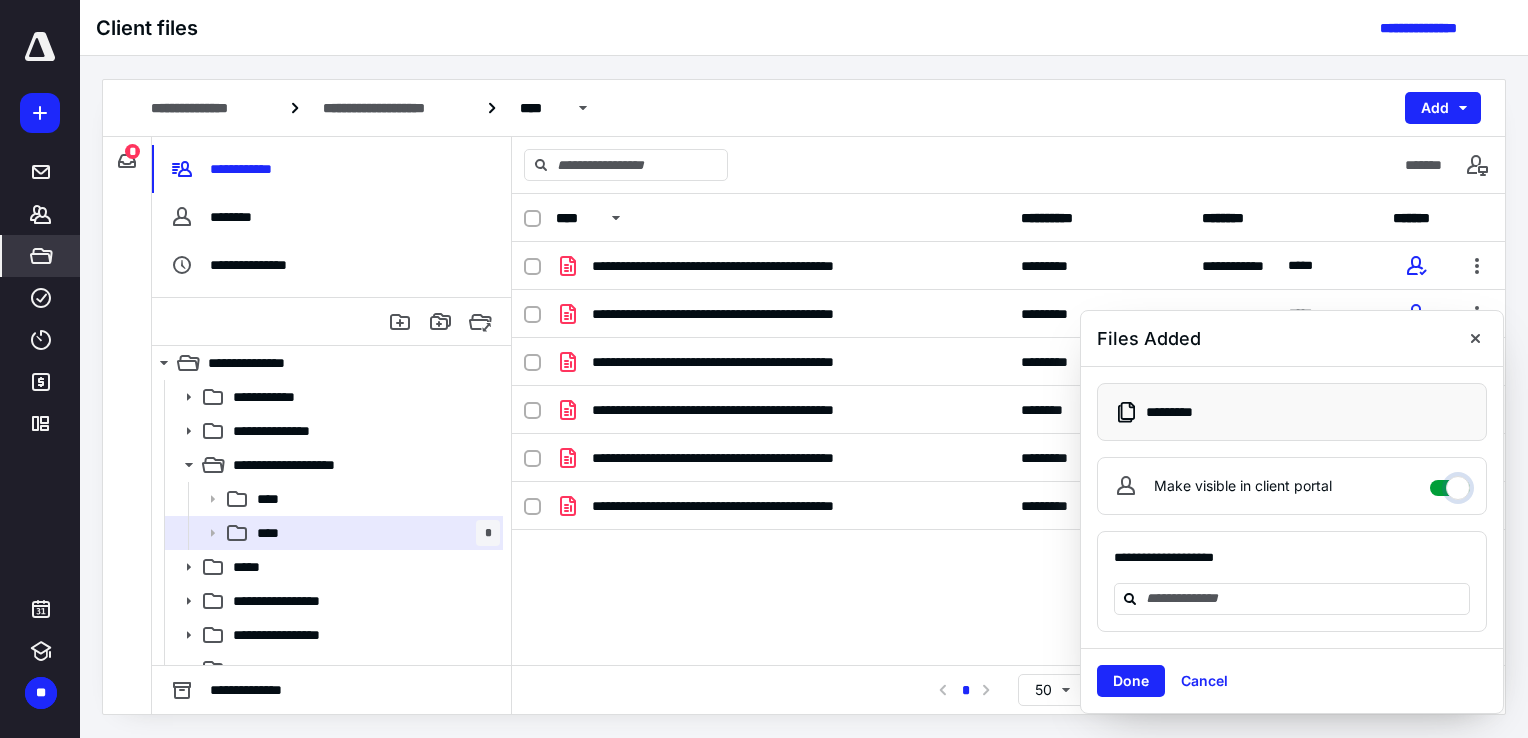 checkbox on "****" 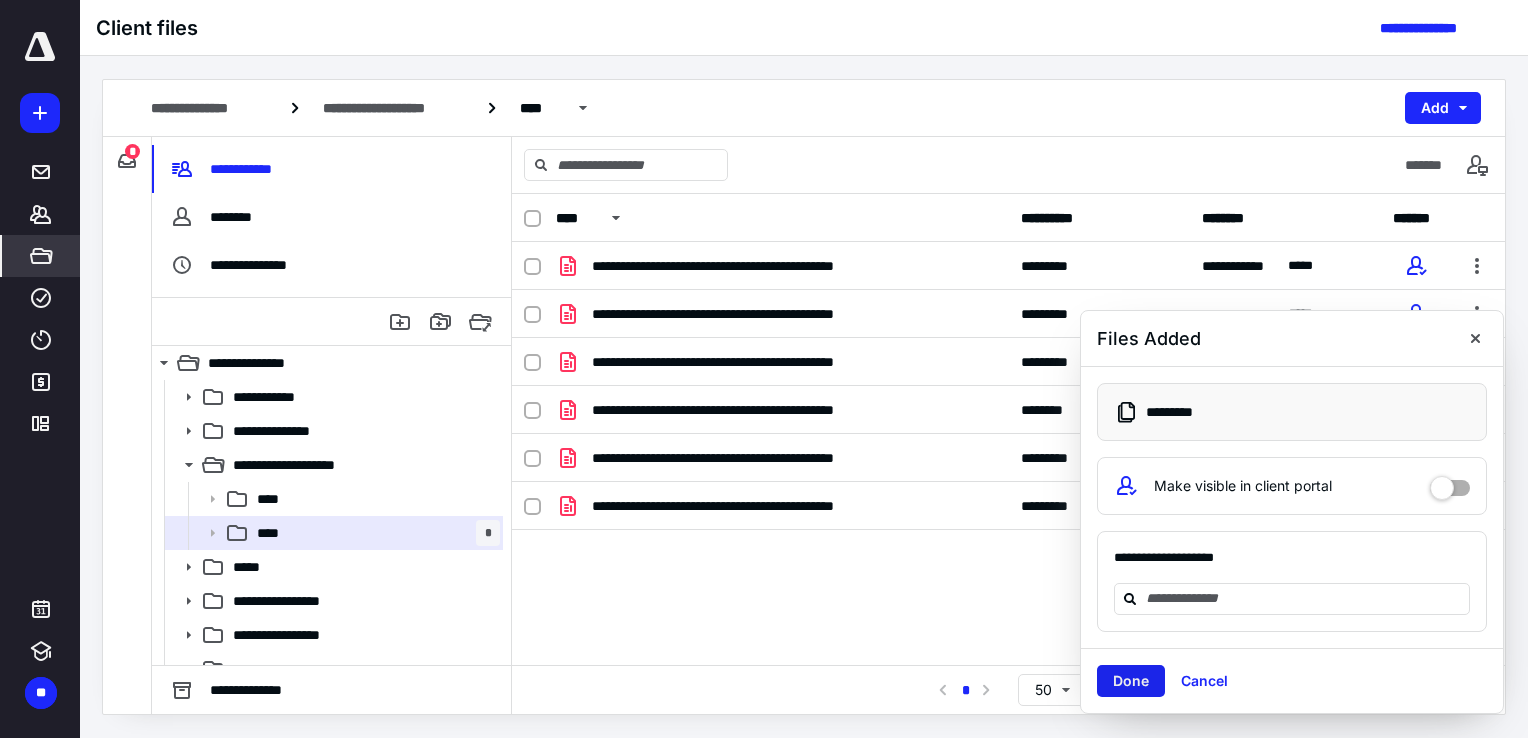 click on "Done" at bounding box center [1131, 681] 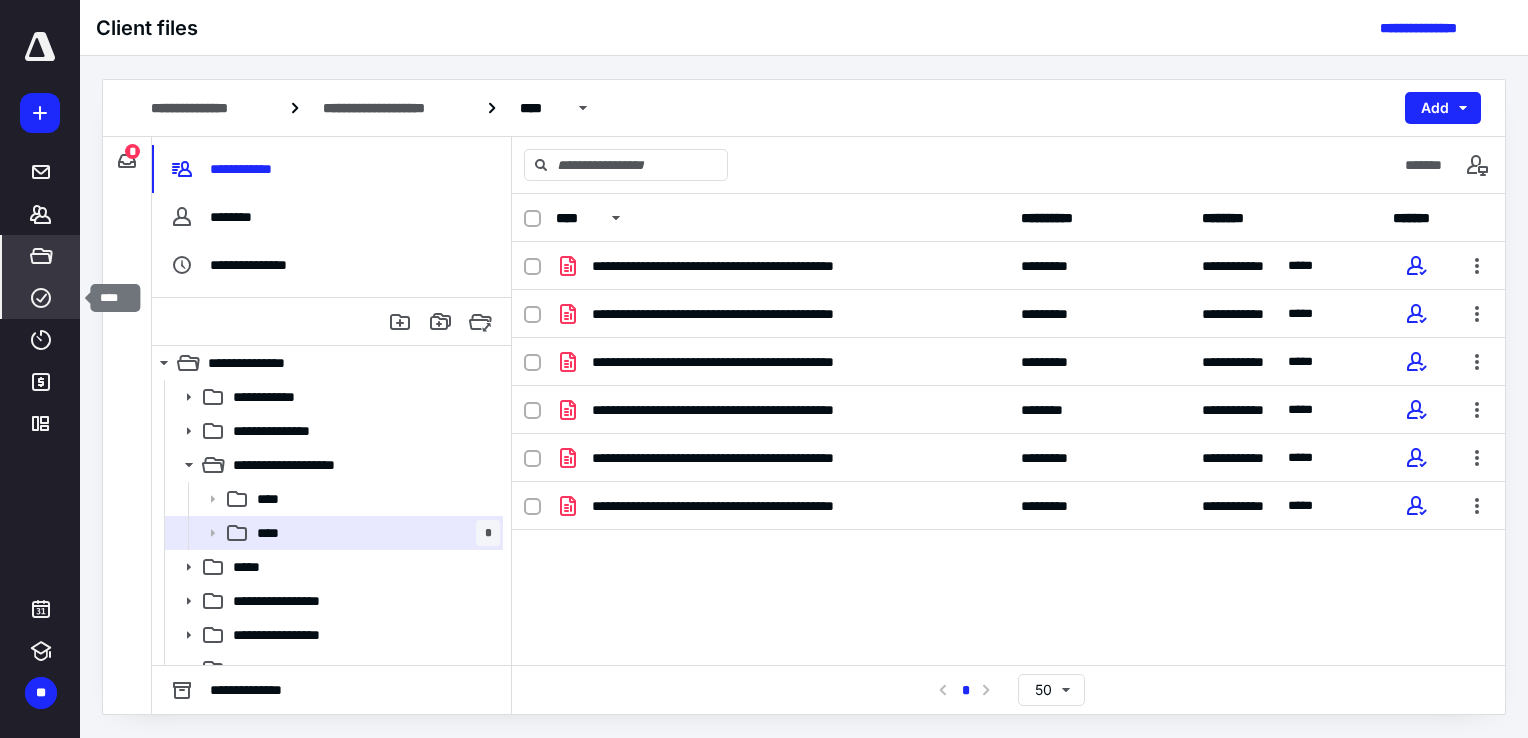 click 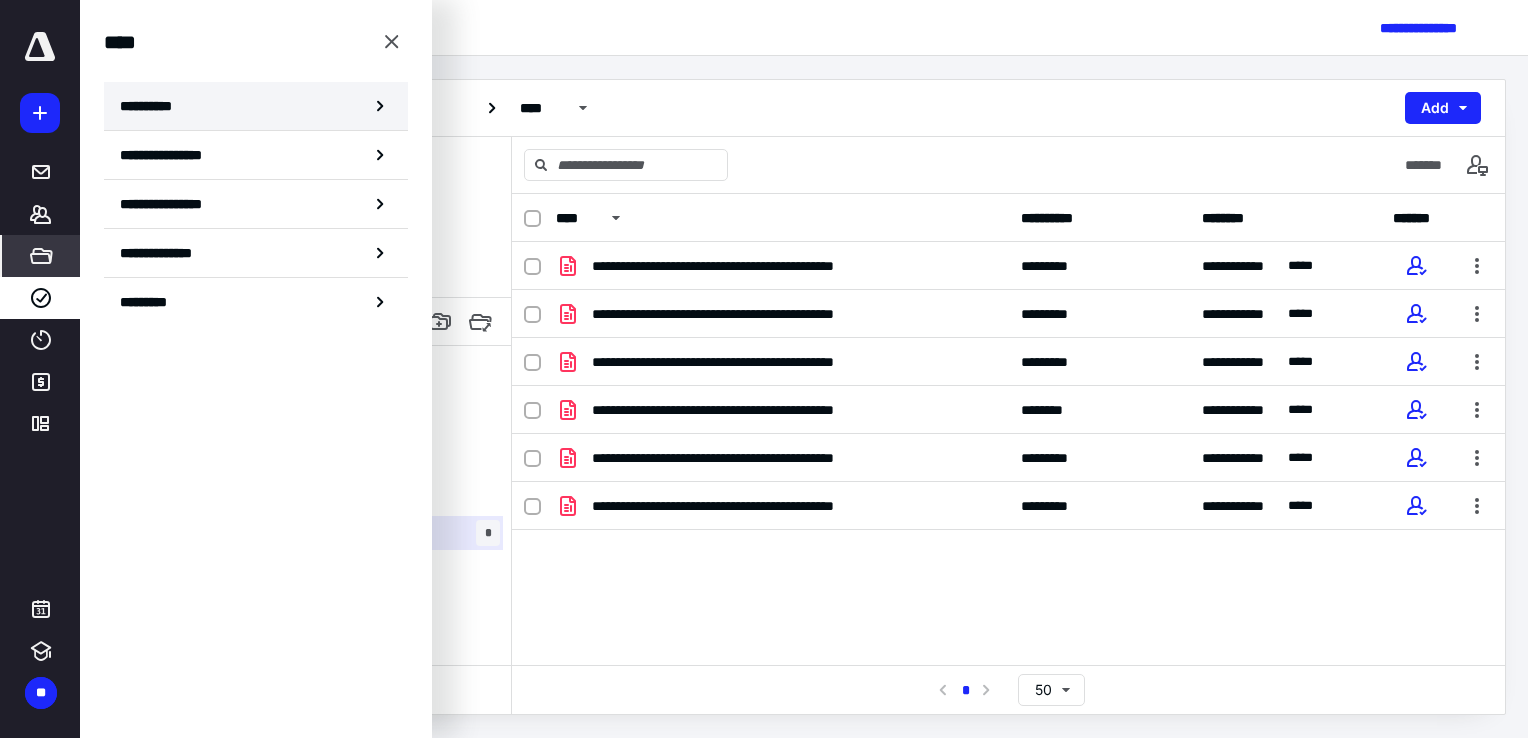 click on "**********" at bounding box center [256, 106] 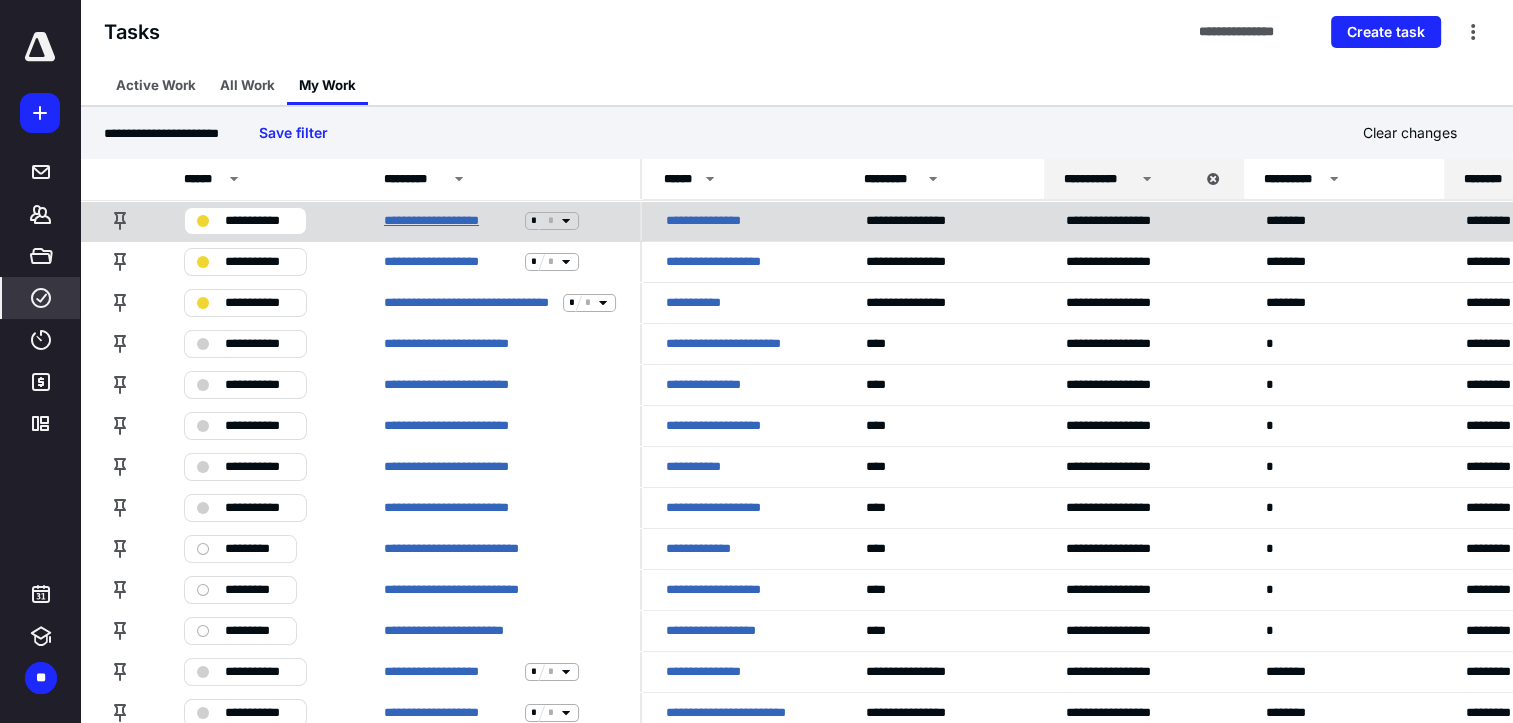 click on "**********" at bounding box center (450, 221) 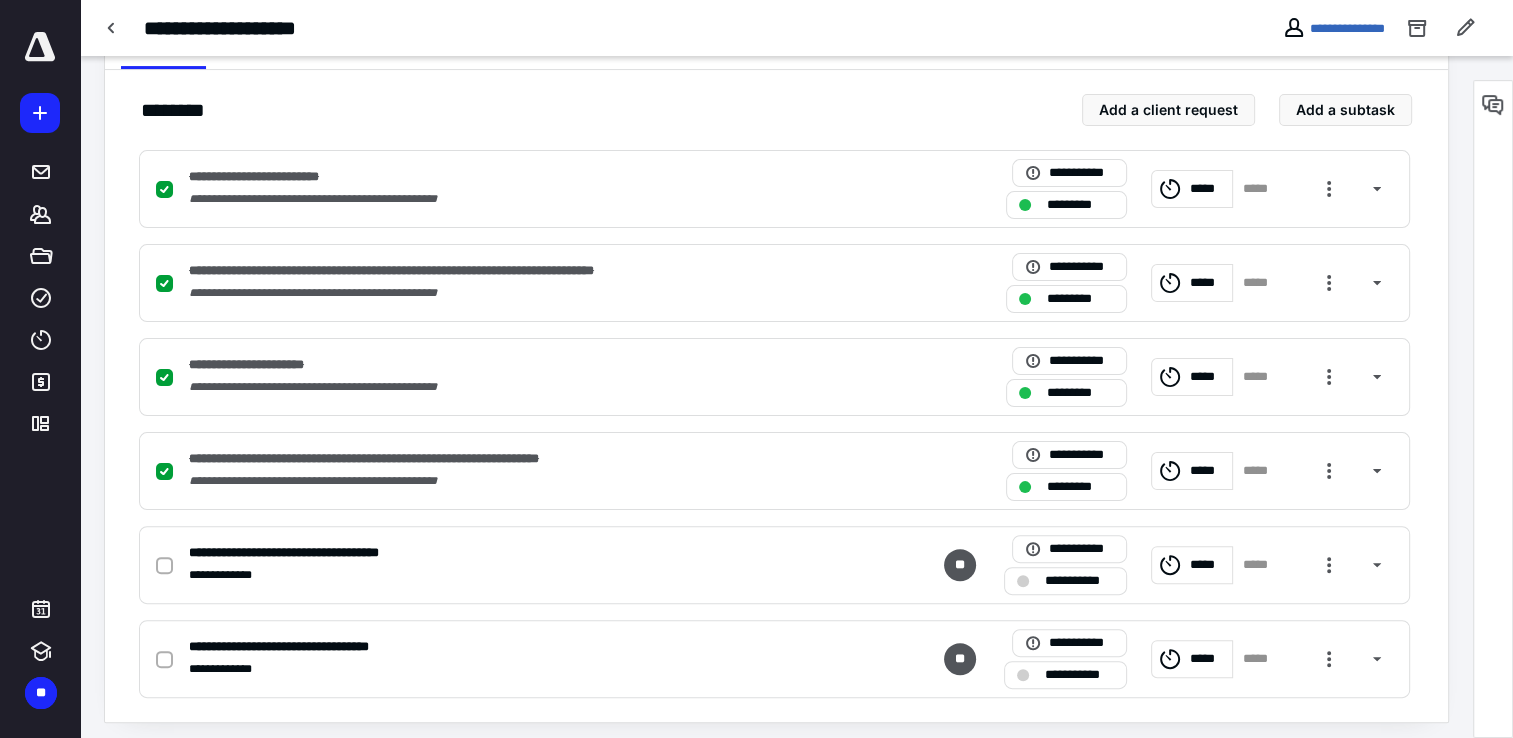 scroll, scrollTop: 436, scrollLeft: 0, axis: vertical 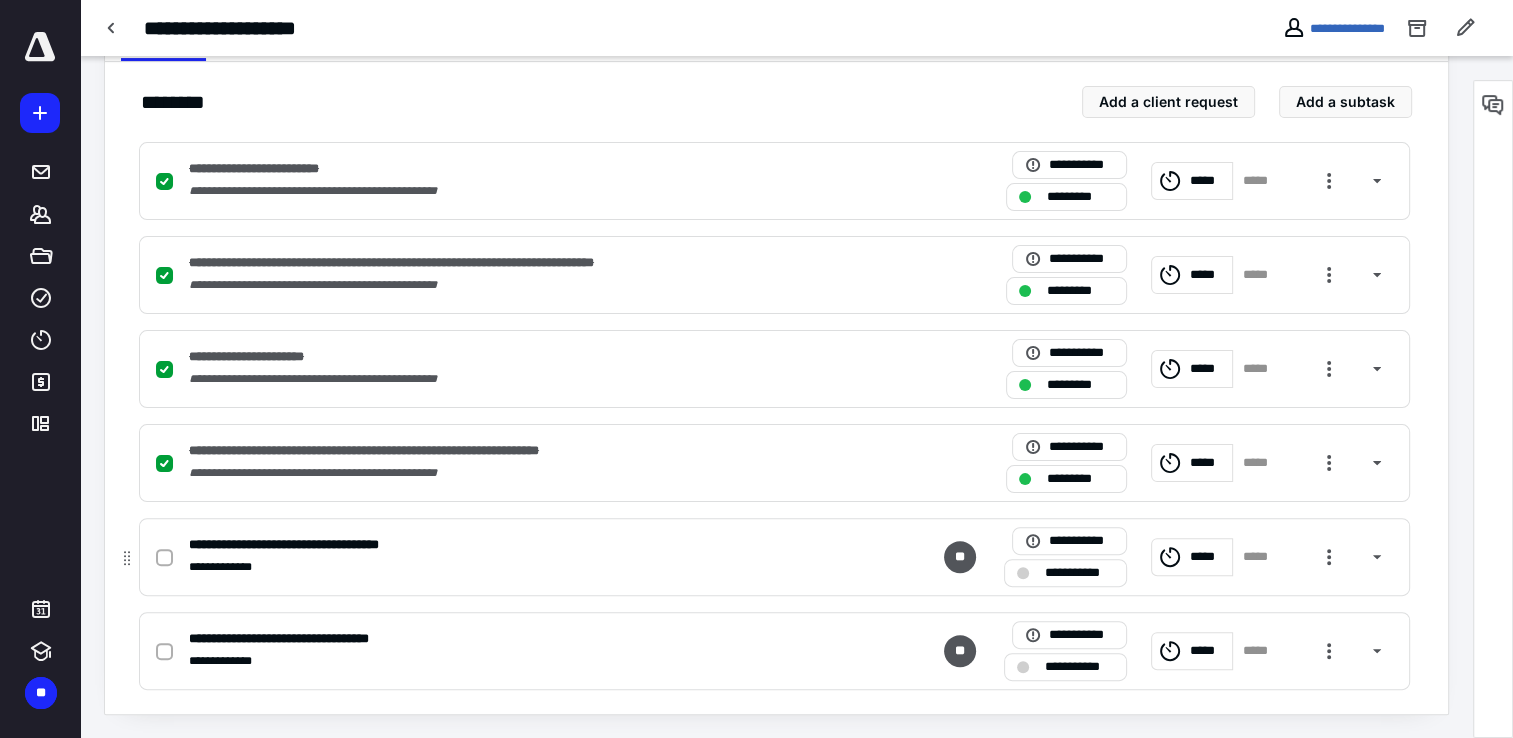 click 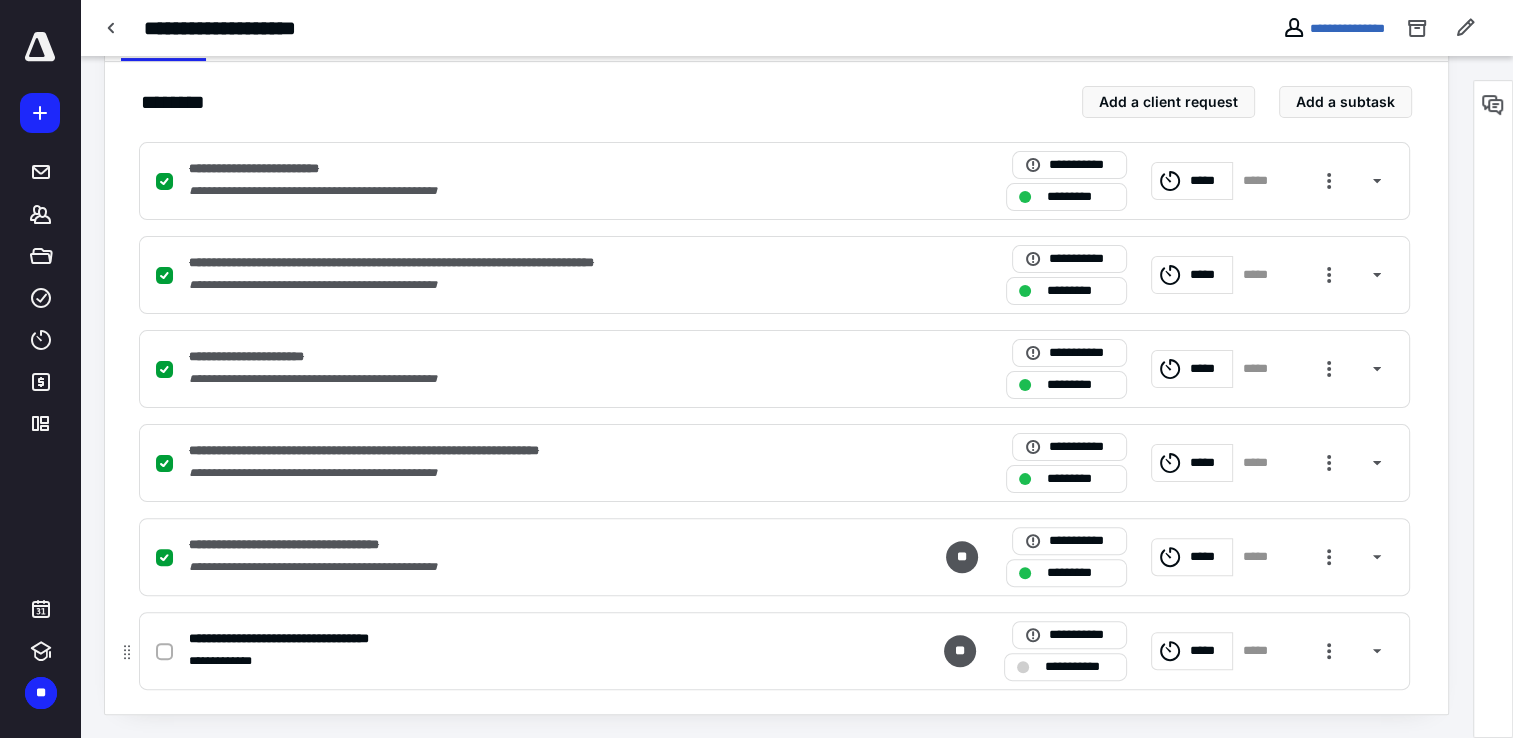 click at bounding box center (164, 652) 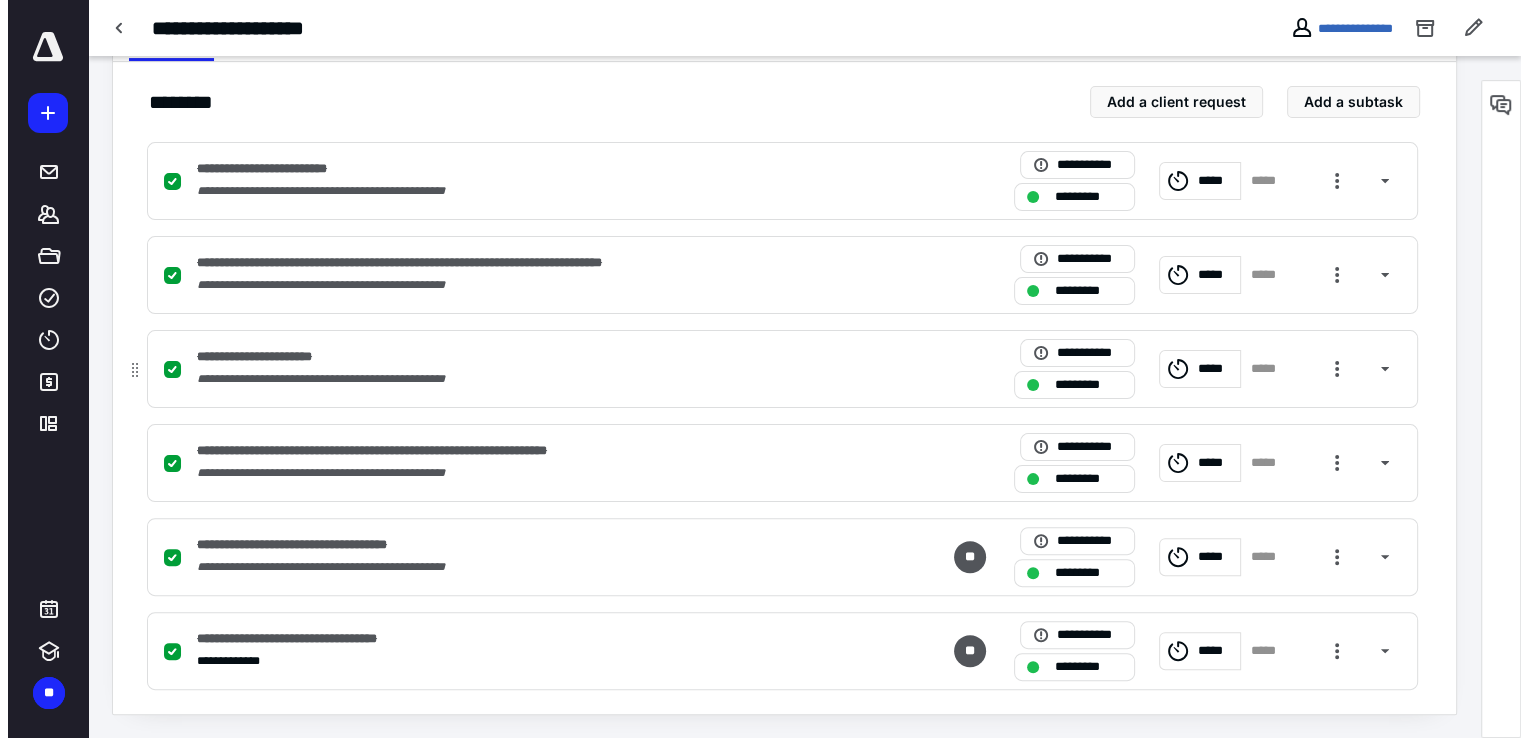 scroll, scrollTop: 0, scrollLeft: 0, axis: both 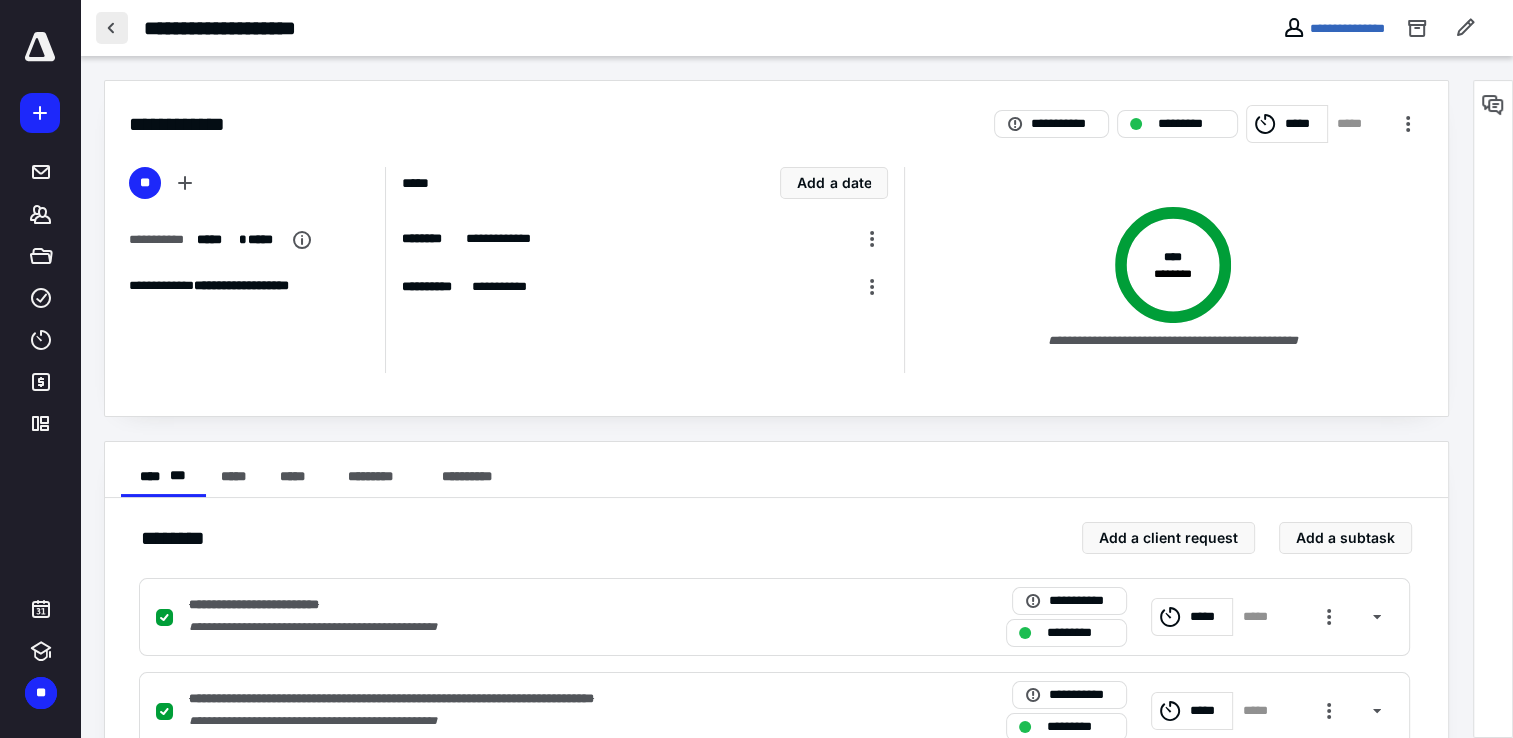 click at bounding box center (112, 28) 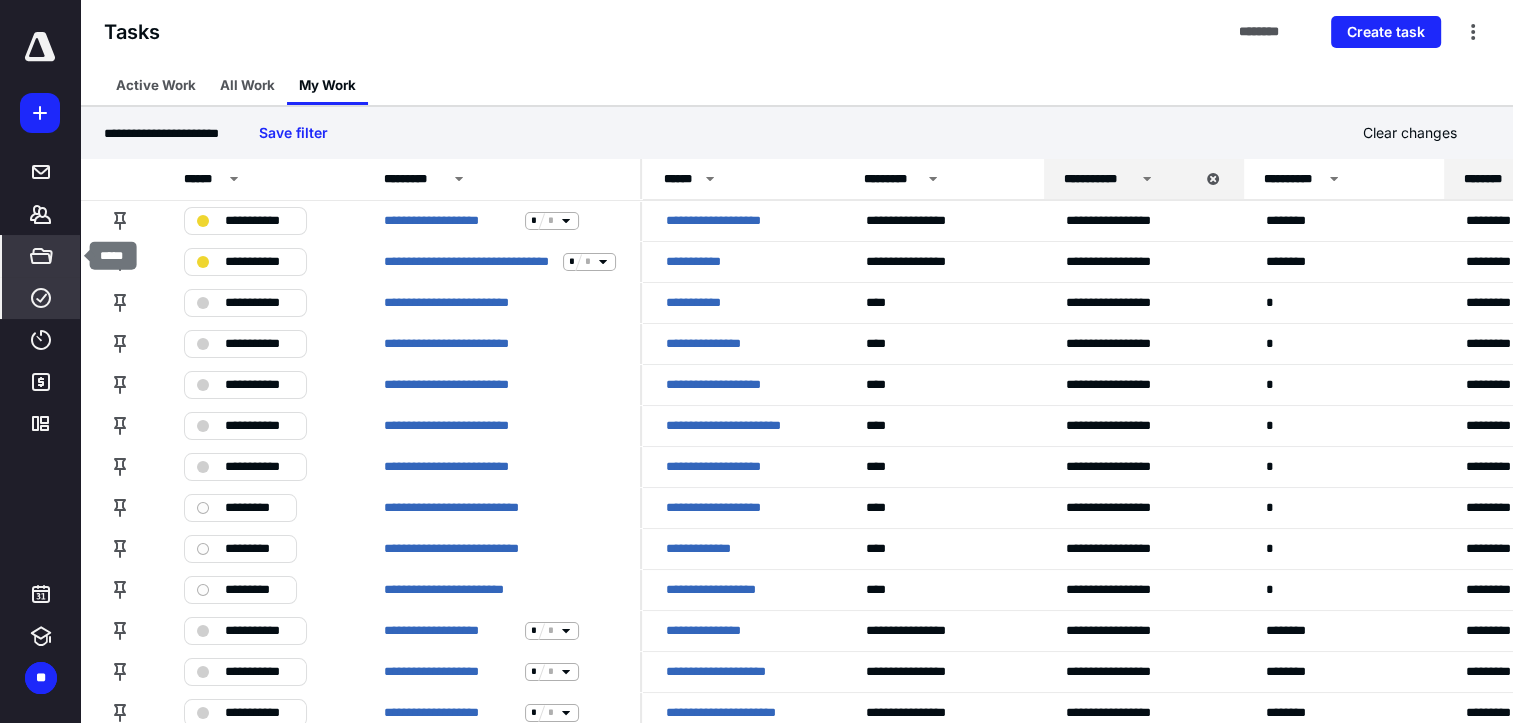 click on "*****" at bounding box center (41, 256) 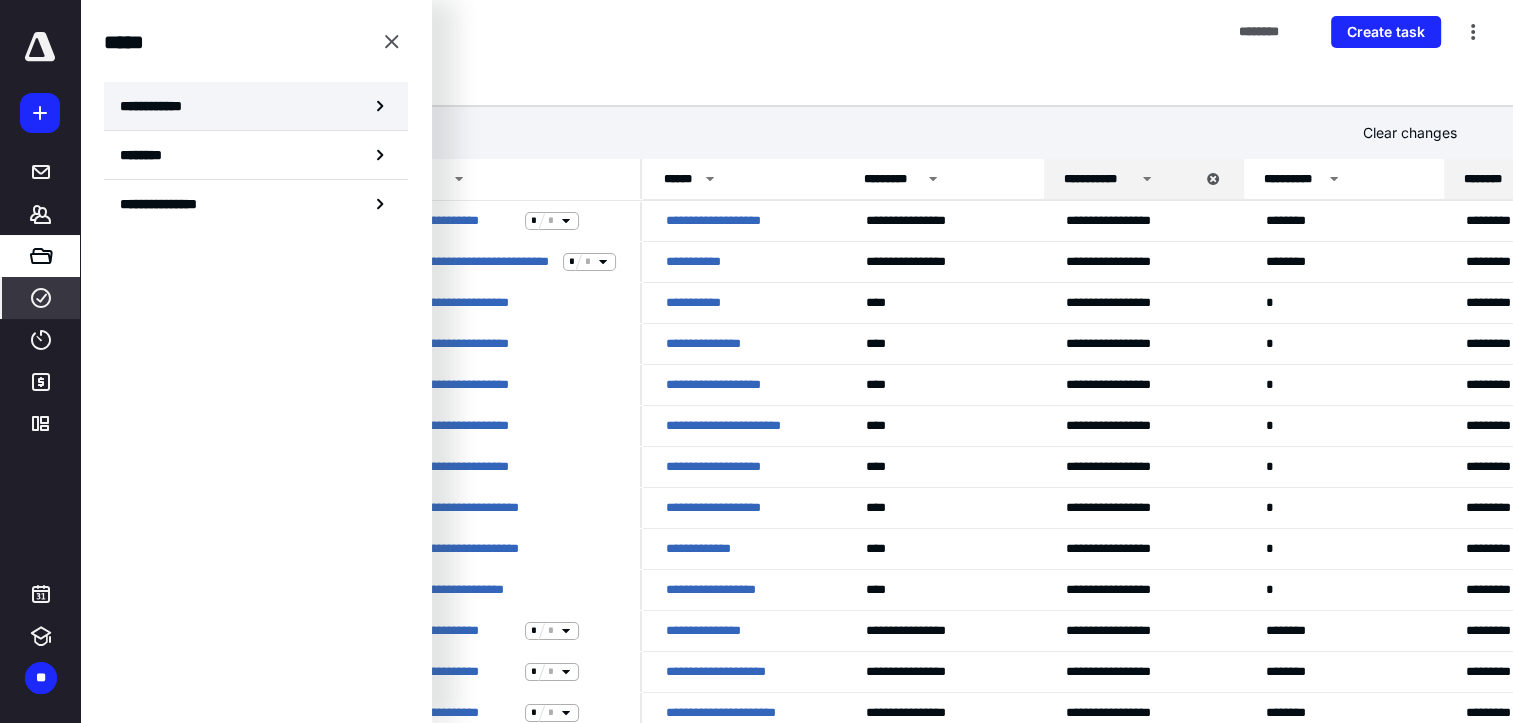 click on "**********" at bounding box center [256, 106] 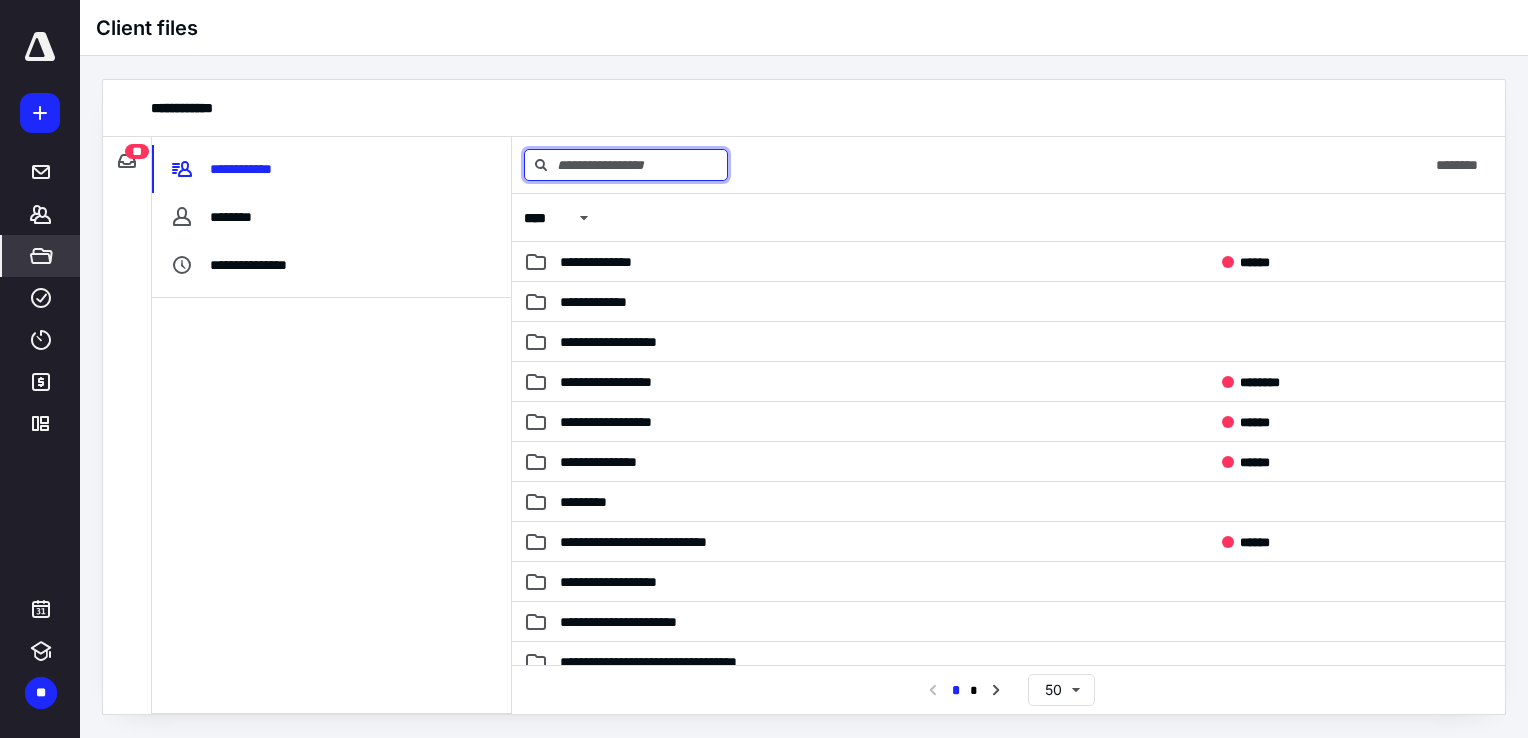 click at bounding box center [626, 165] 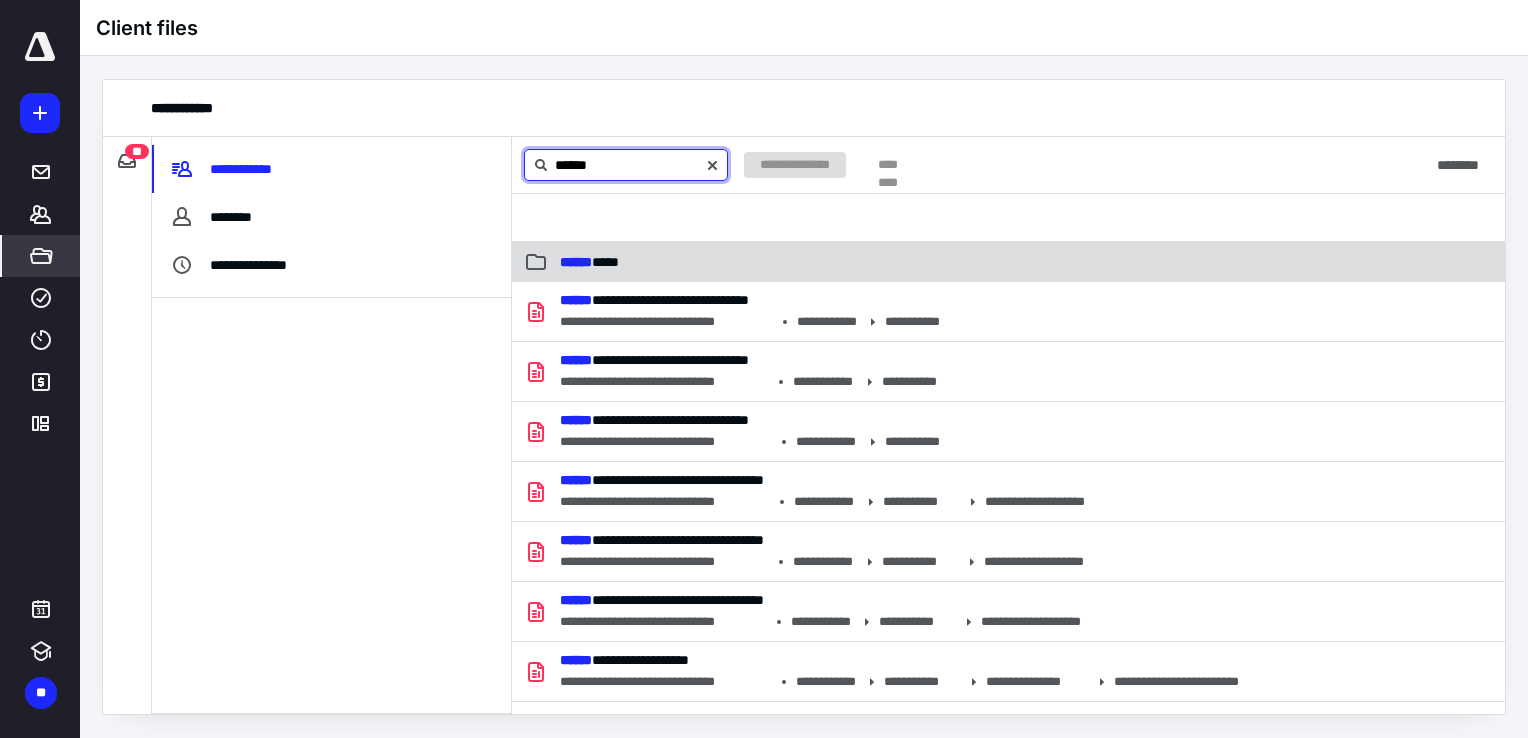 type on "******" 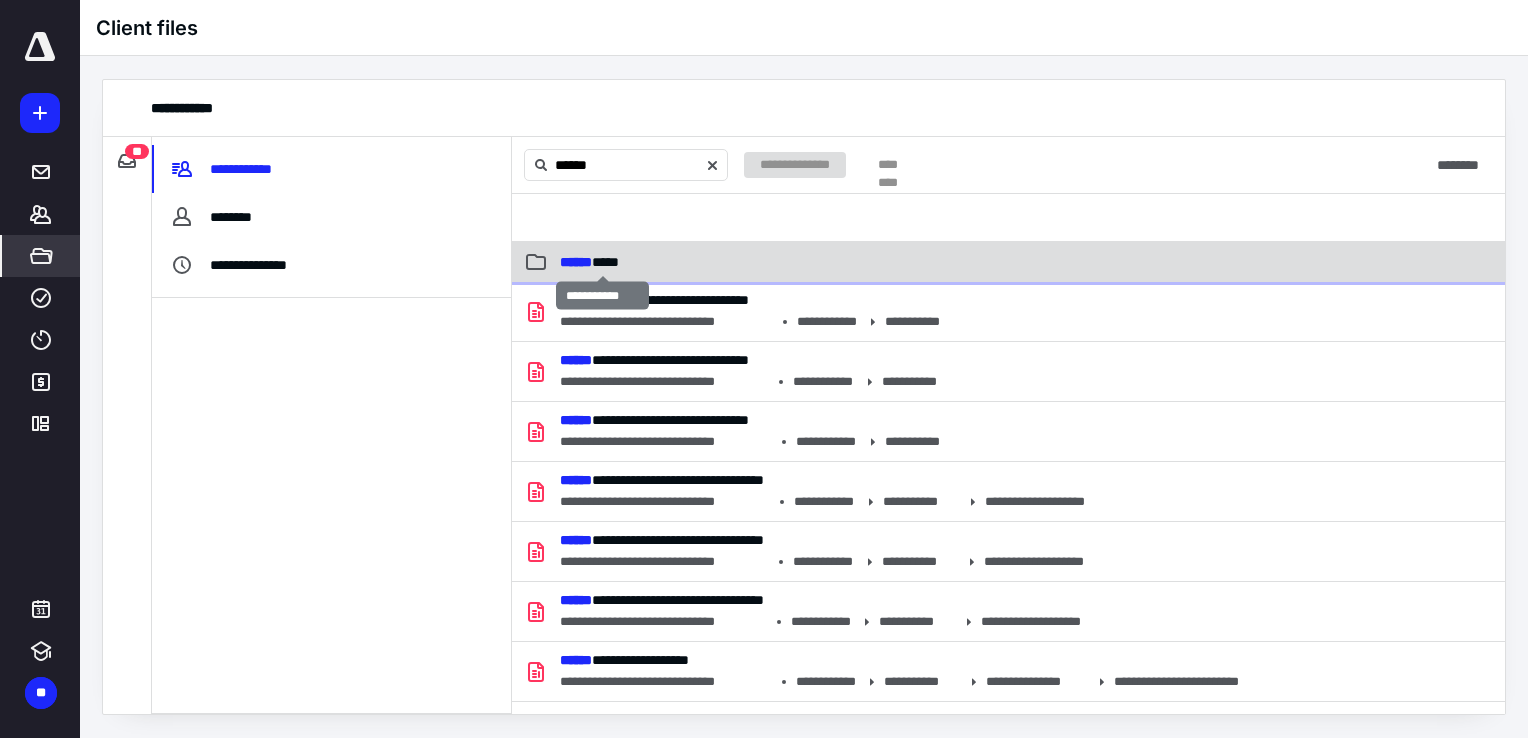 click on "****** *****" at bounding box center [589, 262] 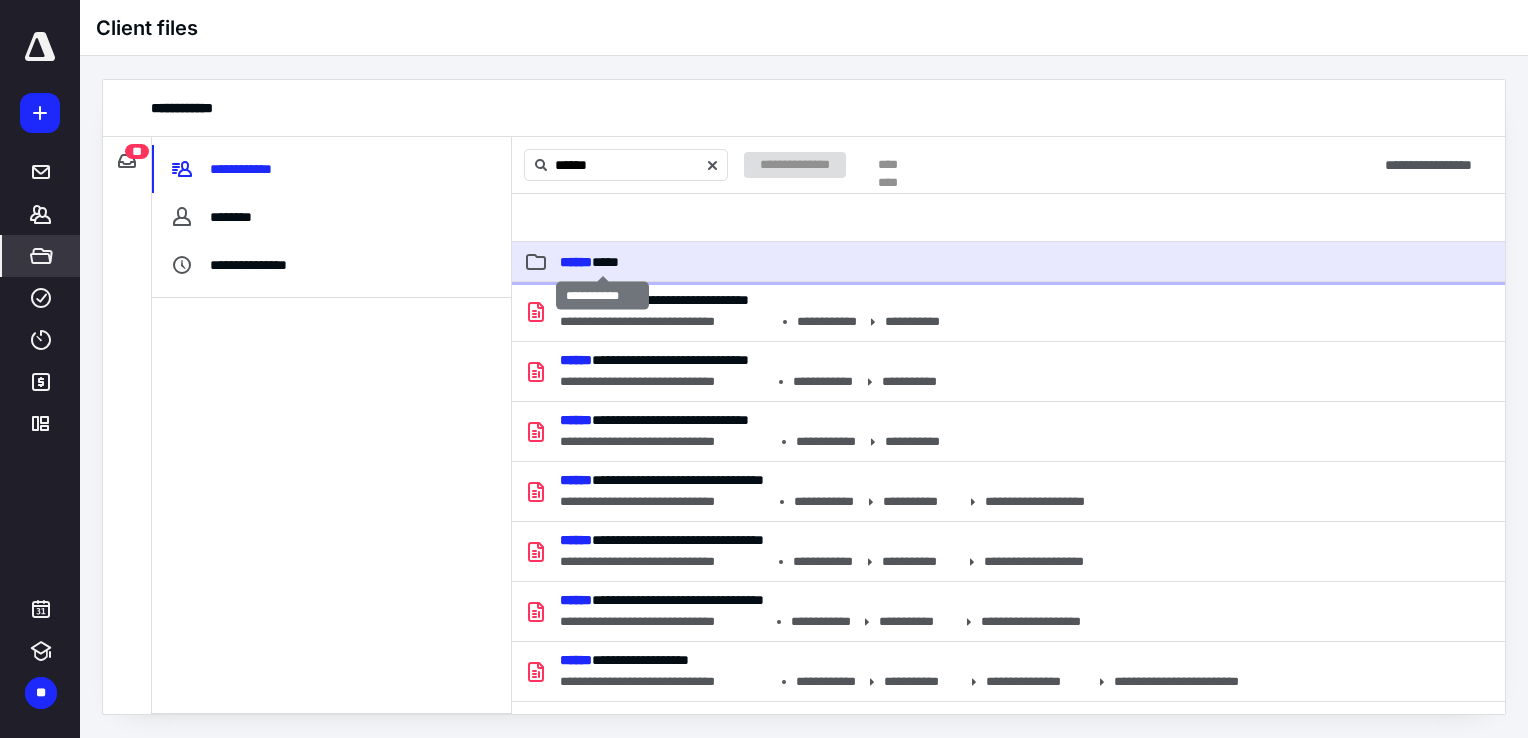 click on "****** *****" at bounding box center (589, 262) 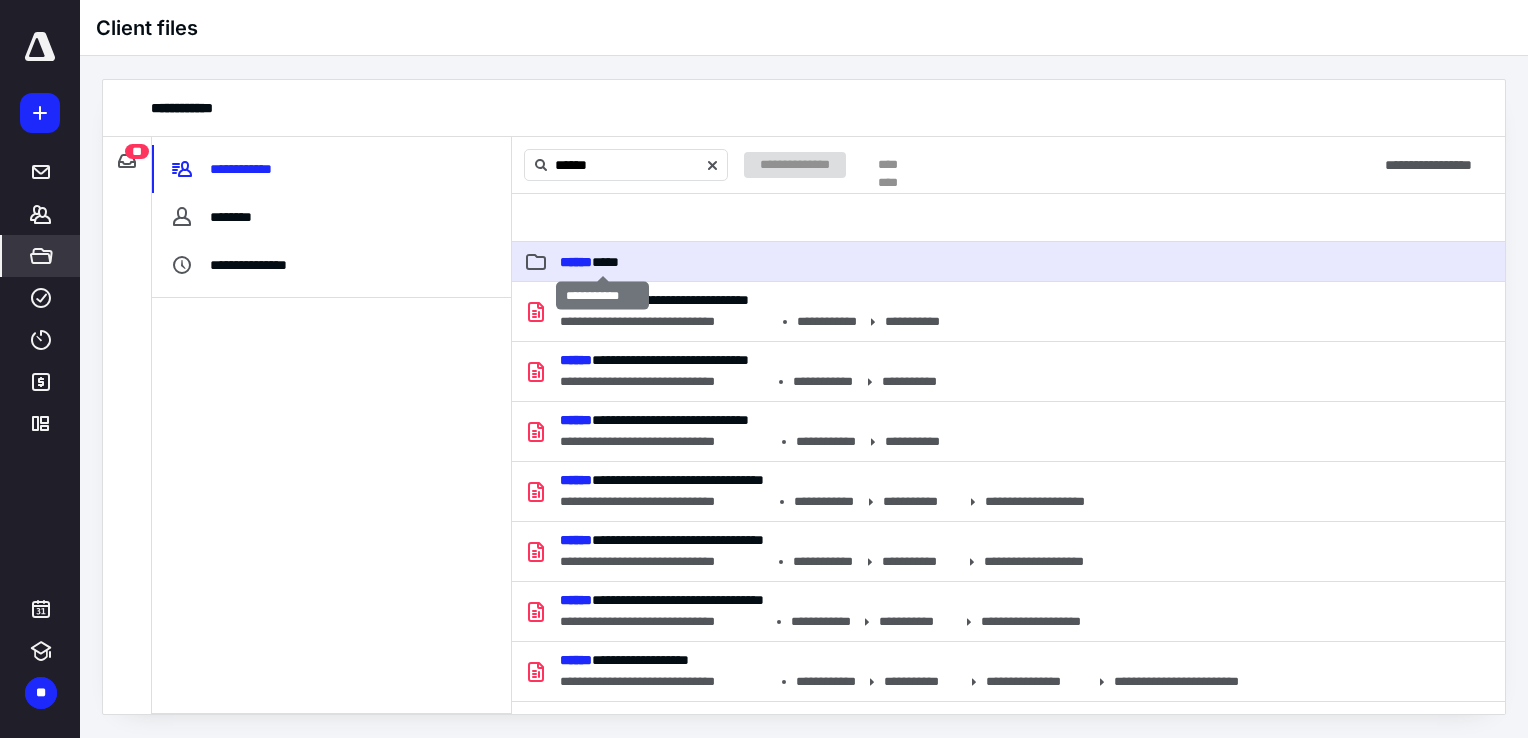 type 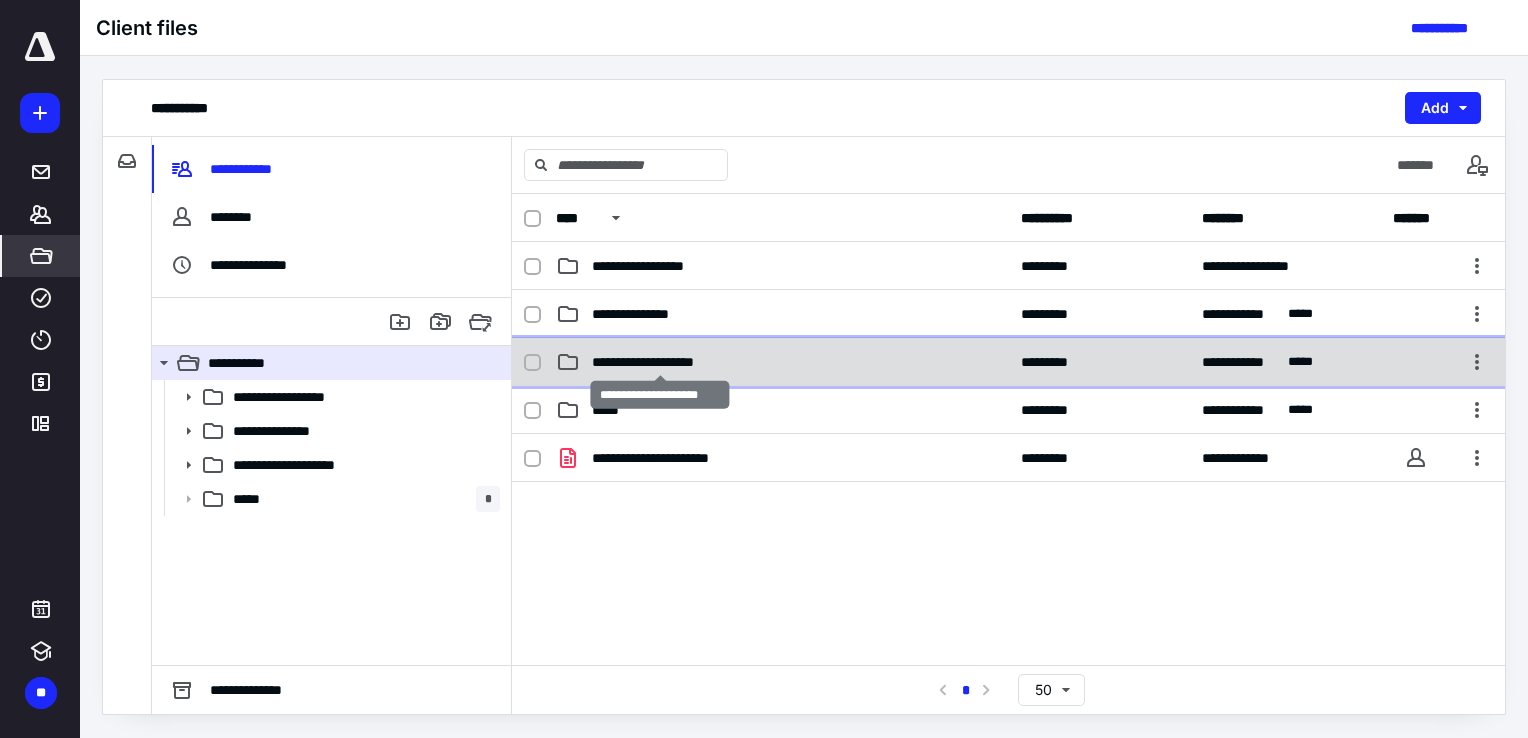 click on "**********" at bounding box center (660, 362) 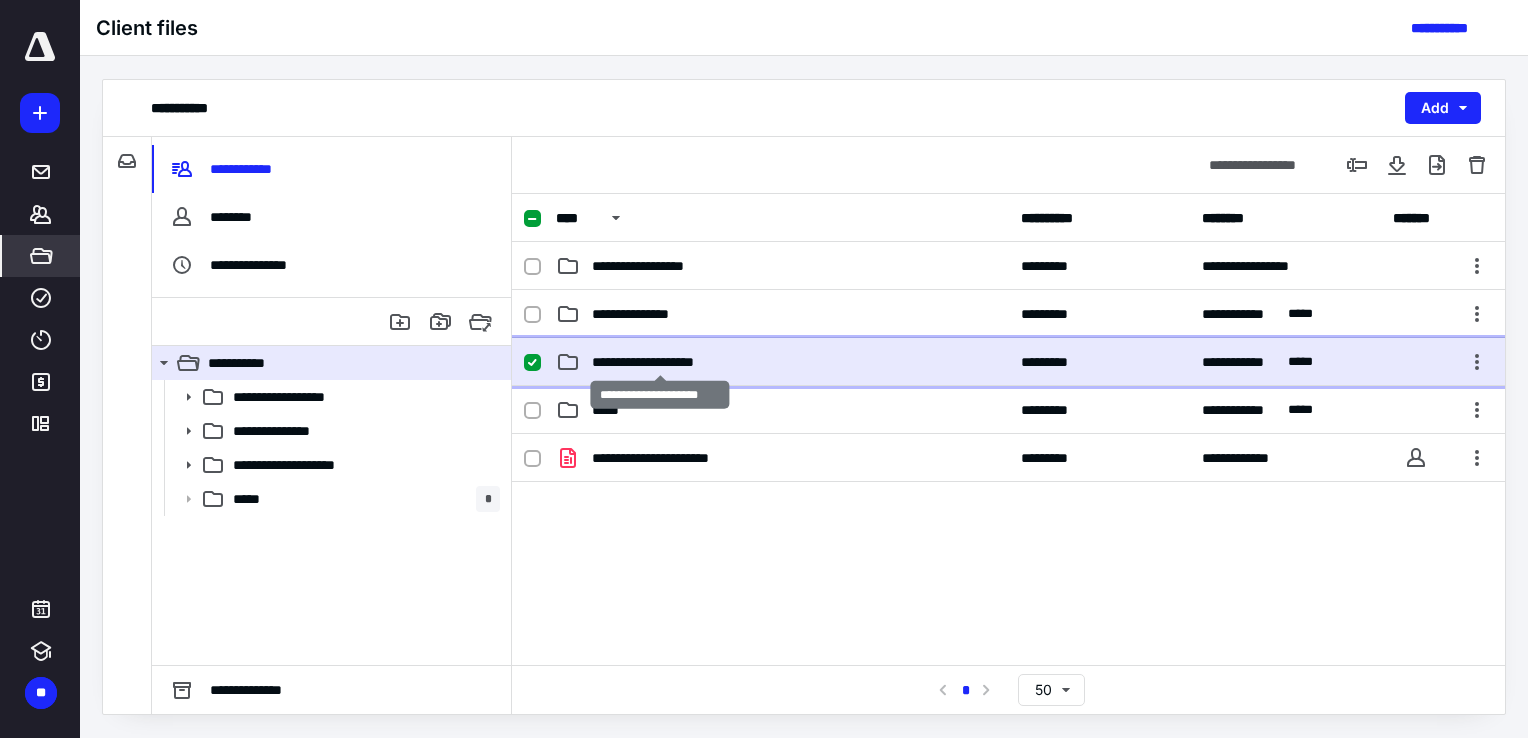click on "**********" at bounding box center [660, 362] 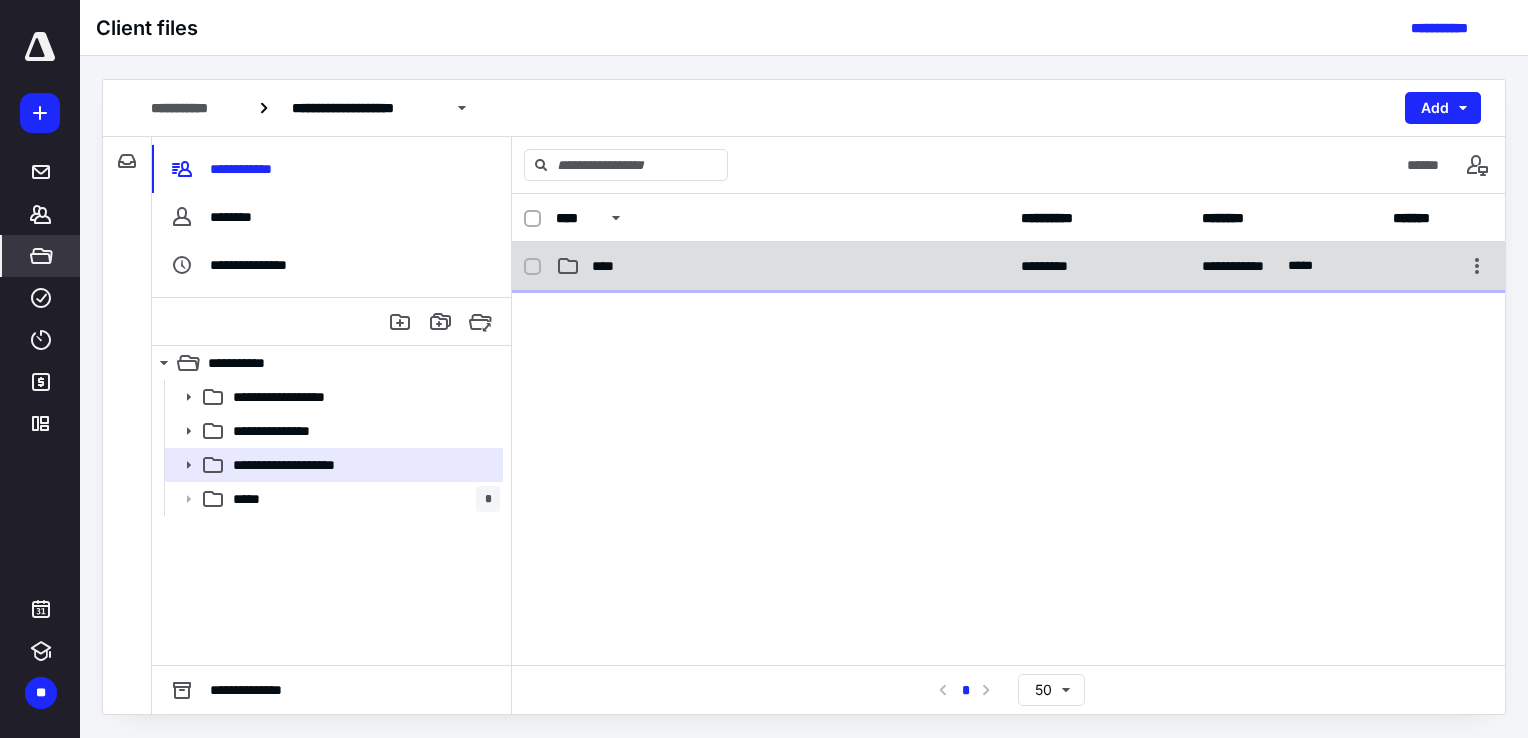 click on "****" at bounding box center (609, 266) 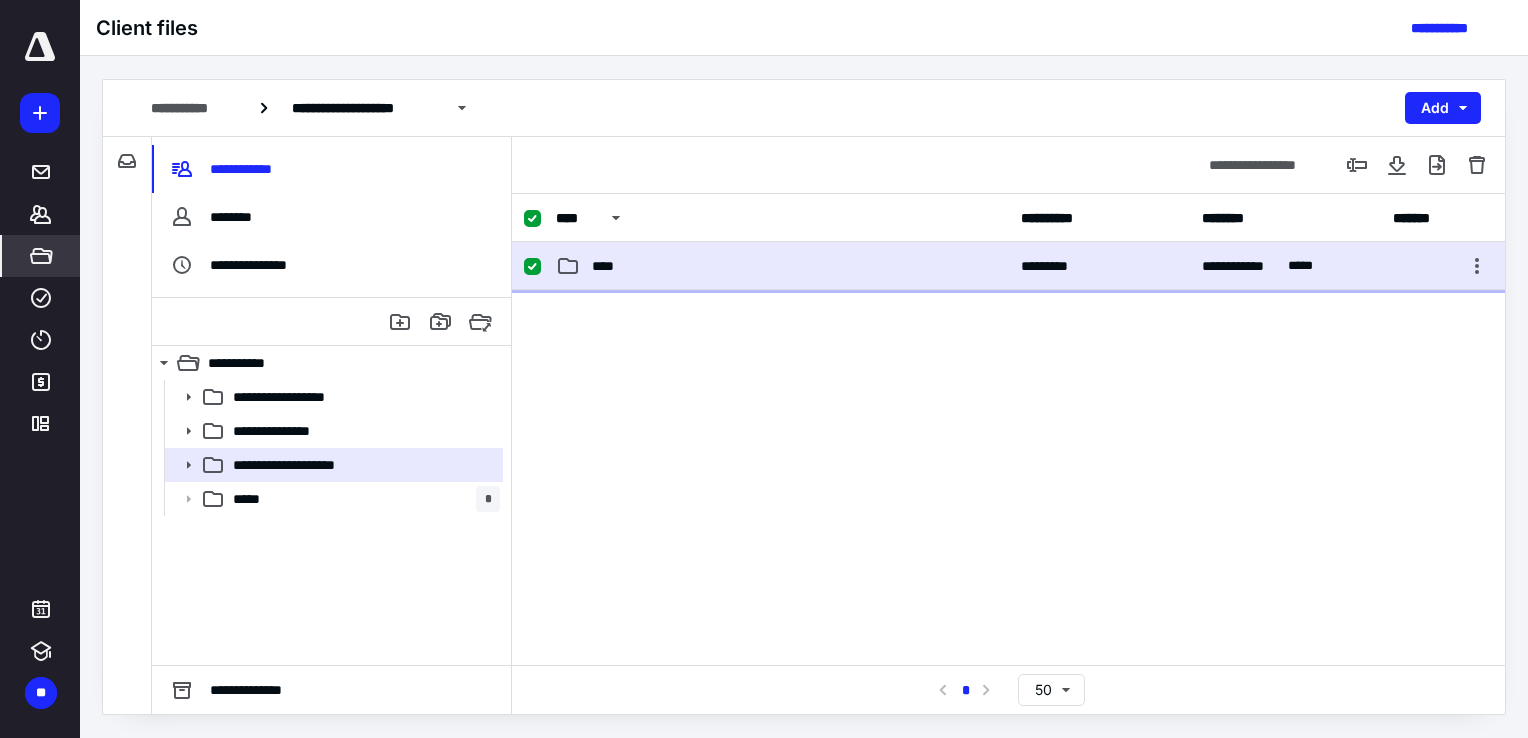 click on "****" at bounding box center [609, 266] 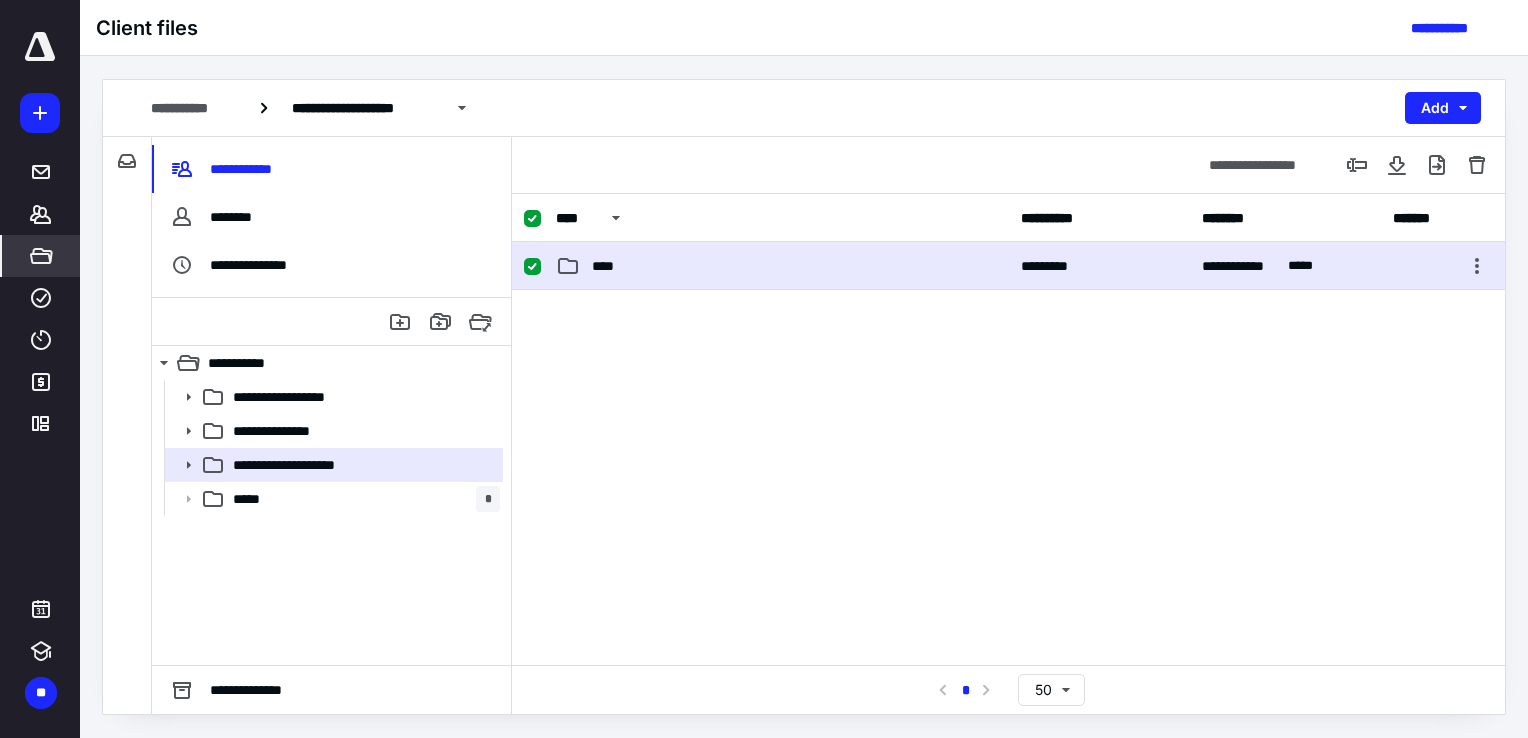checkbox on "false" 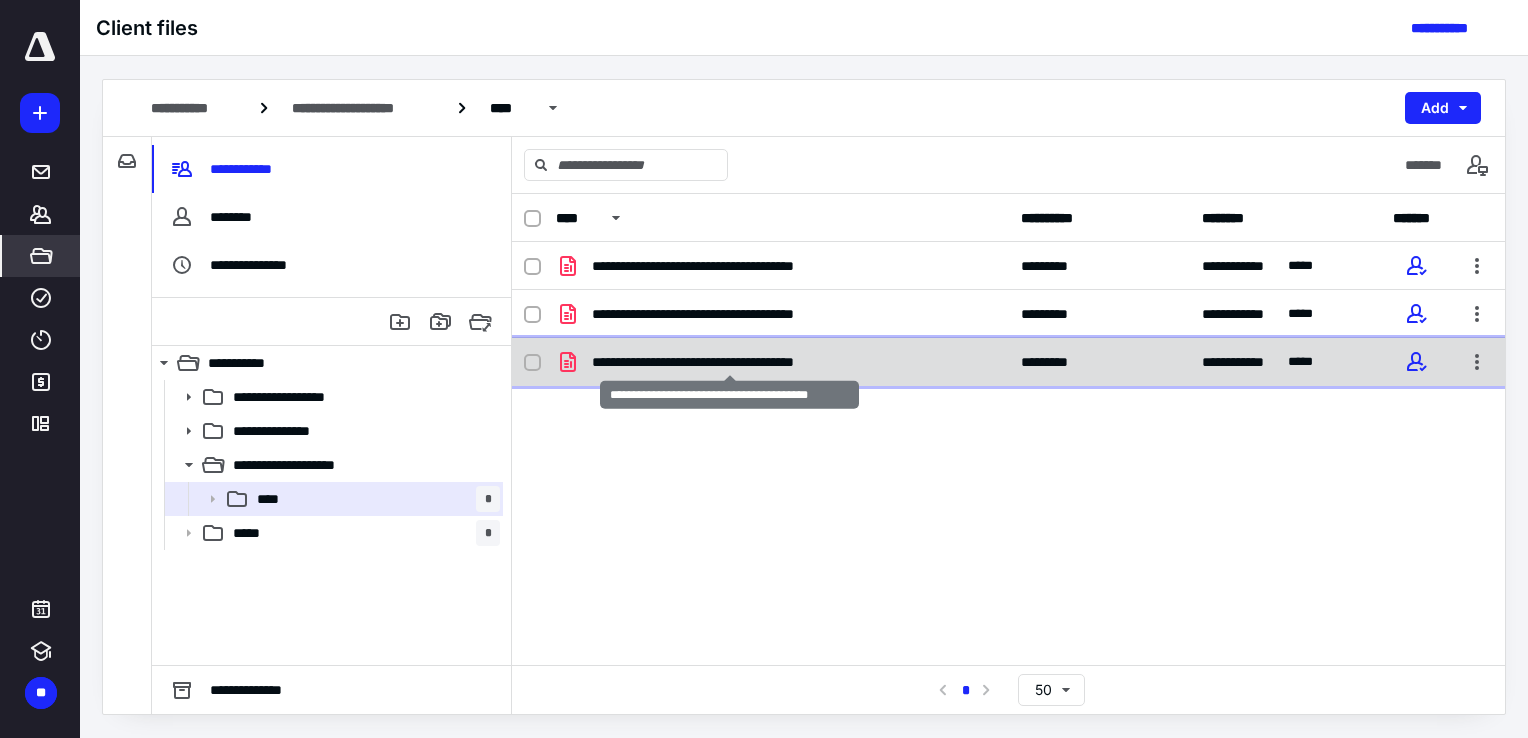 click on "**********" at bounding box center [730, 362] 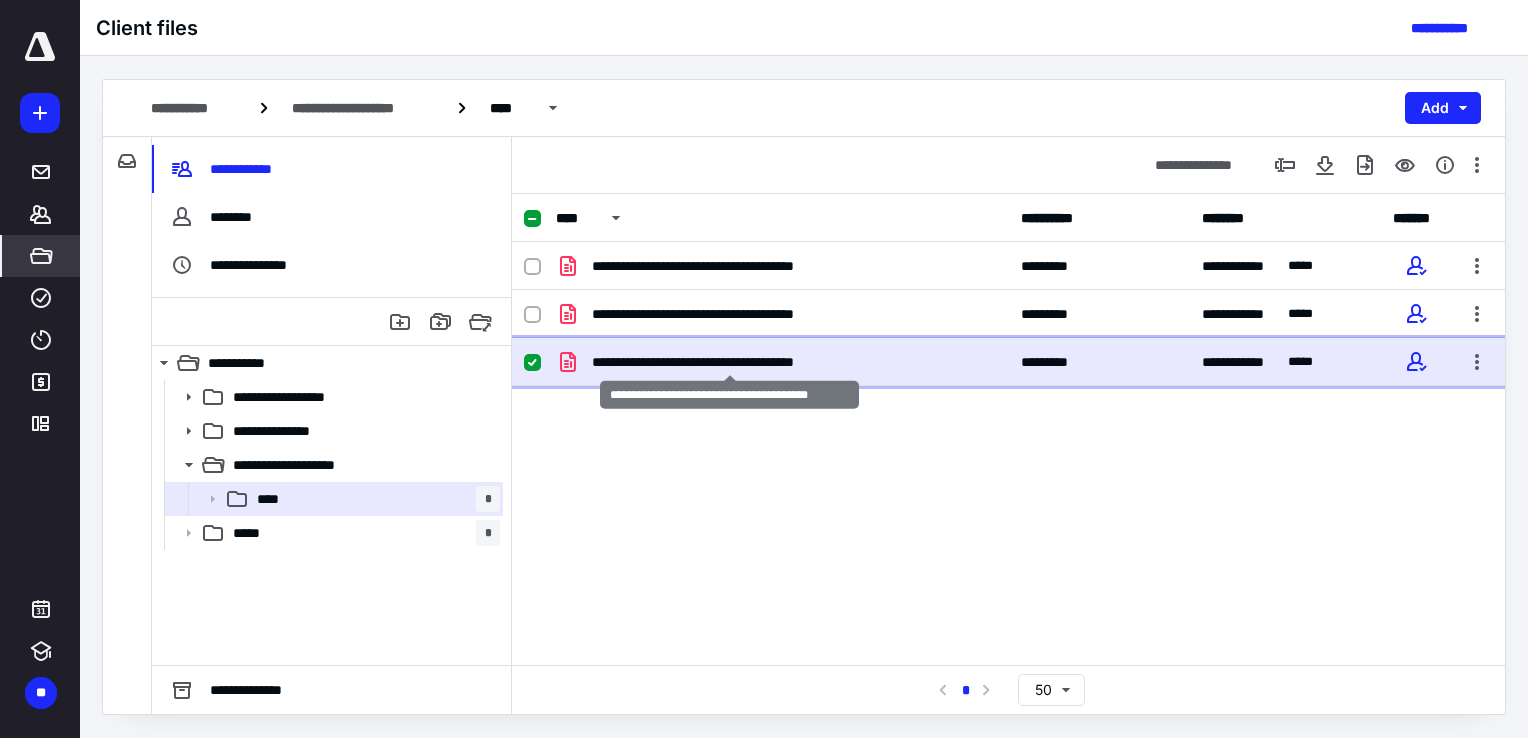 click on "**********" at bounding box center [730, 362] 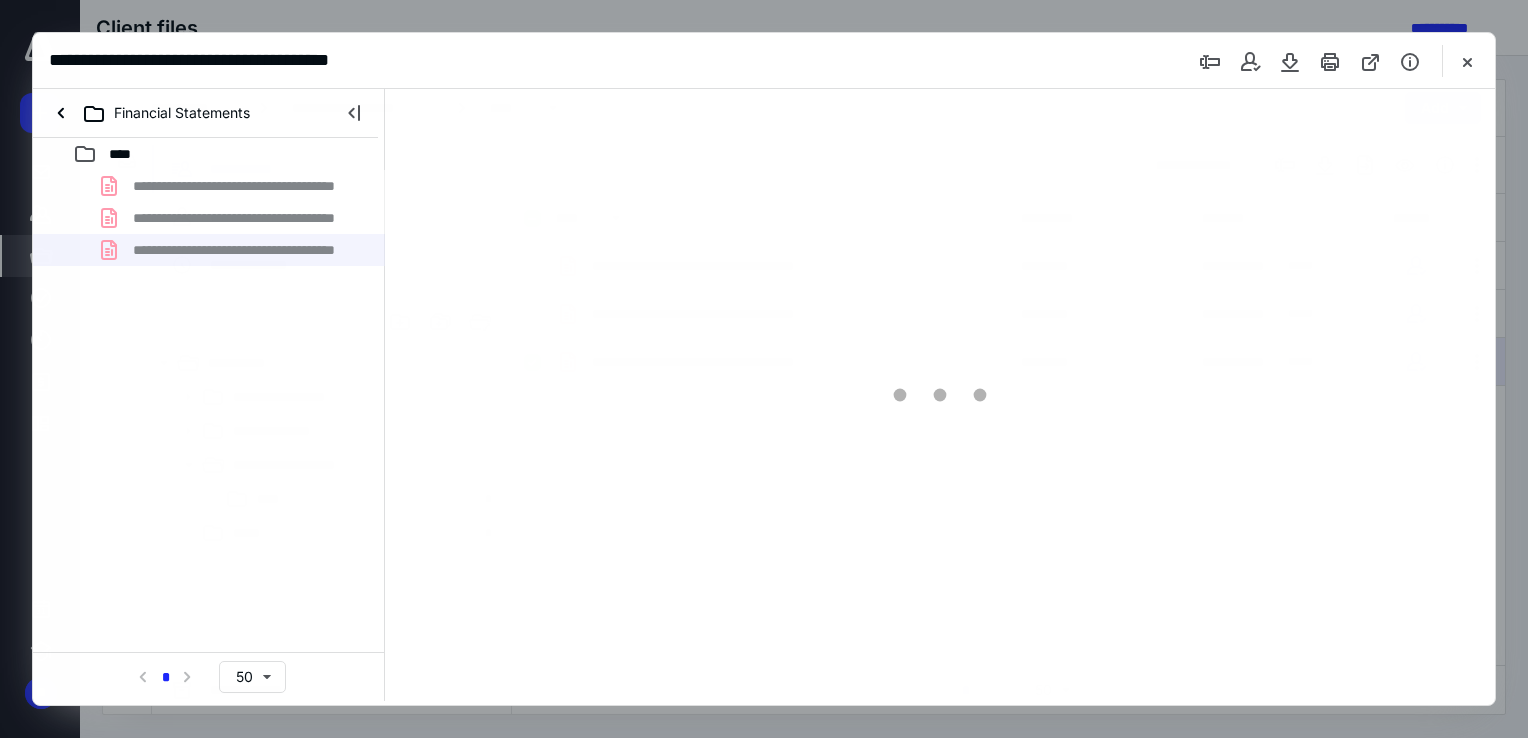 scroll, scrollTop: 0, scrollLeft: 0, axis: both 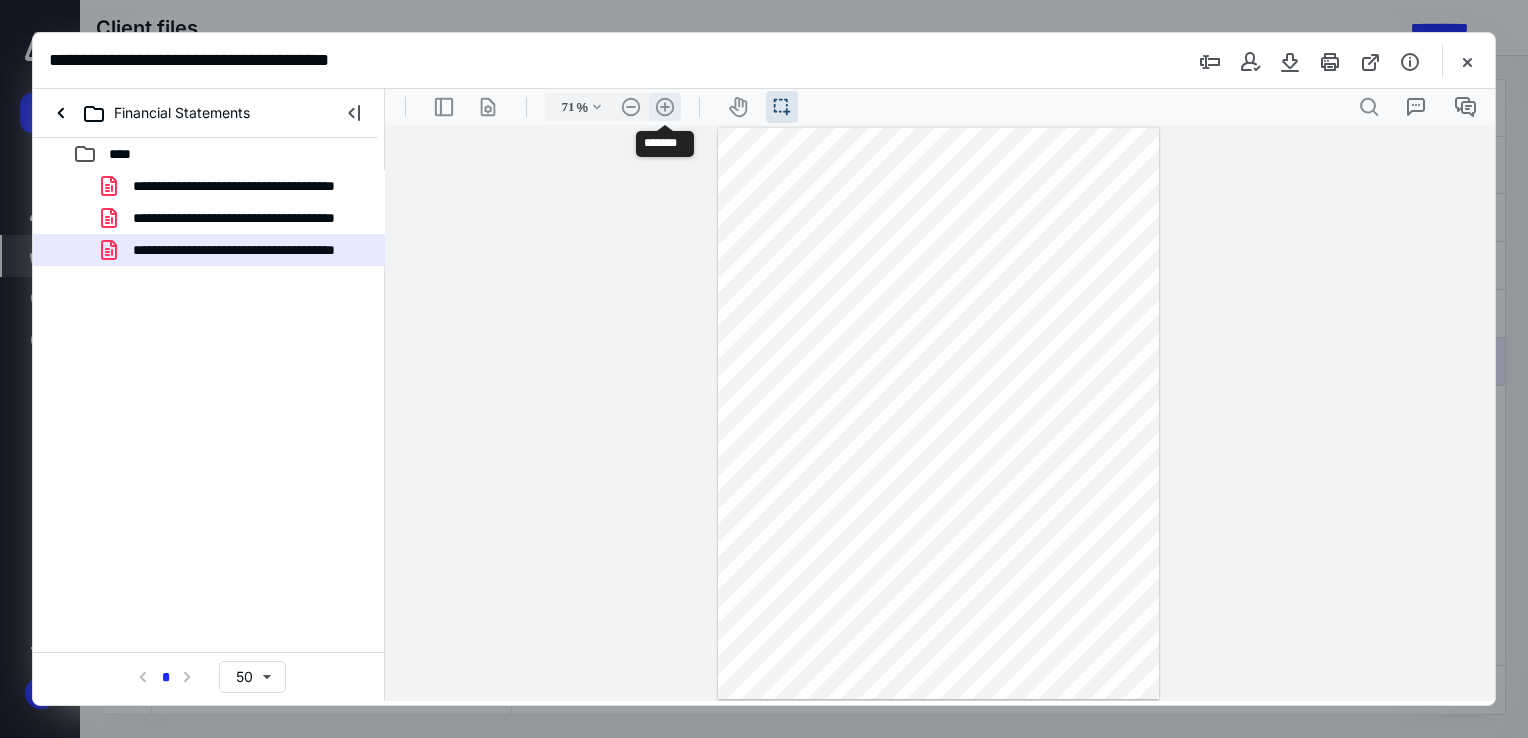 click on ".cls-1{fill:#abb0c4;} icon - header - zoom - in - line" at bounding box center (665, 107) 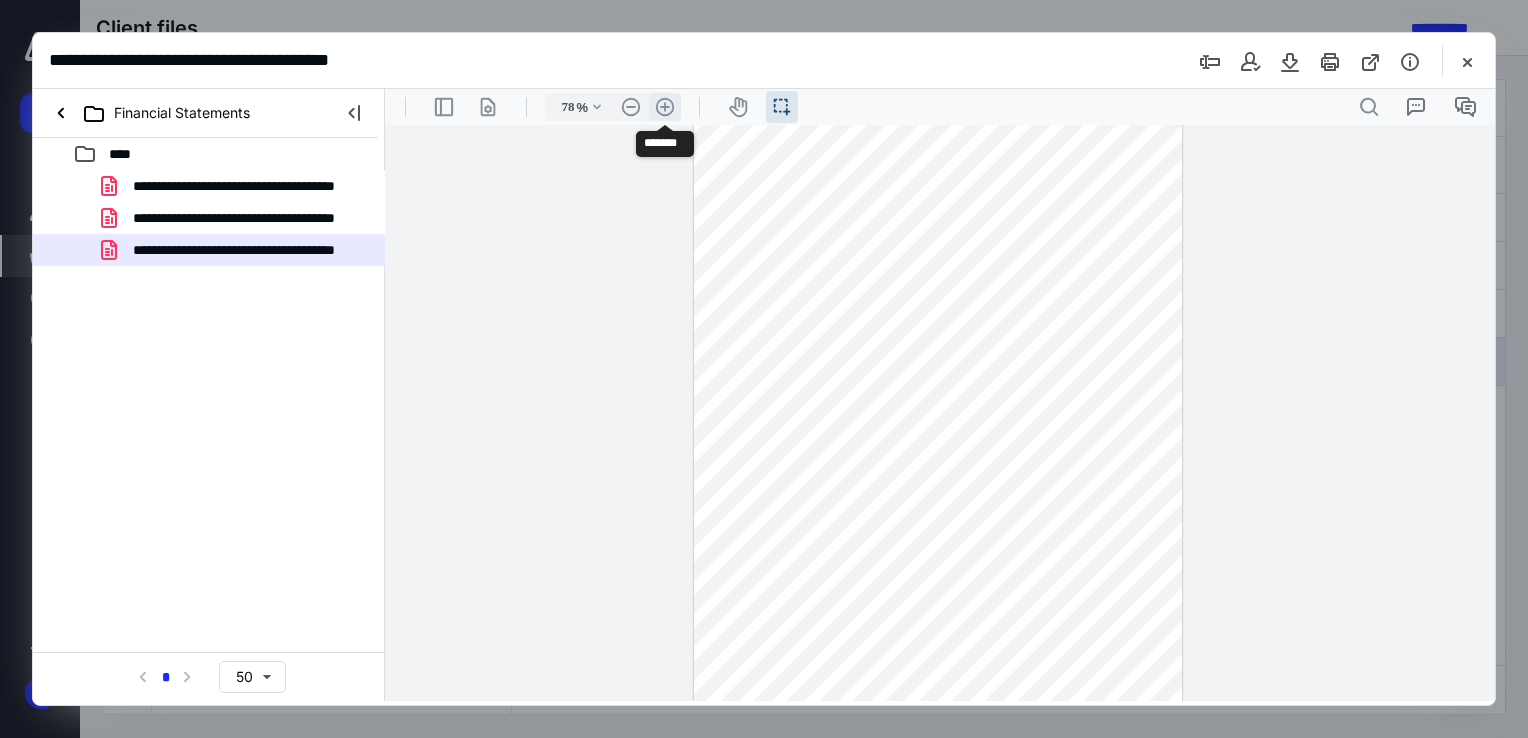 click on ".cls-1{fill:#abb0c4;} icon - header - zoom - in - line" at bounding box center [665, 107] 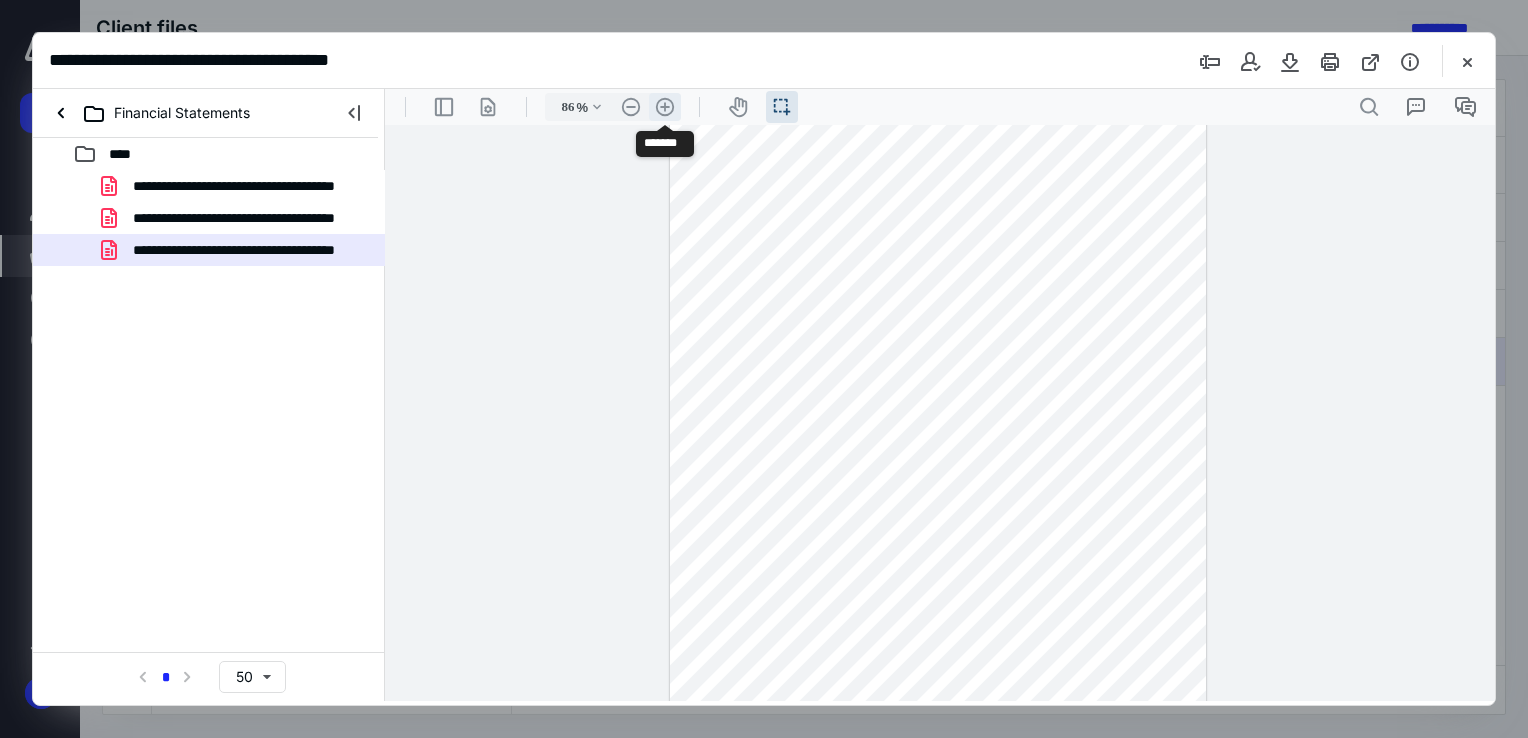 click on ".cls-1{fill:#abb0c4;} icon - header - zoom - in - line" at bounding box center (665, 107) 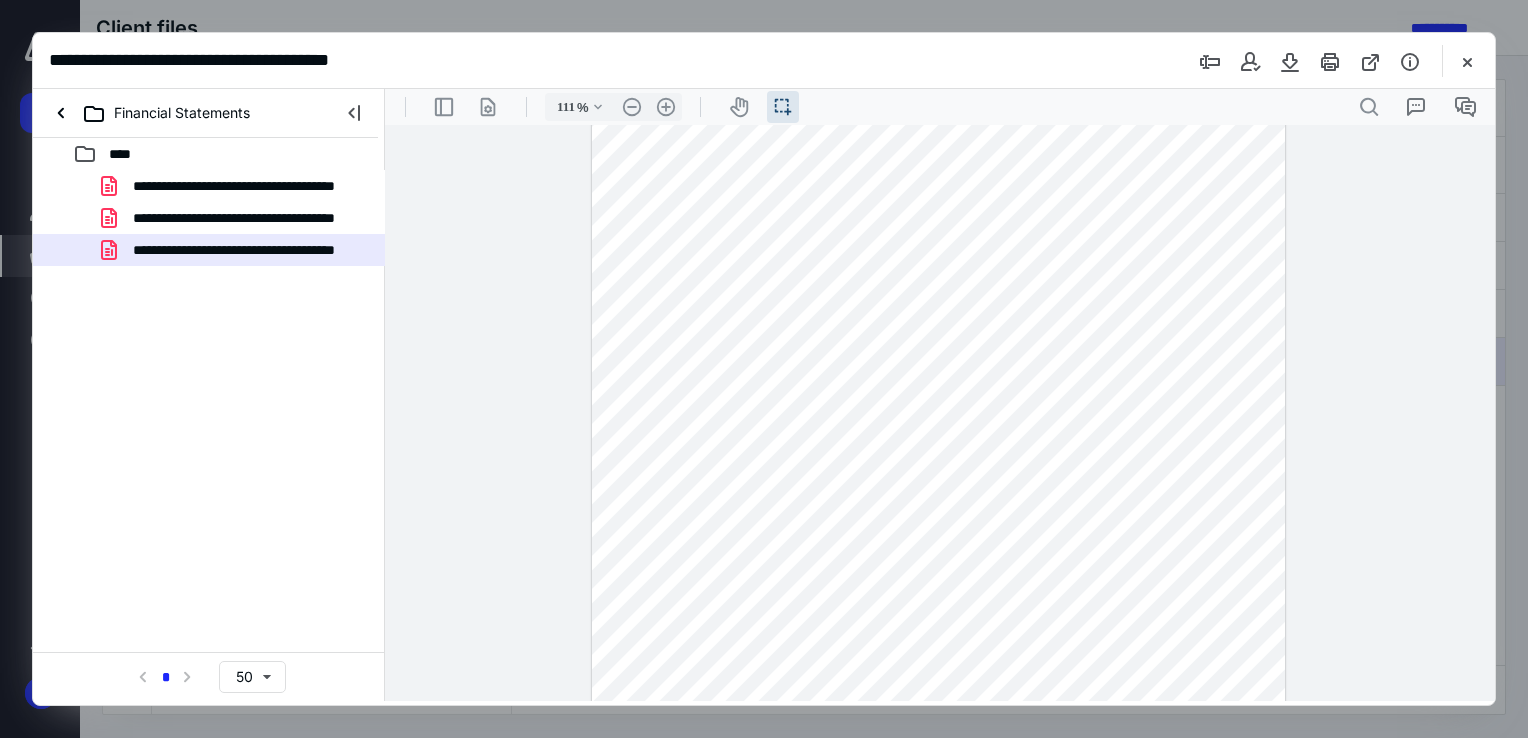scroll, scrollTop: 0, scrollLeft: 0, axis: both 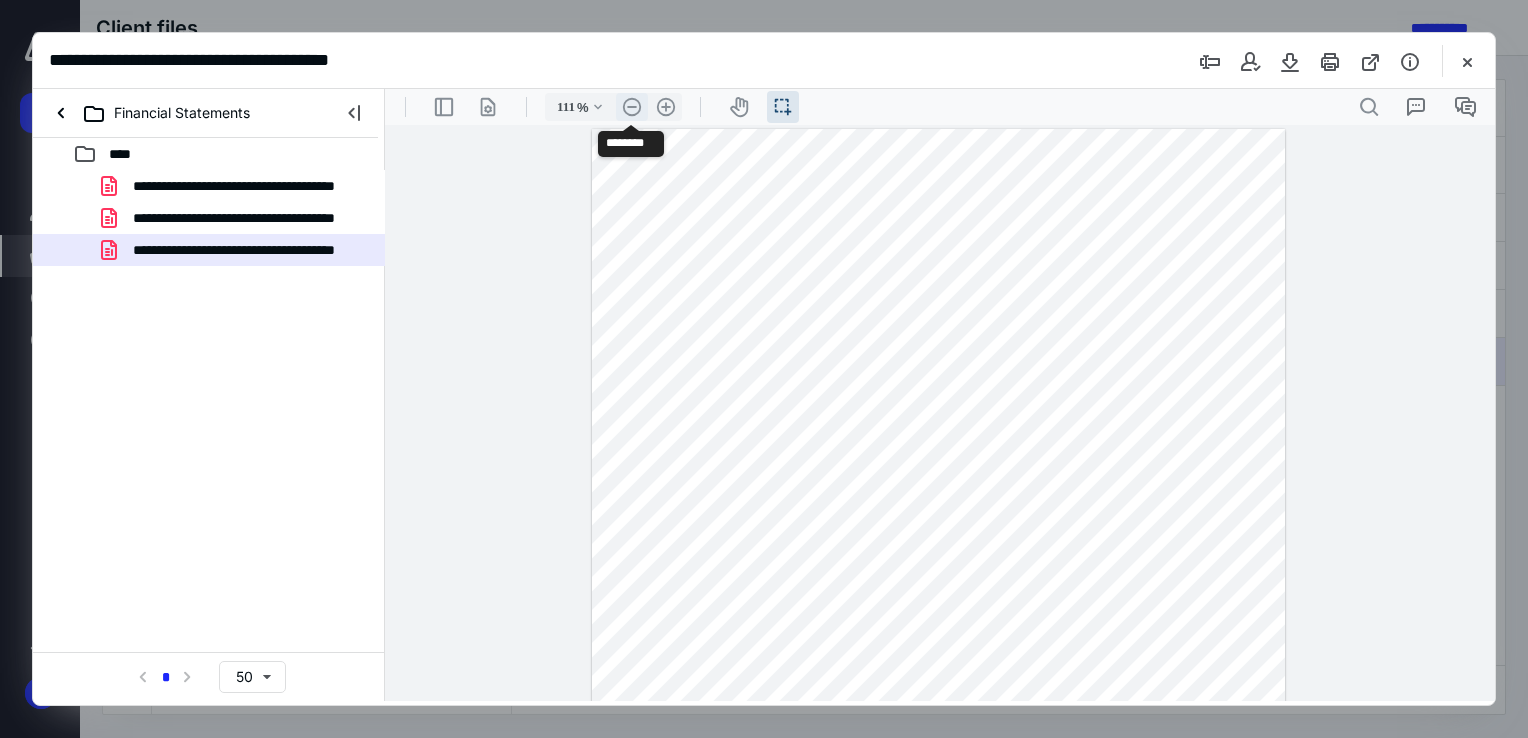 click on ".cls-1{fill:#abb0c4;} icon - header - zoom - out - line" at bounding box center (632, 107) 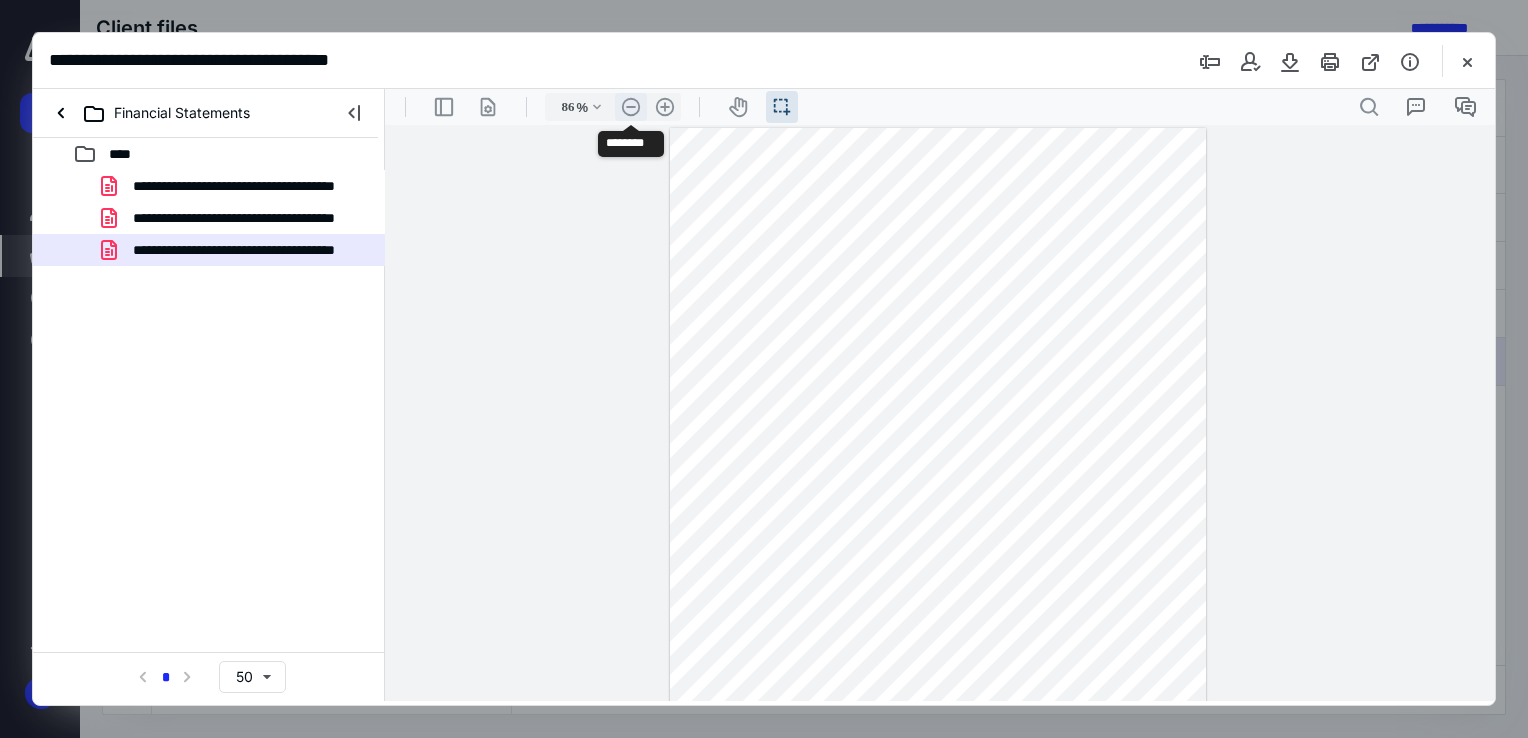 click on ".cls-1{fill:#abb0c4;} icon - header - zoom - out - line" at bounding box center [631, 107] 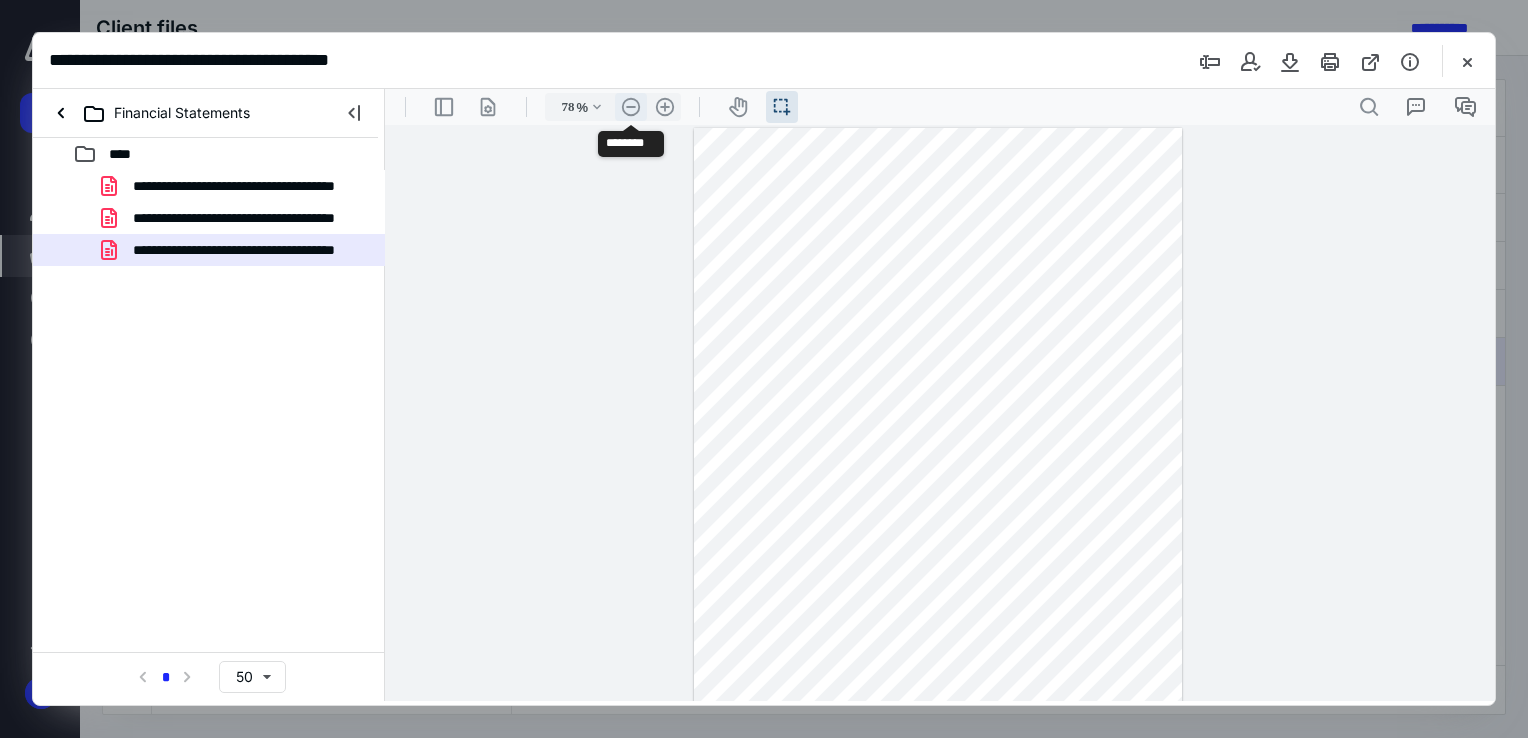 click on ".cls-1{fill:#abb0c4;} icon - header - zoom - out - line" at bounding box center (631, 107) 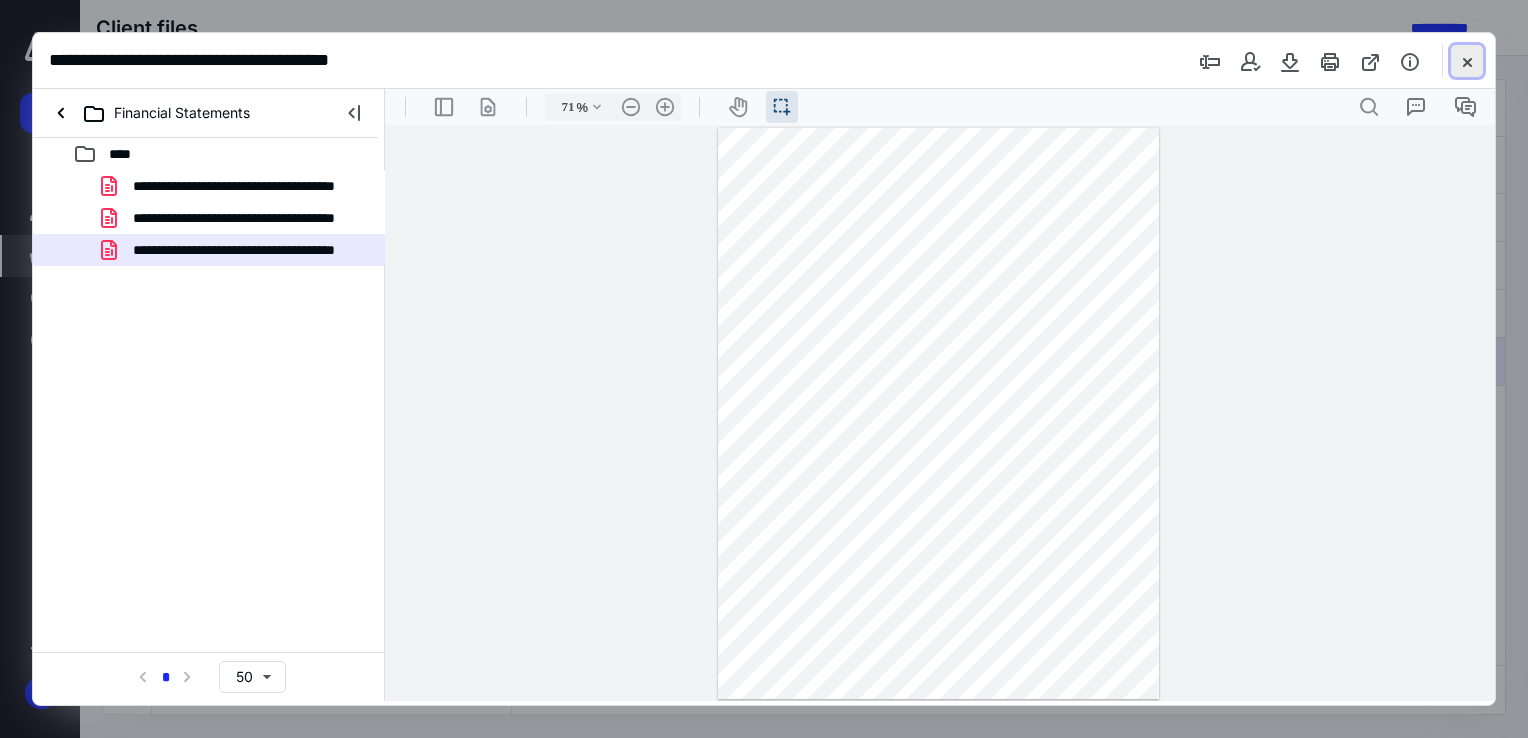 click at bounding box center (1467, 61) 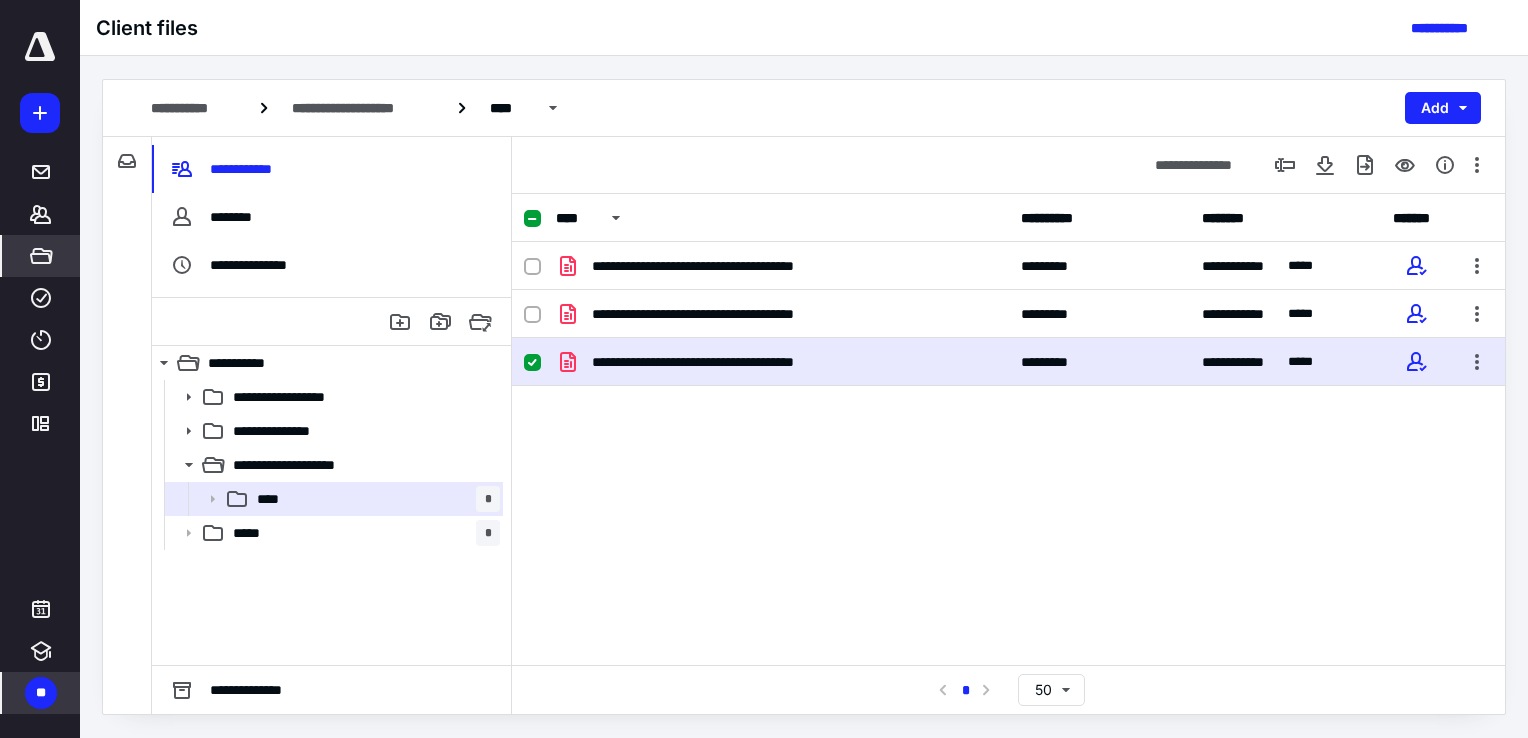 click on "**" at bounding box center (41, 693) 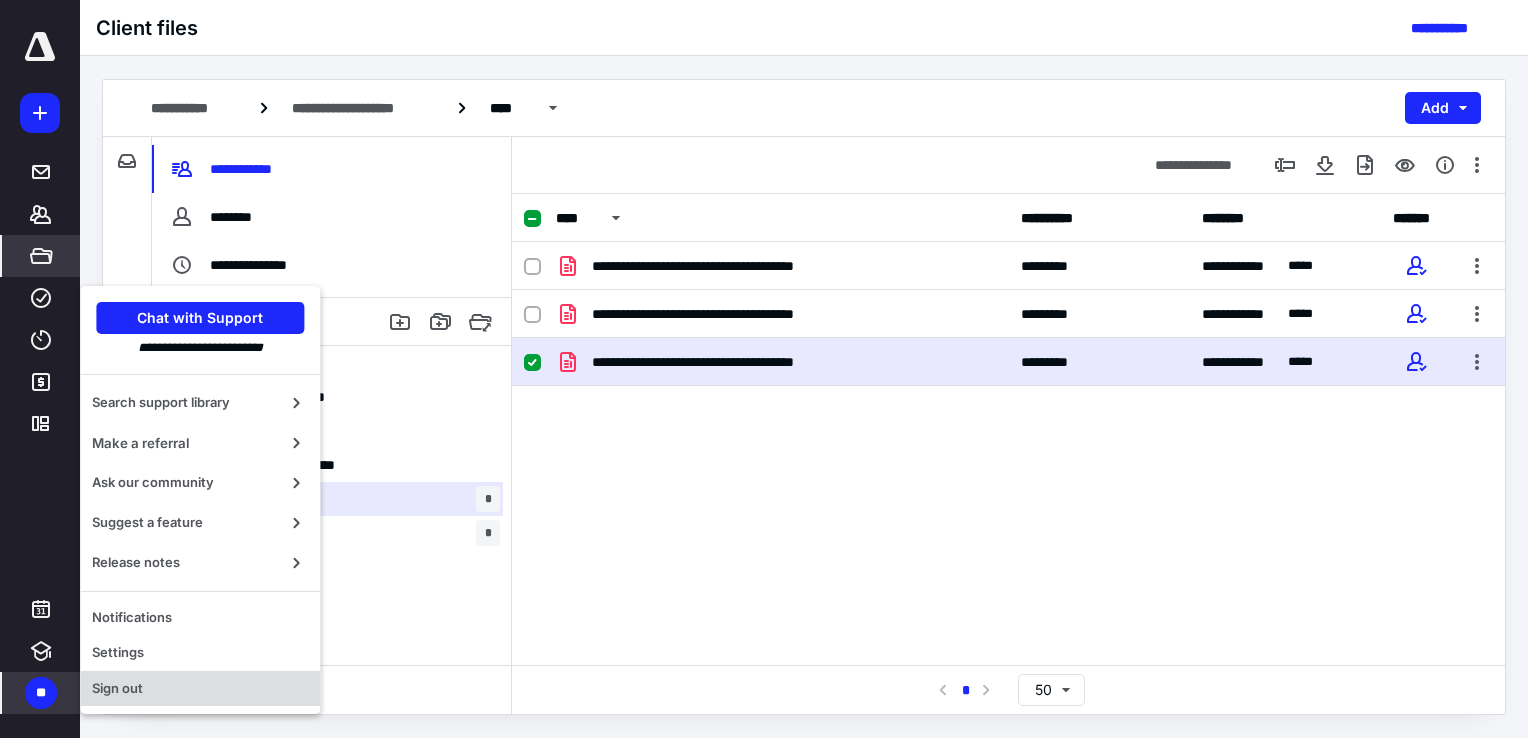 click on "Sign out" at bounding box center [200, 689] 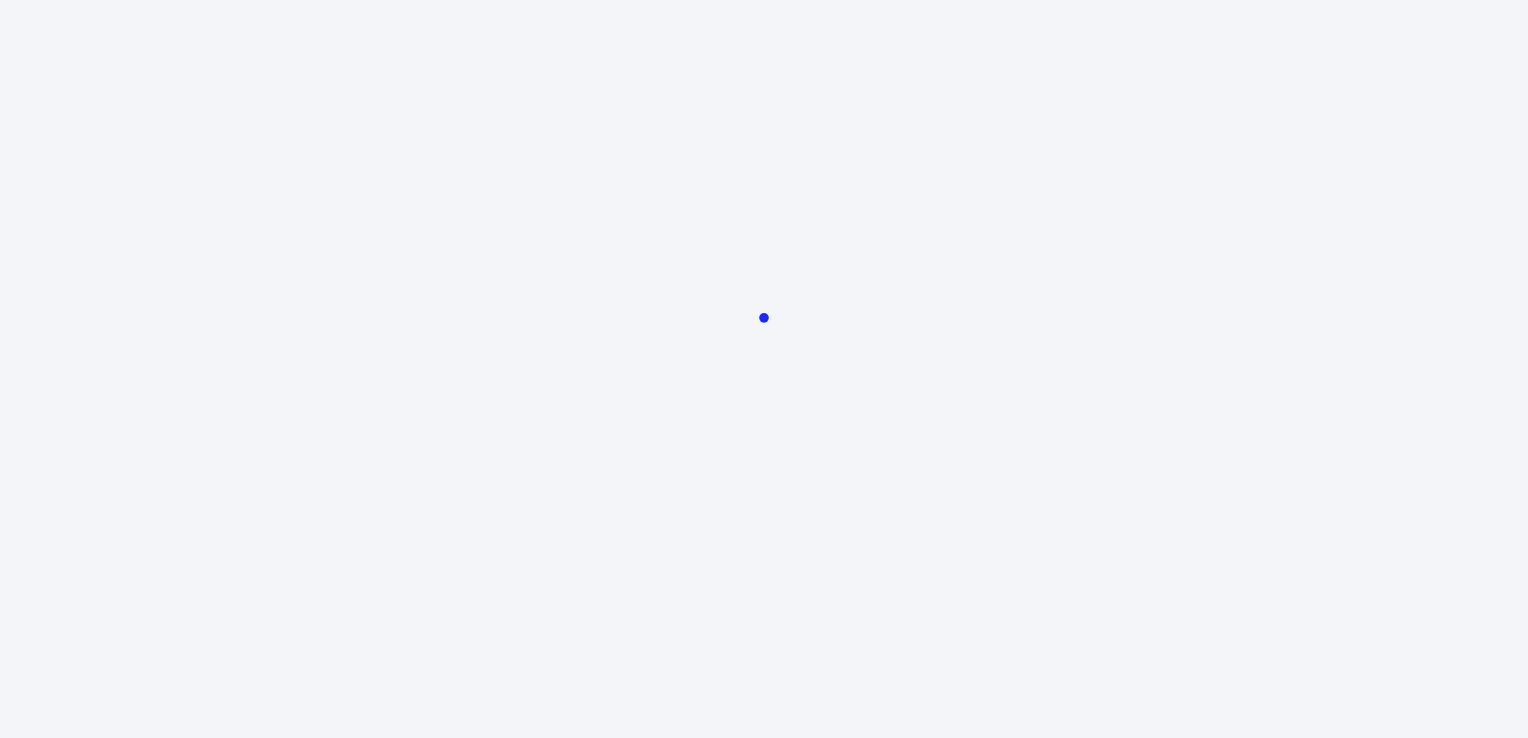 scroll, scrollTop: 0, scrollLeft: 0, axis: both 